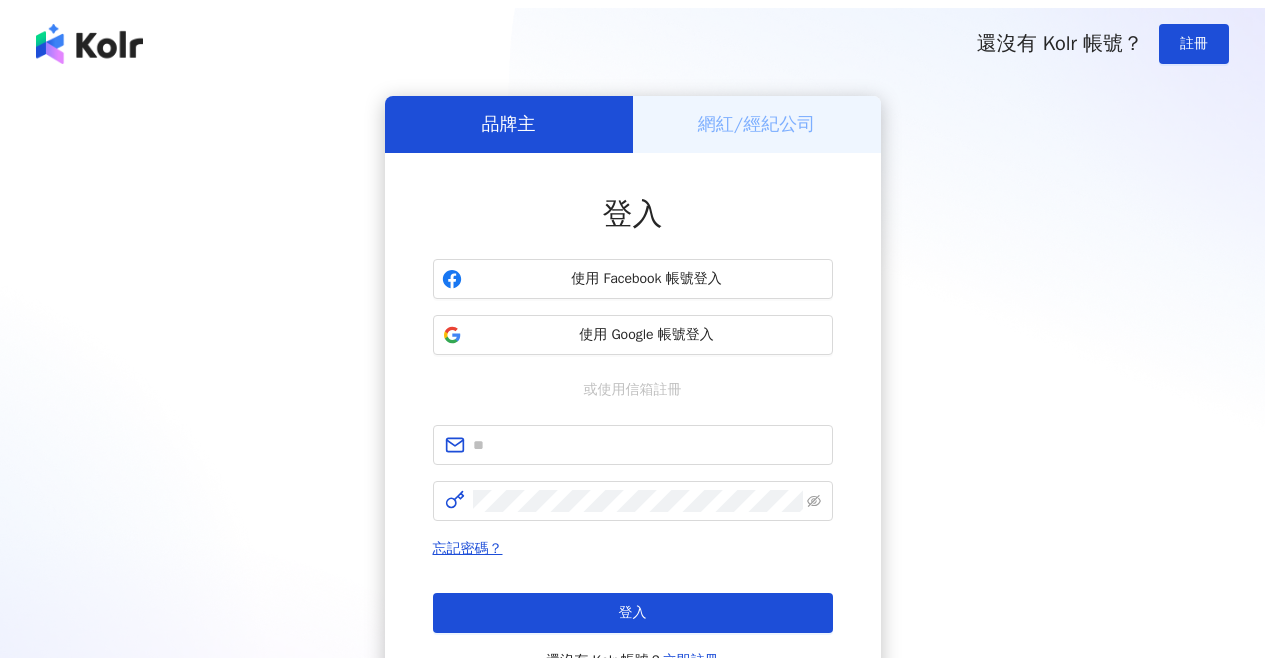 scroll, scrollTop: 0, scrollLeft: 0, axis: both 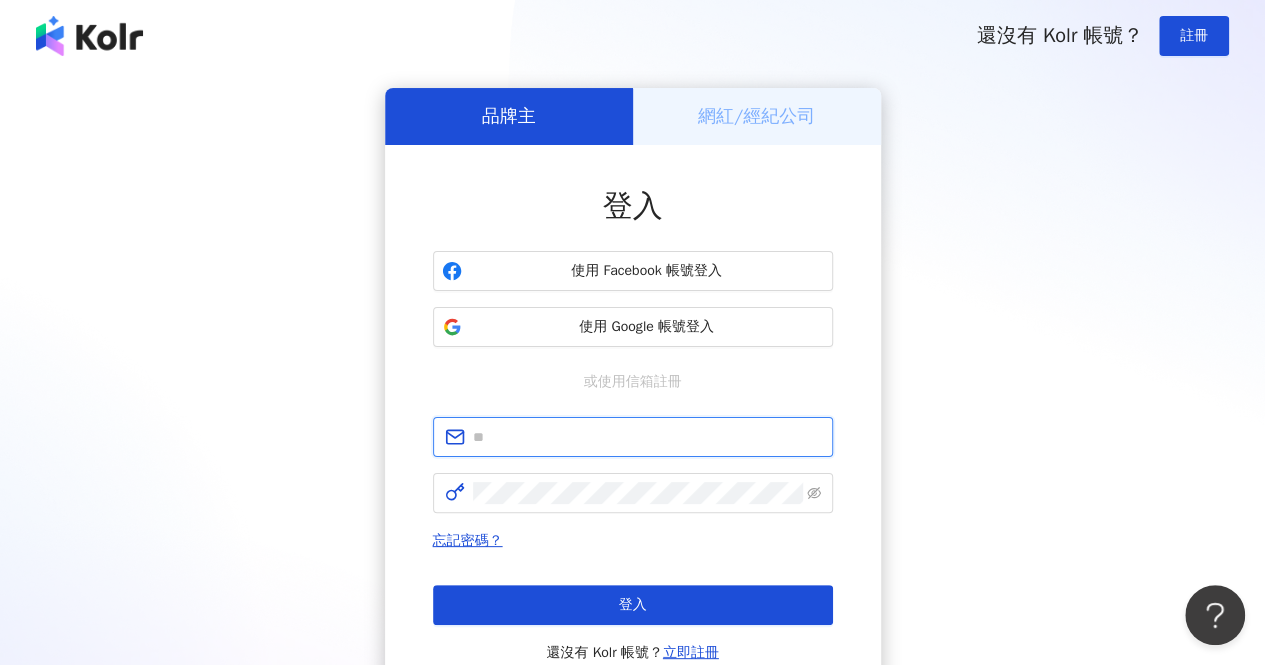 click at bounding box center (647, 437) 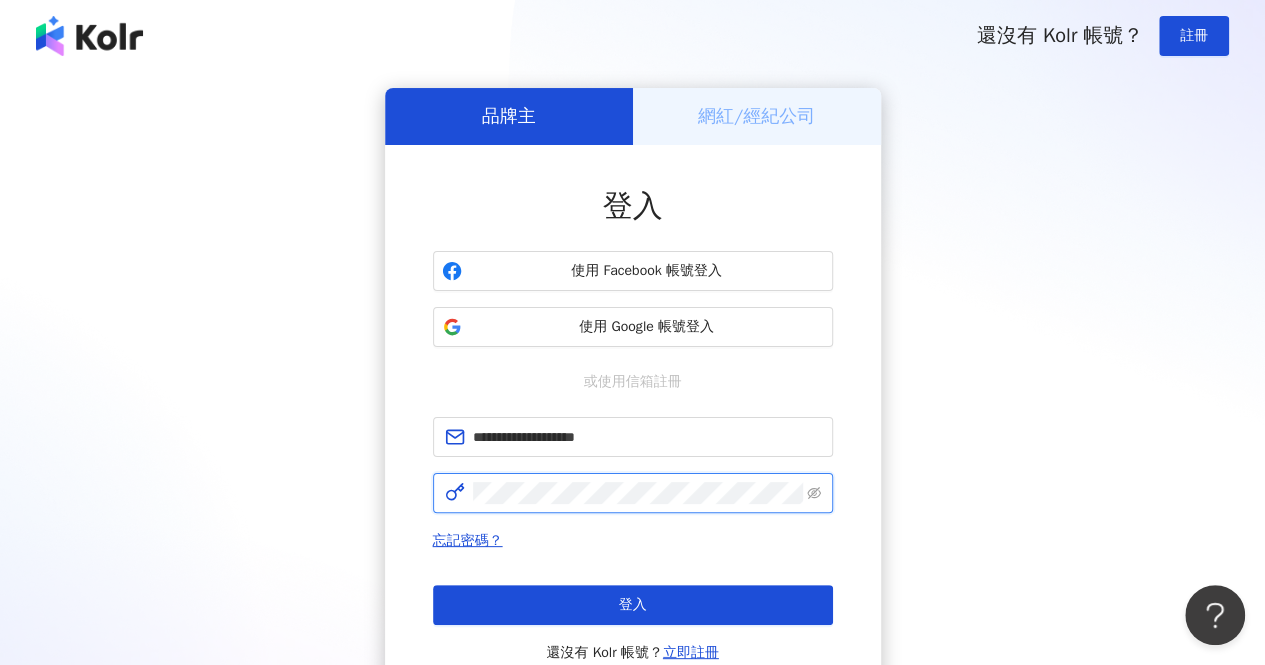 click on "登入" at bounding box center (633, 605) 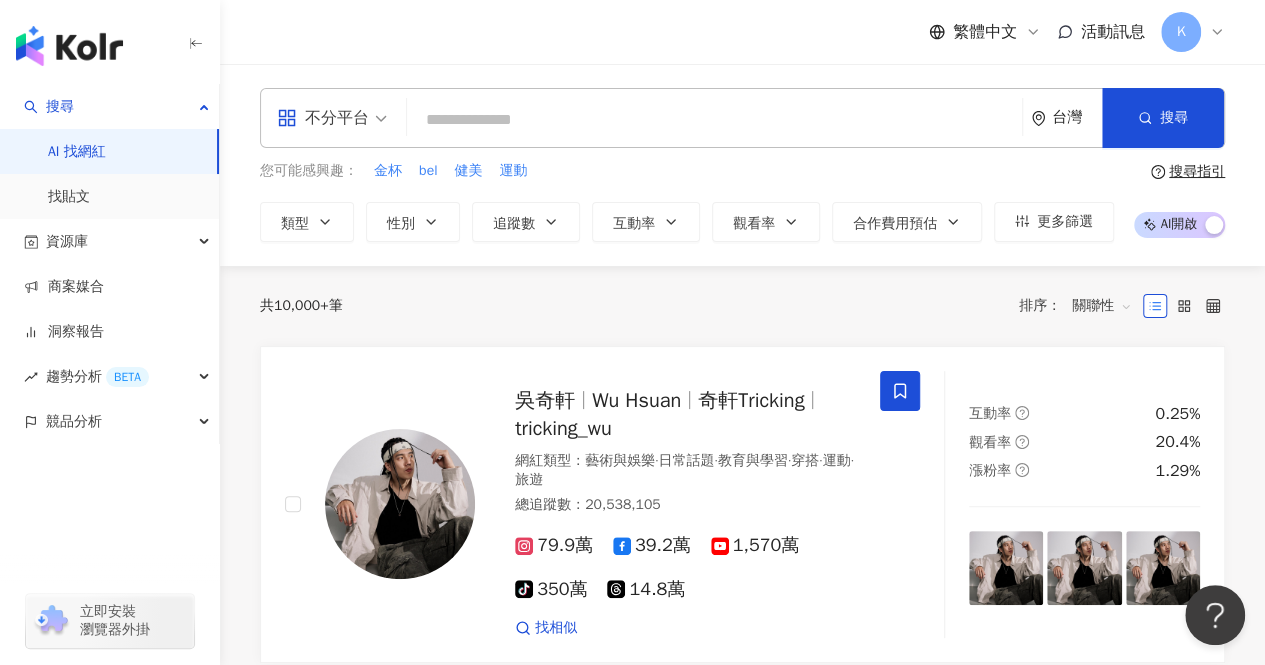 click at bounding box center (714, 120) 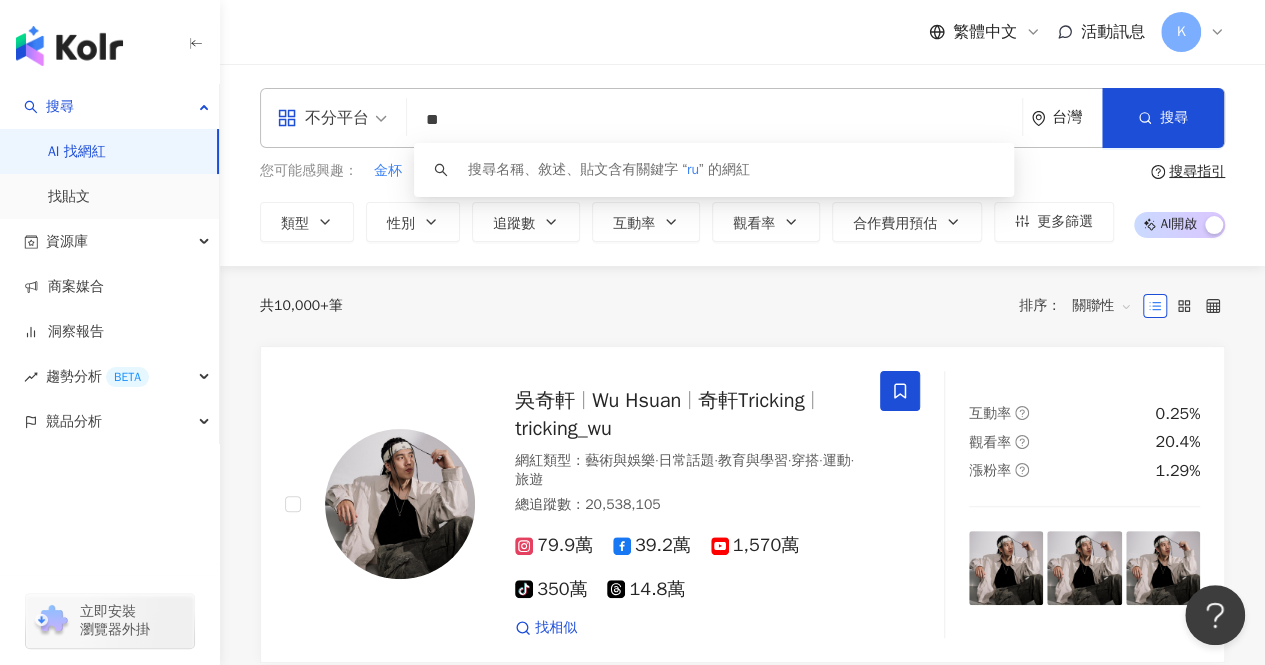 type on "*" 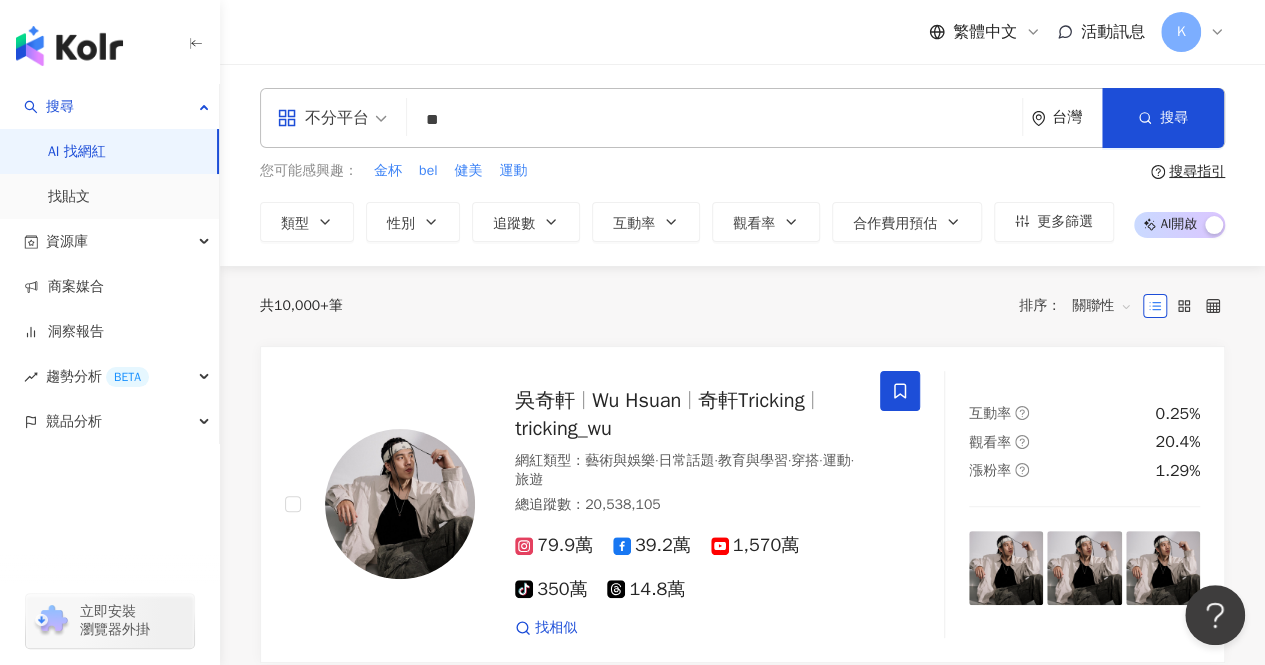 type on "*" 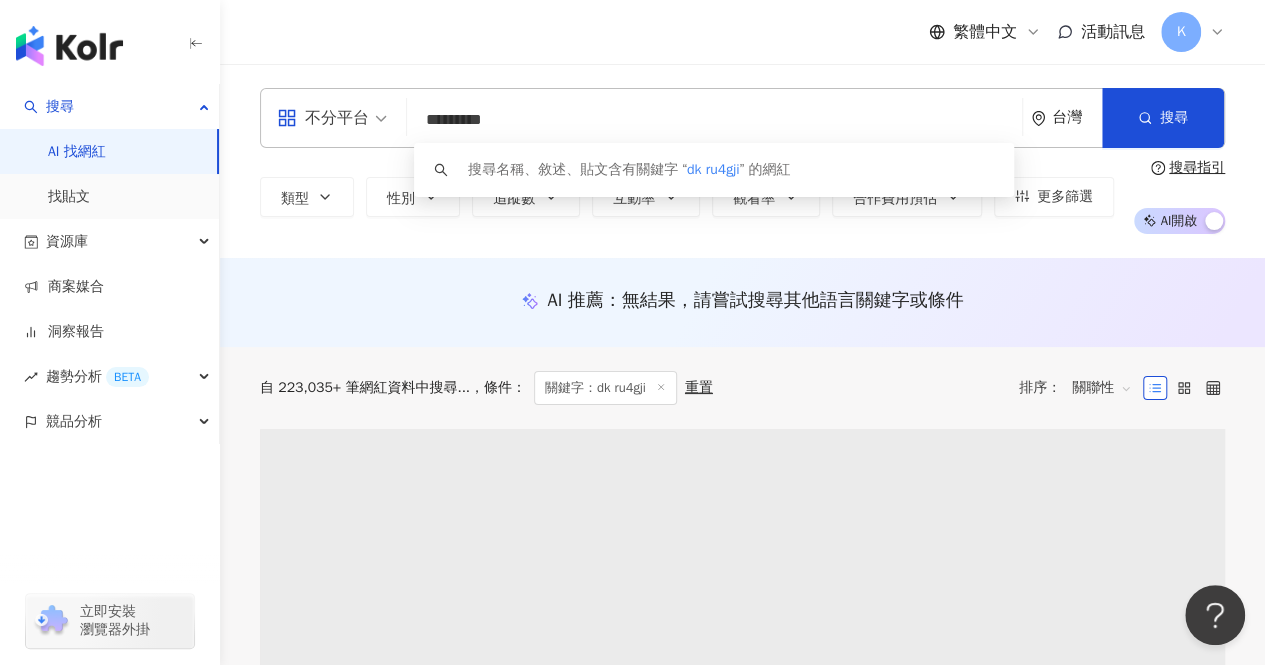 drag, startPoint x: 532, startPoint y: 124, endPoint x: 292, endPoint y: 98, distance: 241.40422 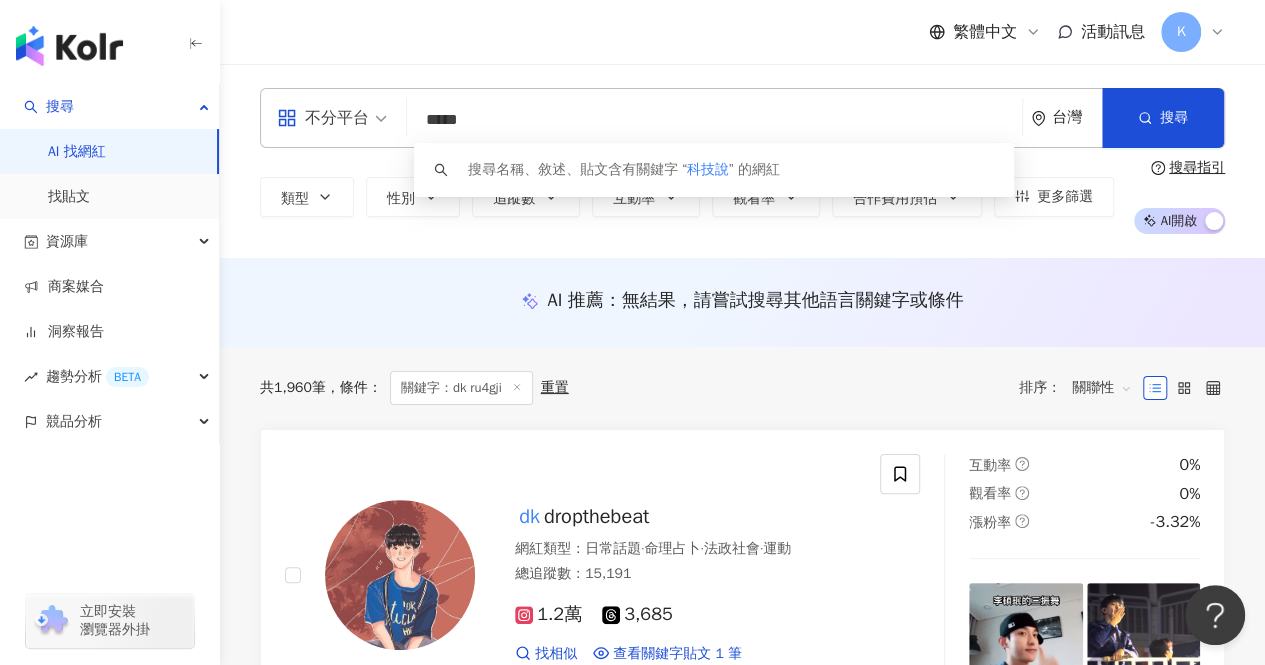 type on "***" 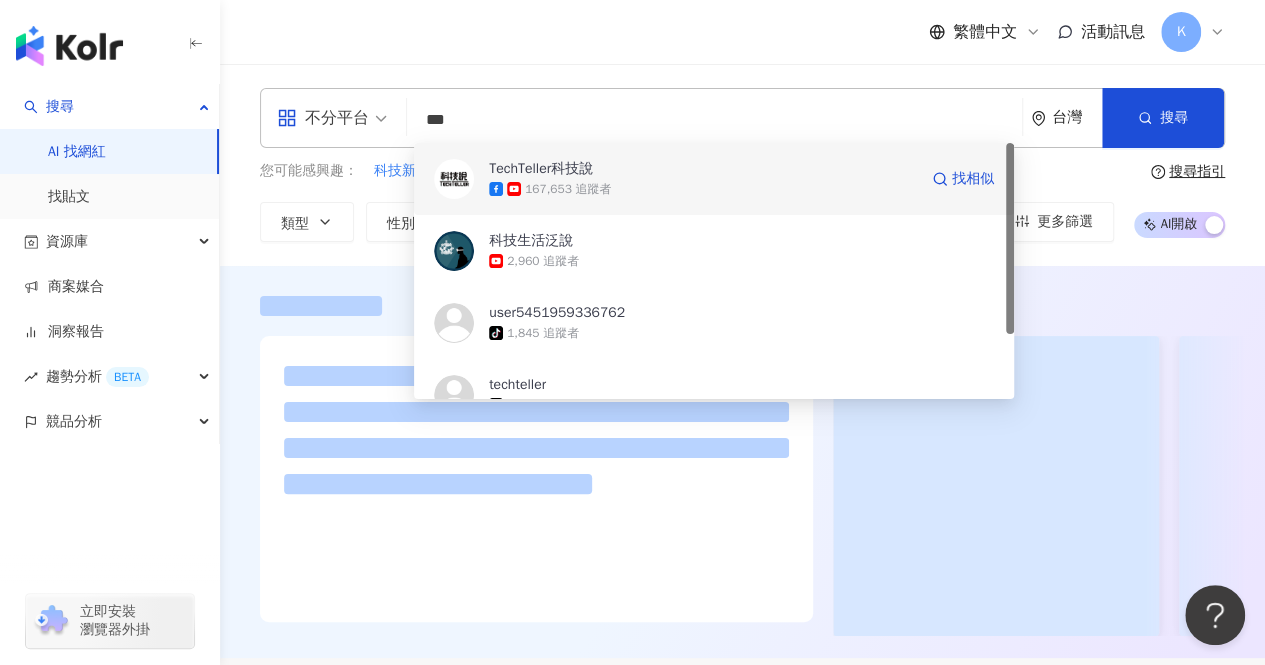 click on "TechTeller科技說" at bounding box center [703, 169] 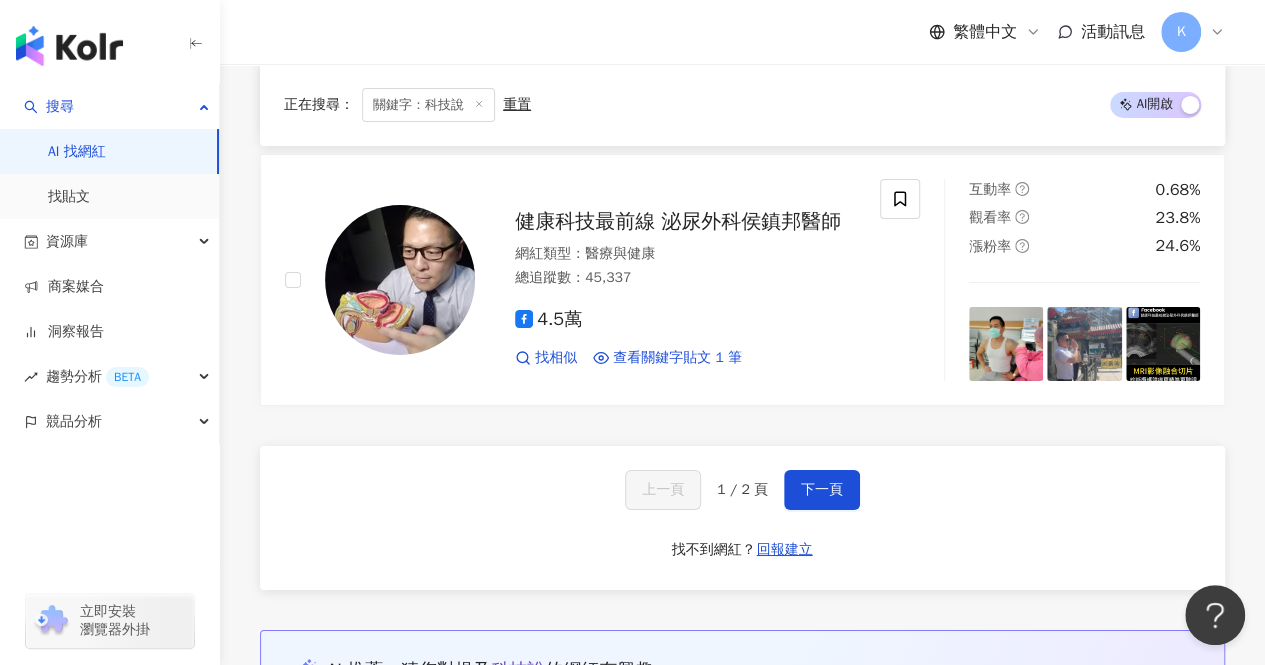 scroll, scrollTop: 3300, scrollLeft: 0, axis: vertical 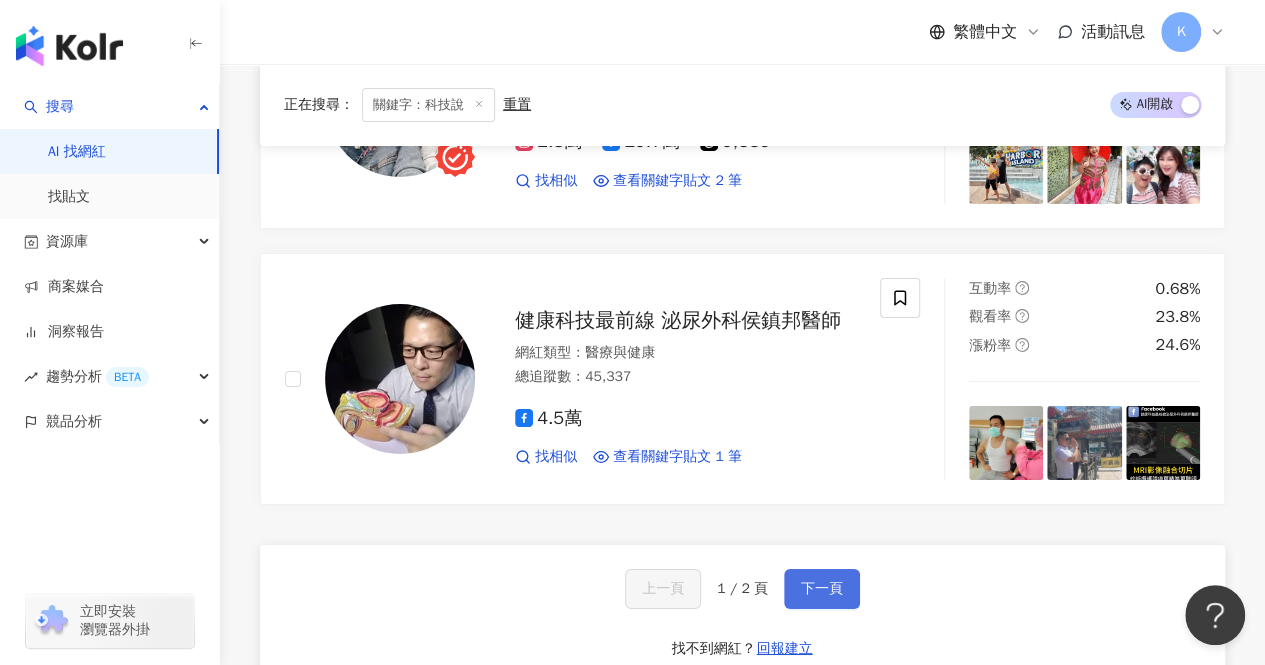 click on "下一頁" at bounding box center (822, 589) 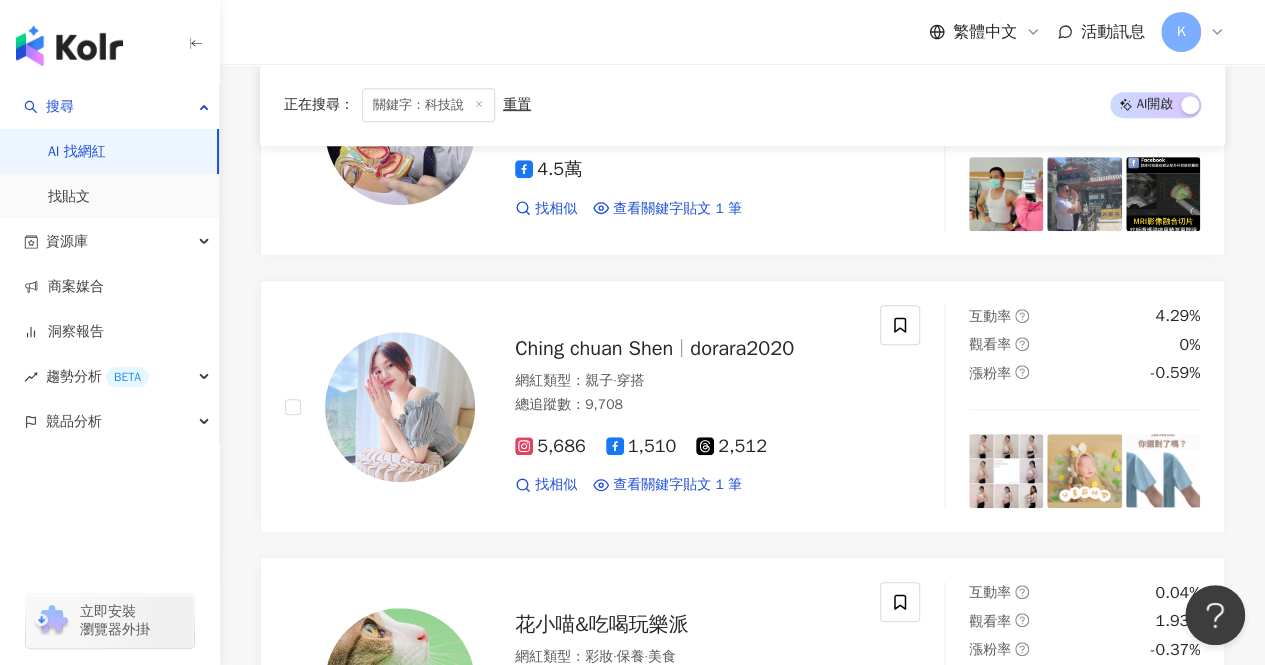 scroll, scrollTop: 0, scrollLeft: 0, axis: both 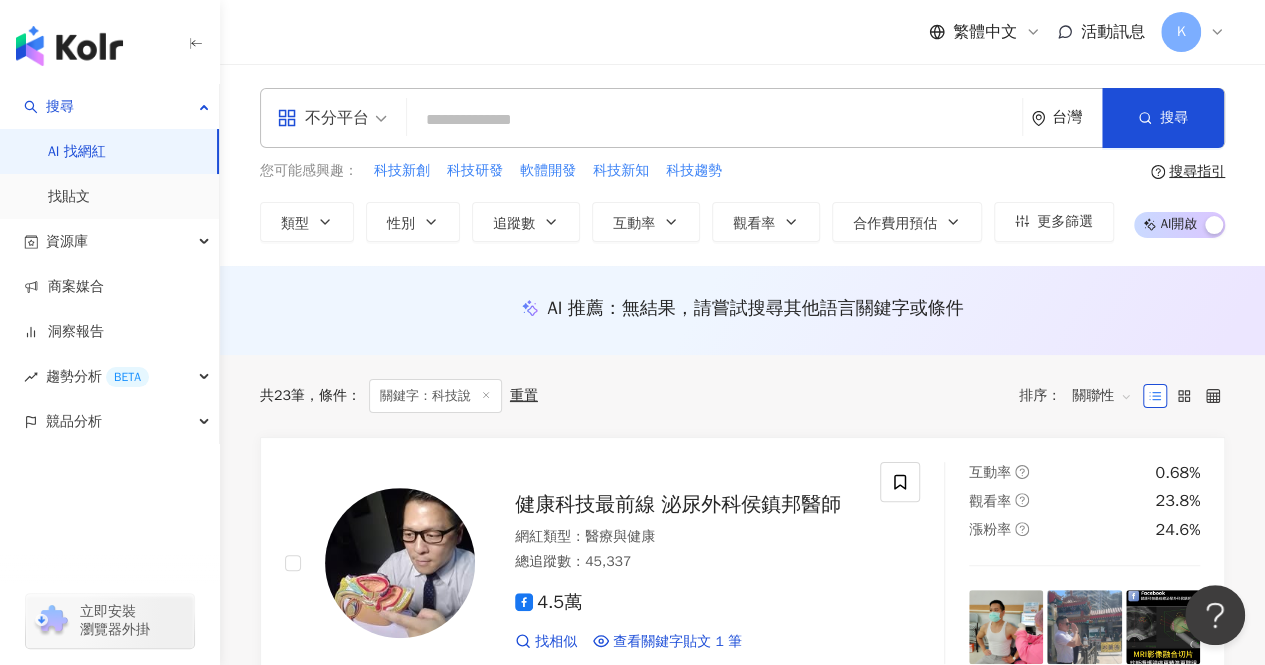 click at bounding box center [714, 120] 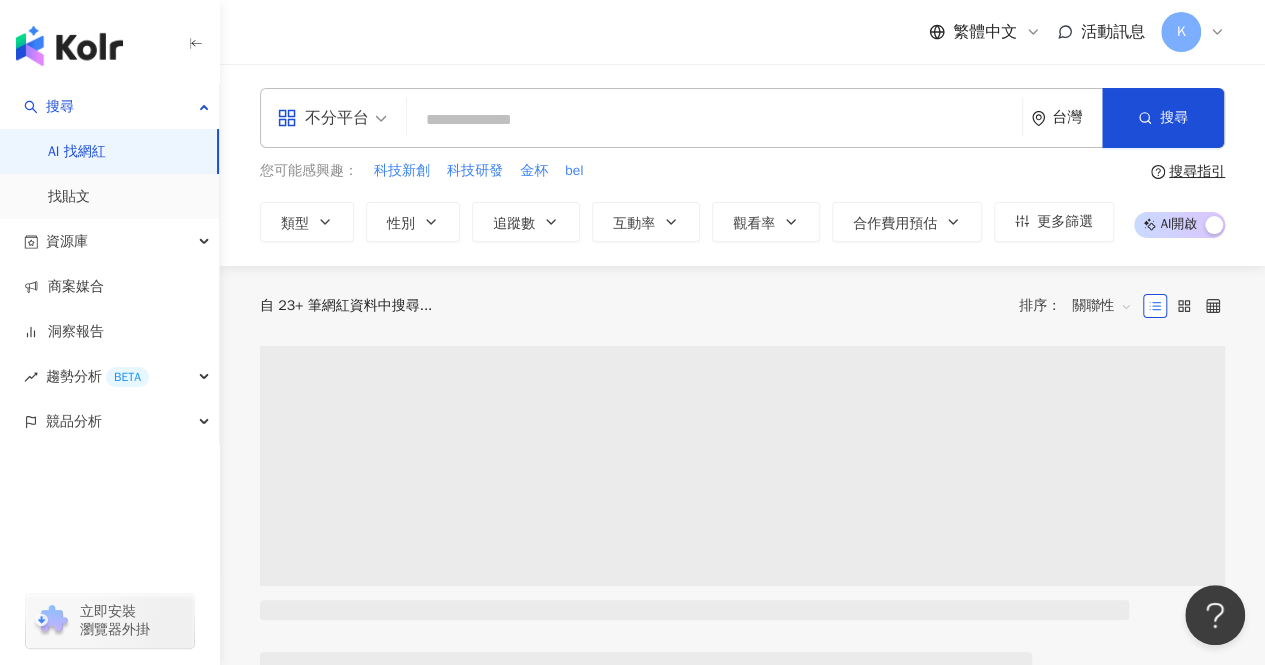 click at bounding box center [714, 120] 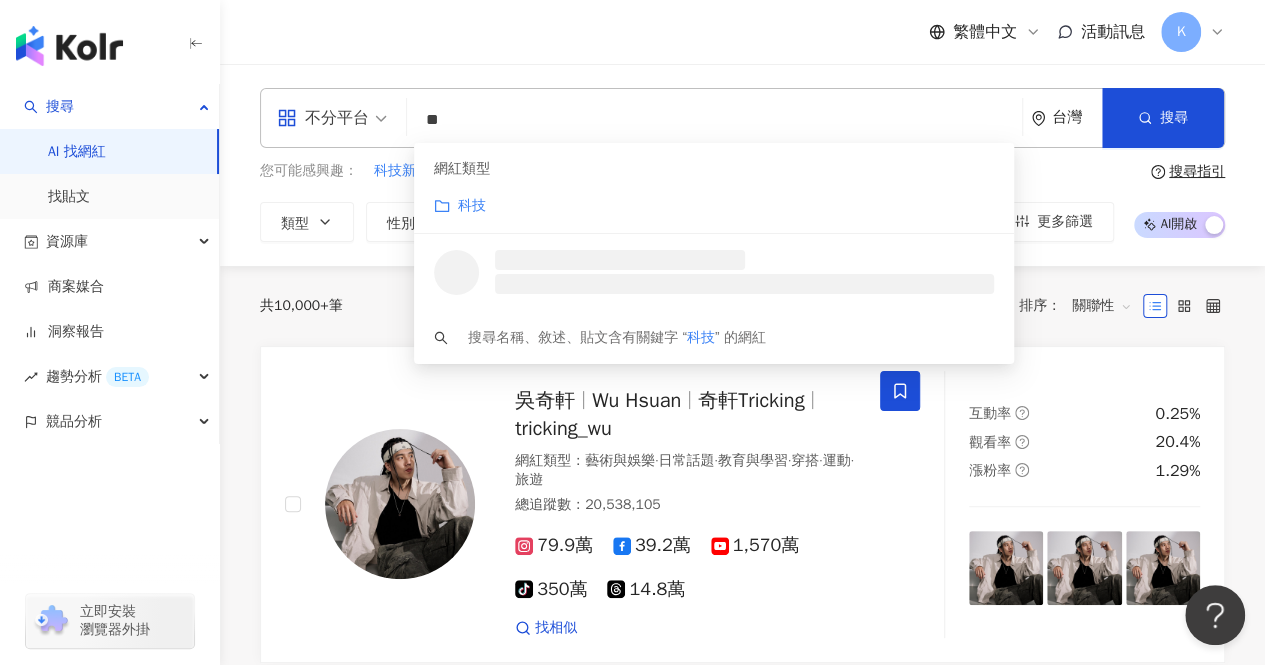 click on "科技" at bounding box center [714, 206] 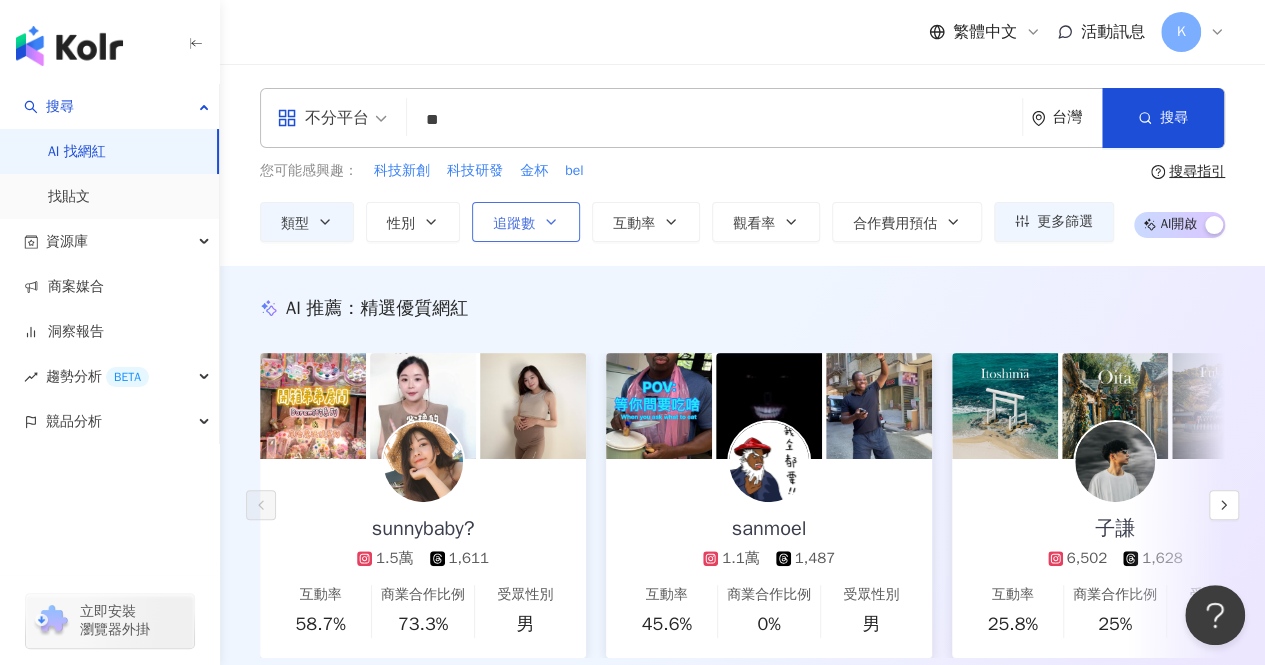 type on "**" 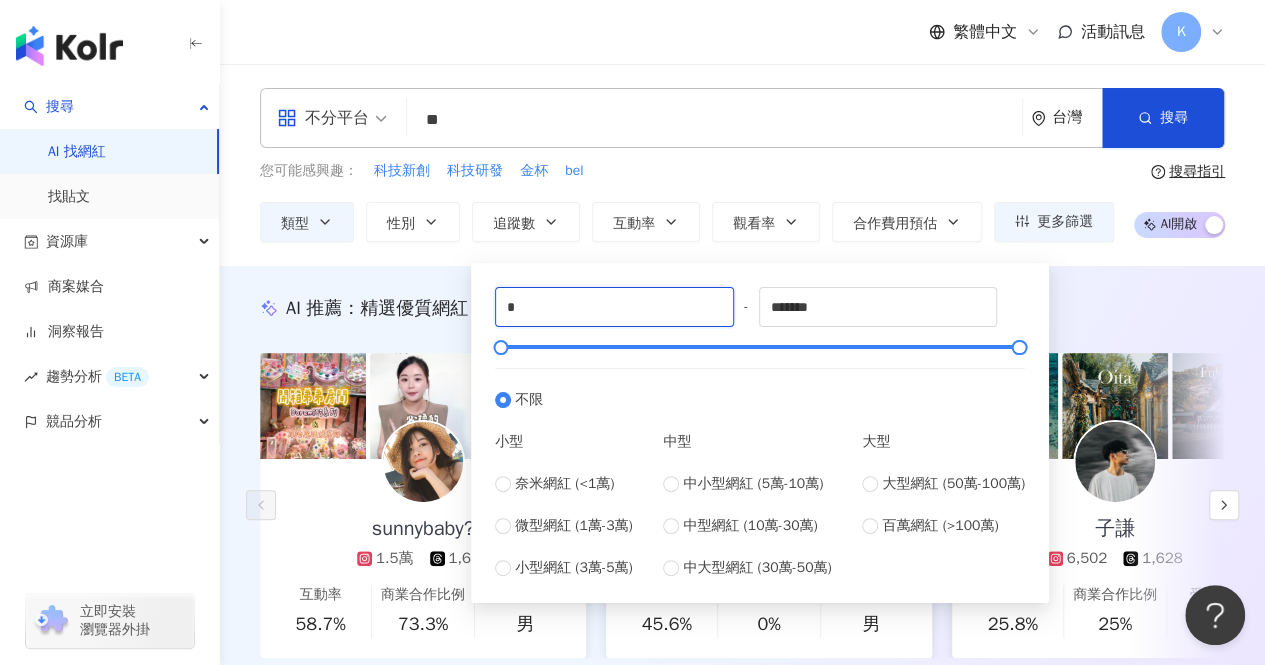 drag, startPoint x: 602, startPoint y: 315, endPoint x: 404, endPoint y: 307, distance: 198.16154 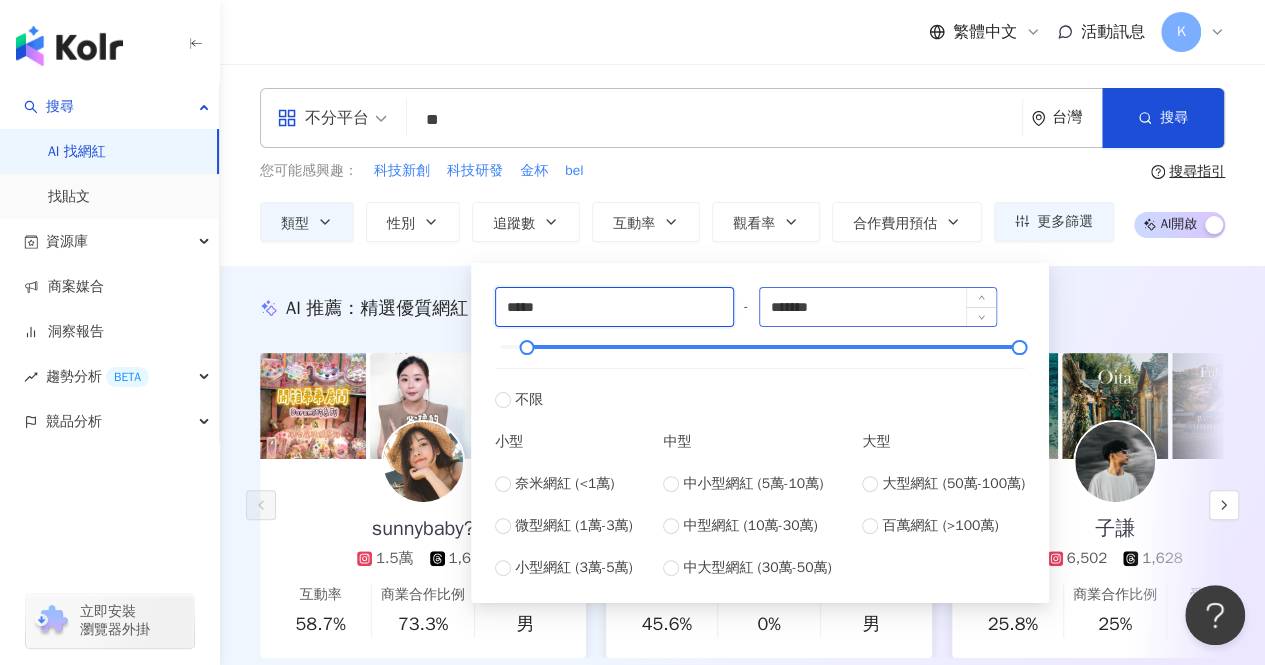 type on "*****" 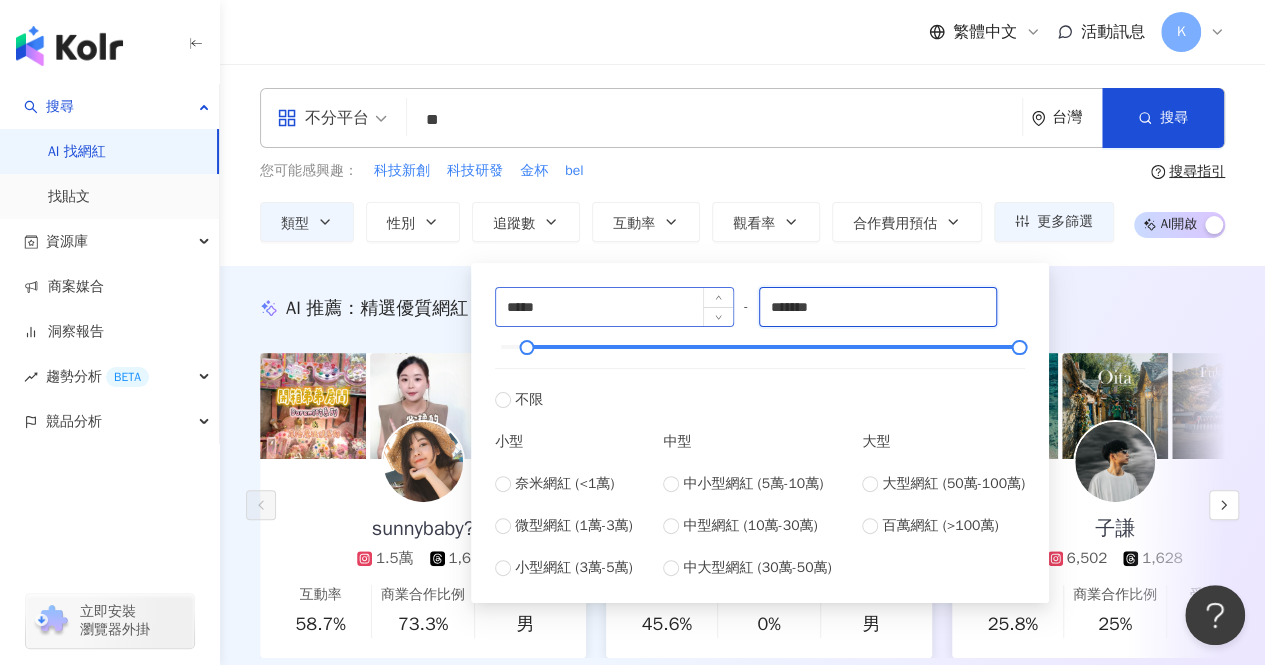 drag, startPoint x: 913, startPoint y: 307, endPoint x: 590, endPoint y: 301, distance: 323.05573 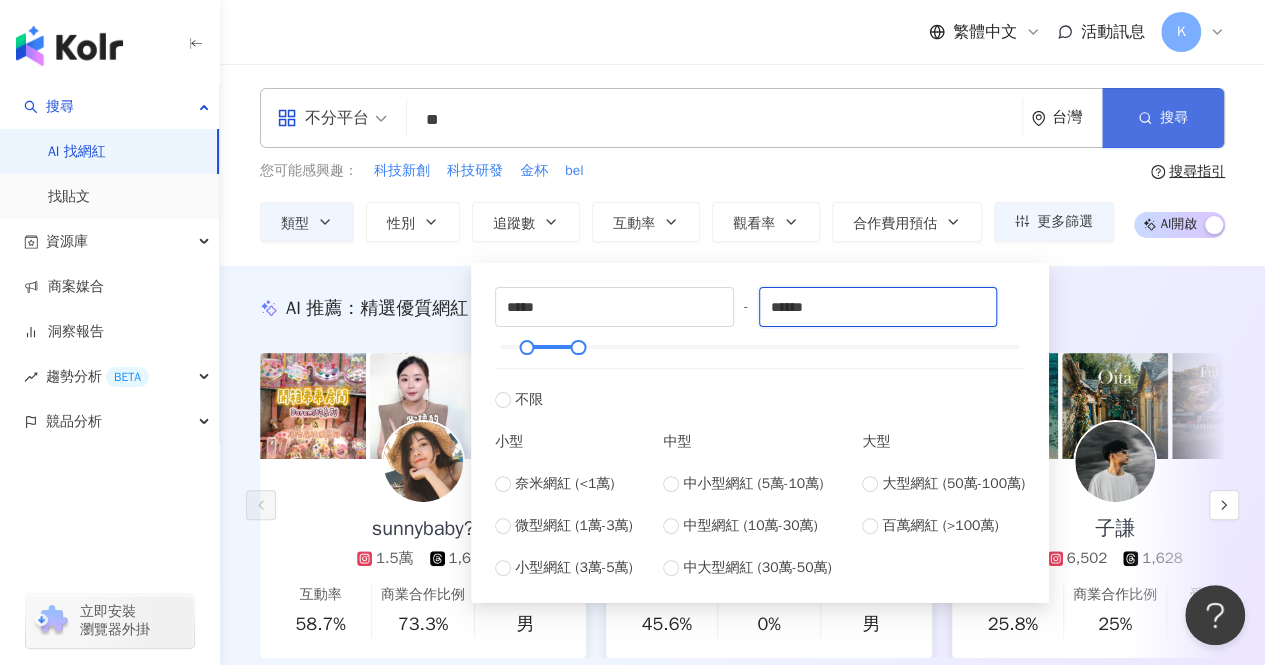 type on "******" 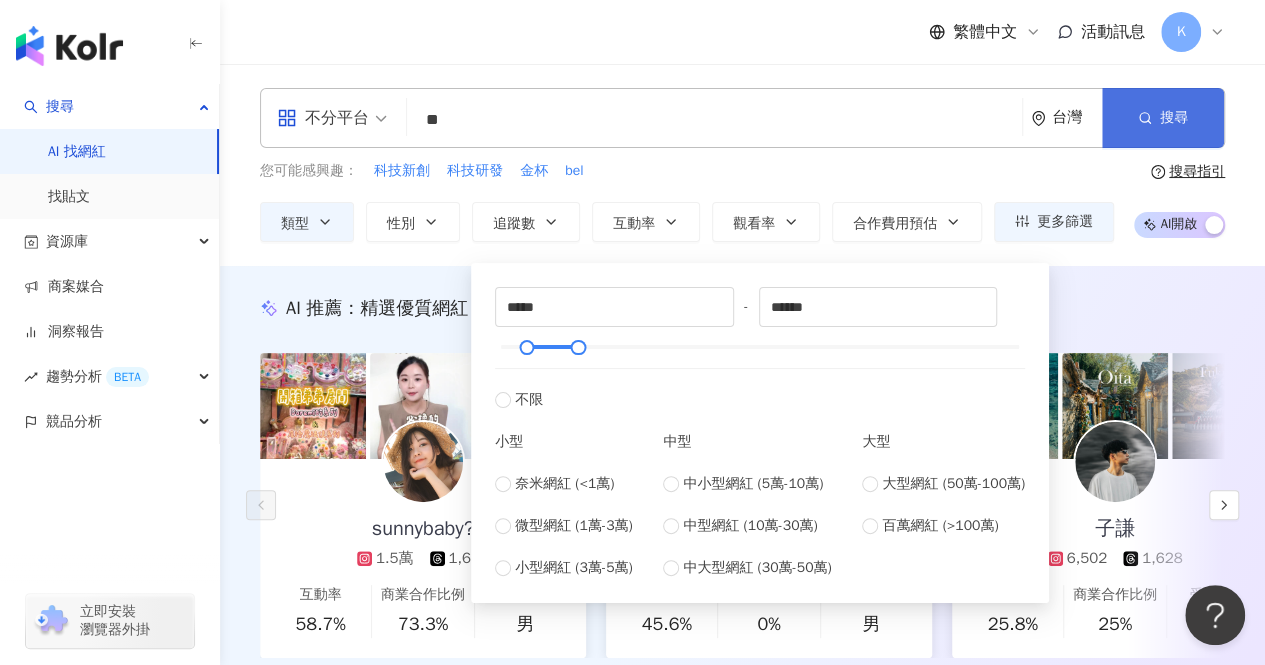 click on "搜尋" at bounding box center [1163, 118] 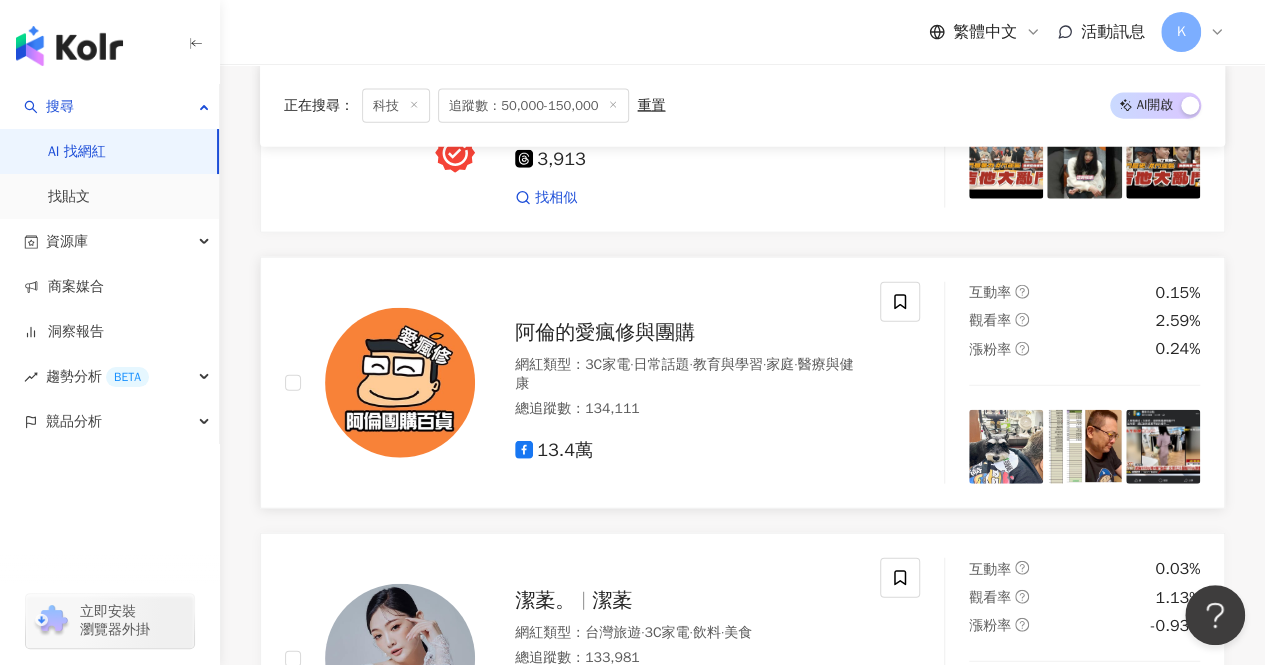scroll, scrollTop: 2300, scrollLeft: 0, axis: vertical 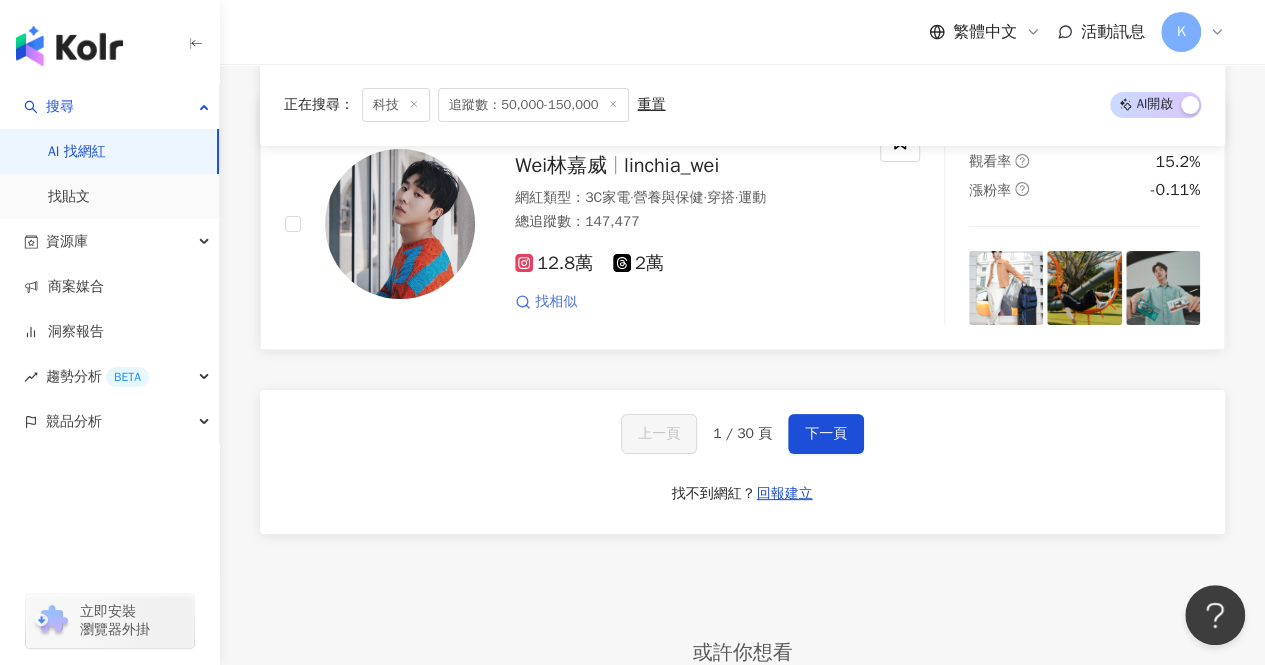 drag, startPoint x: 545, startPoint y: 295, endPoint x: 537, endPoint y: 320, distance: 26.24881 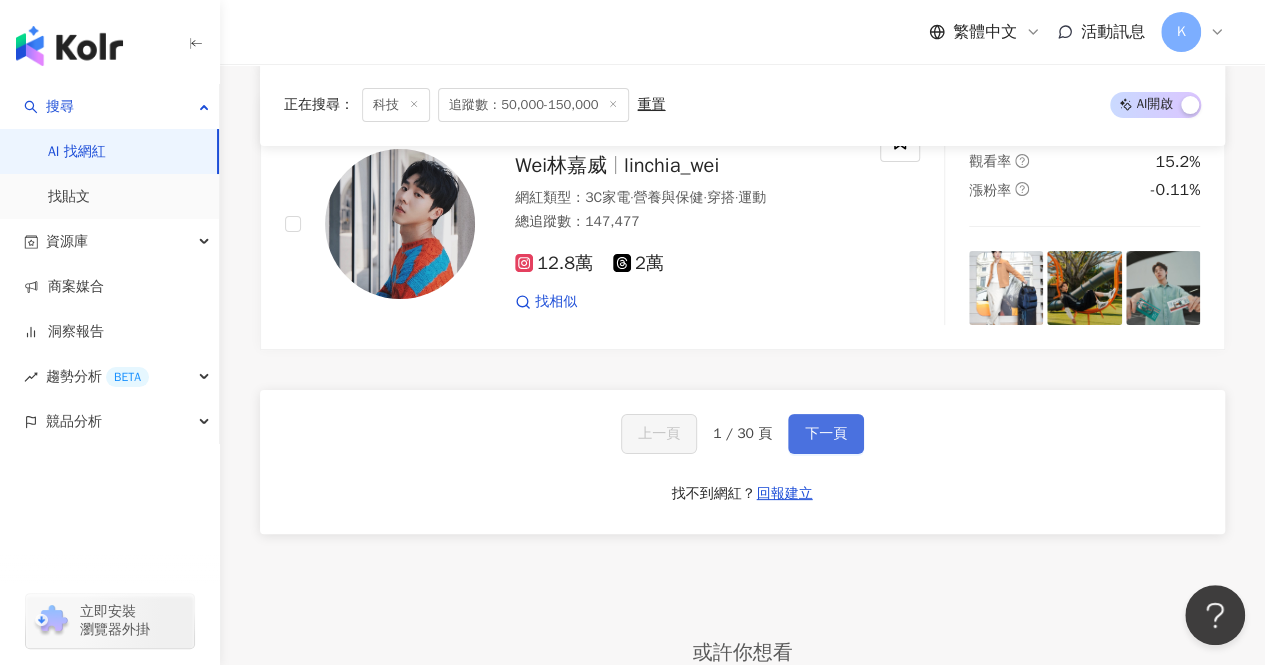 click on "下一頁" at bounding box center [826, 434] 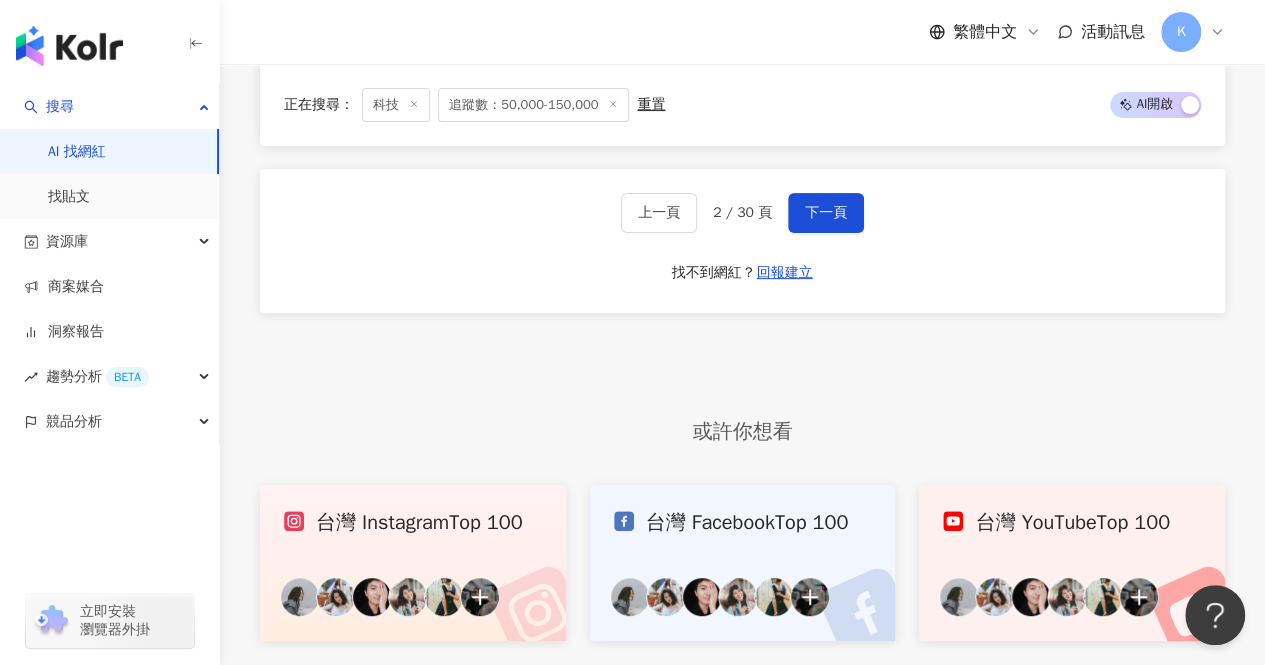 scroll, scrollTop: 3954, scrollLeft: 0, axis: vertical 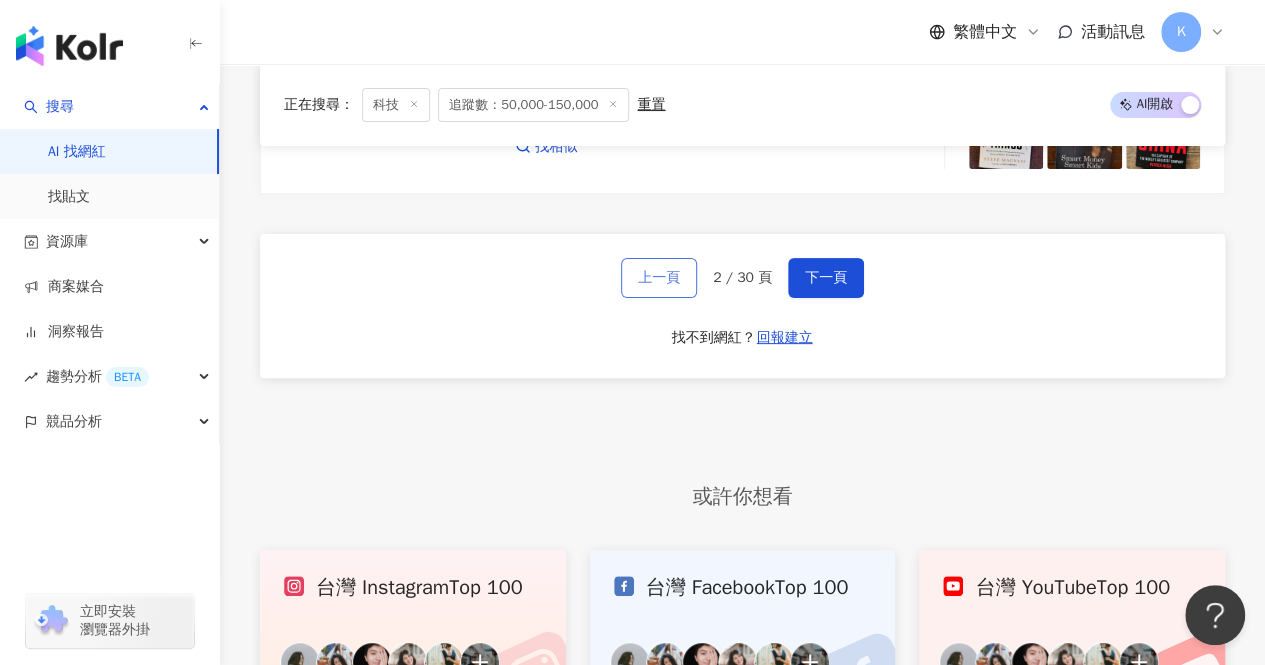 click on "上一頁" at bounding box center (659, 278) 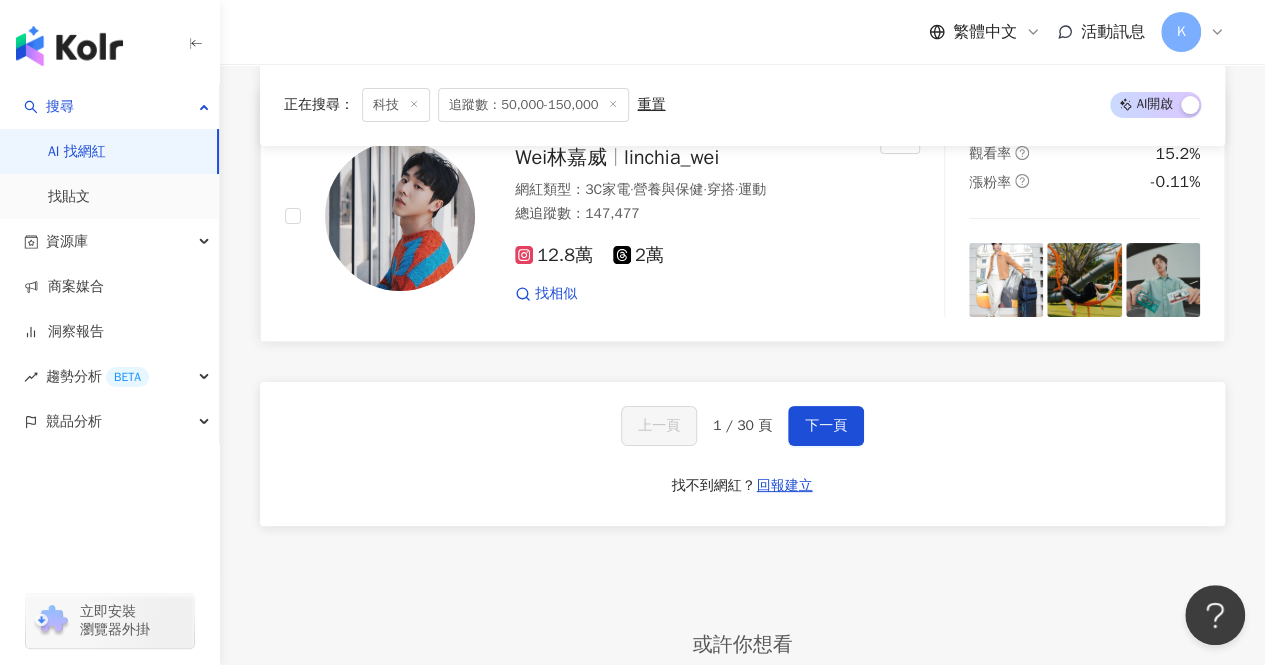 scroll, scrollTop: 3635, scrollLeft: 0, axis: vertical 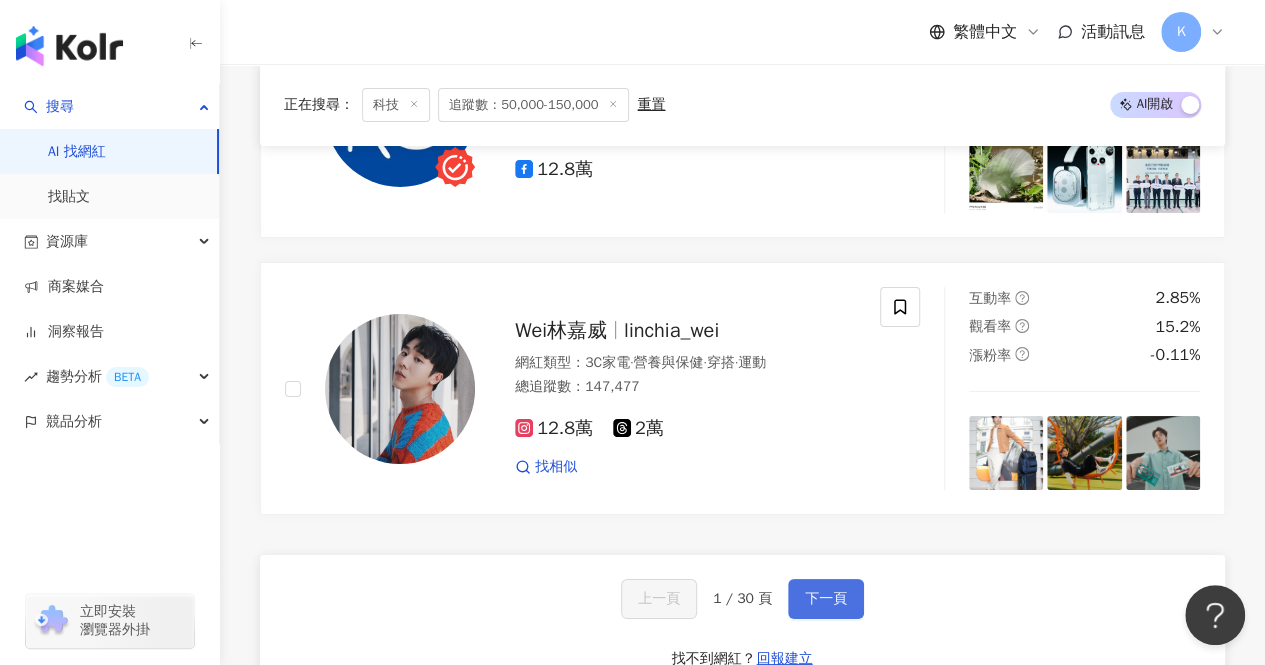 click on "下一頁" at bounding box center [826, 599] 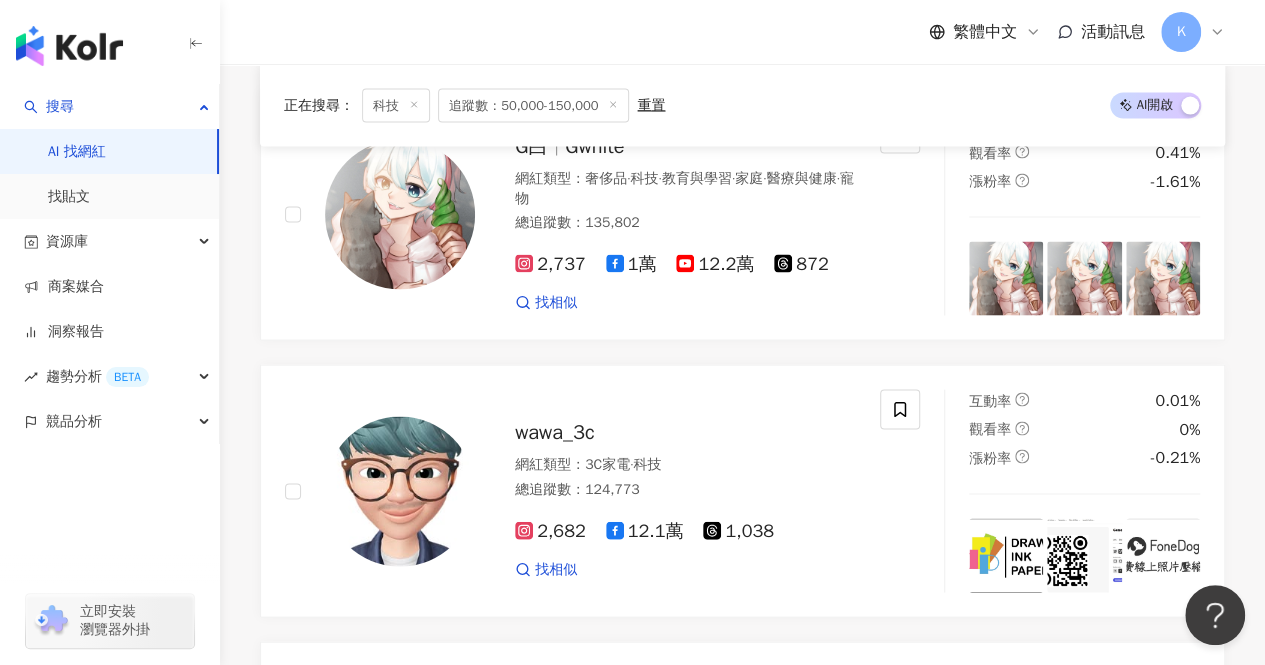 scroll, scrollTop: 1854, scrollLeft: 0, axis: vertical 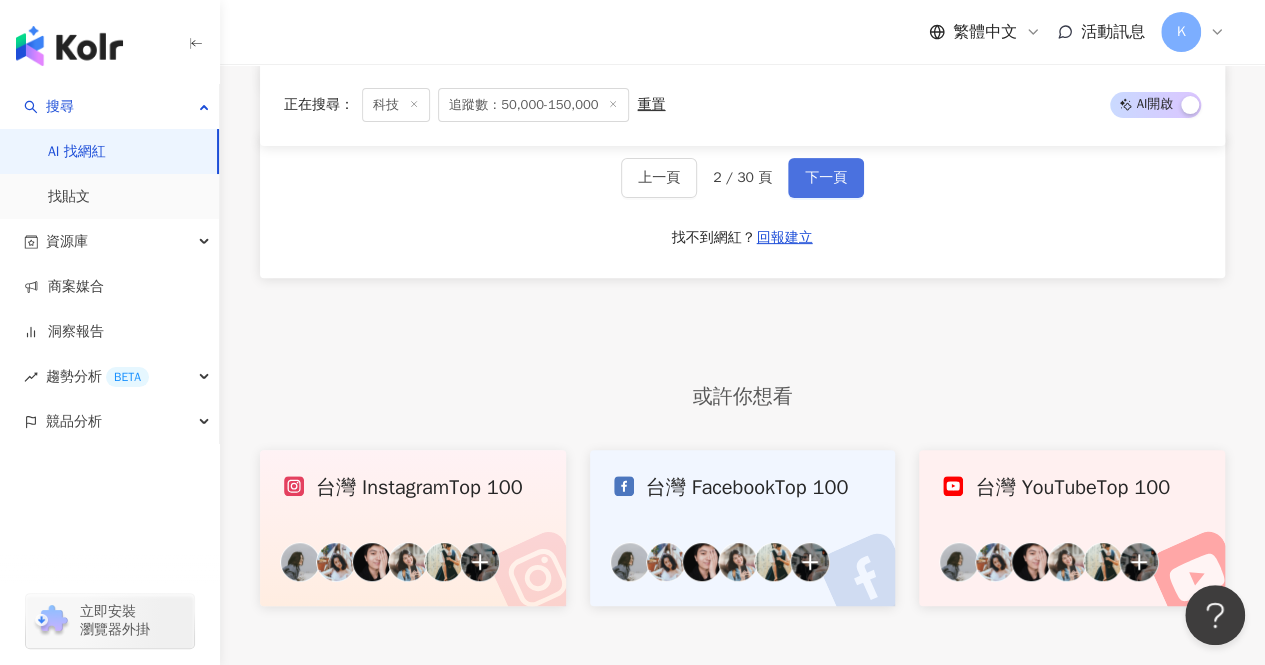 click on "下一頁" at bounding box center [826, 178] 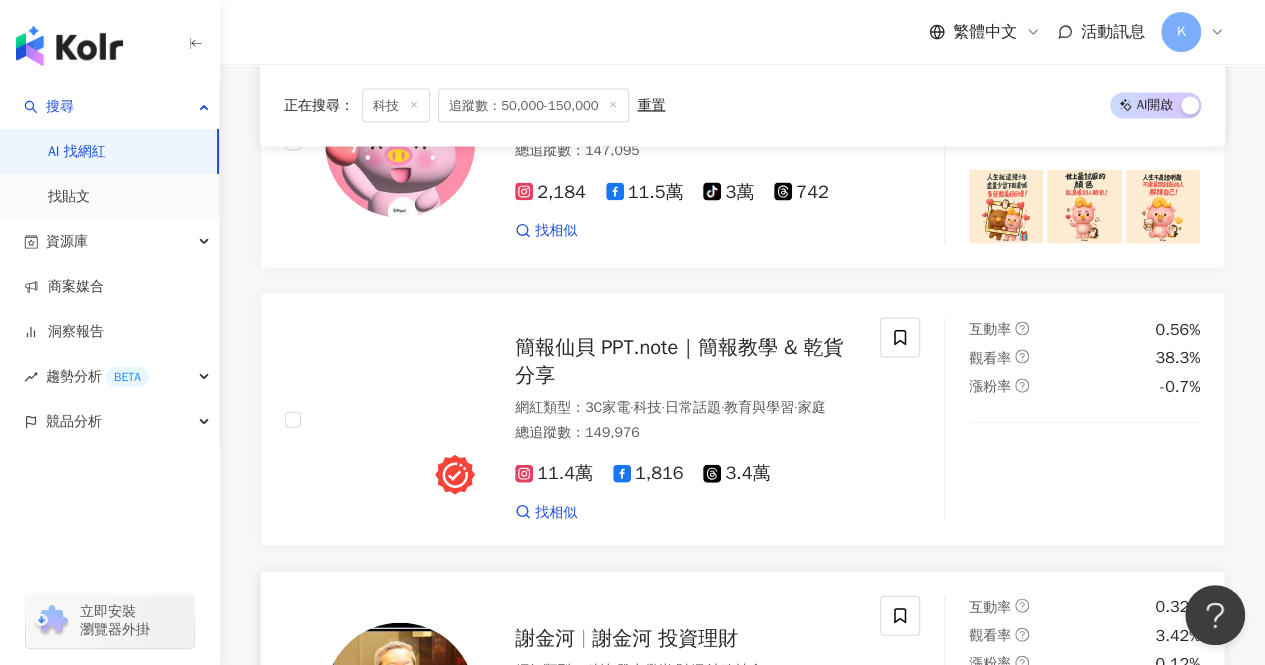 scroll, scrollTop: 1922, scrollLeft: 0, axis: vertical 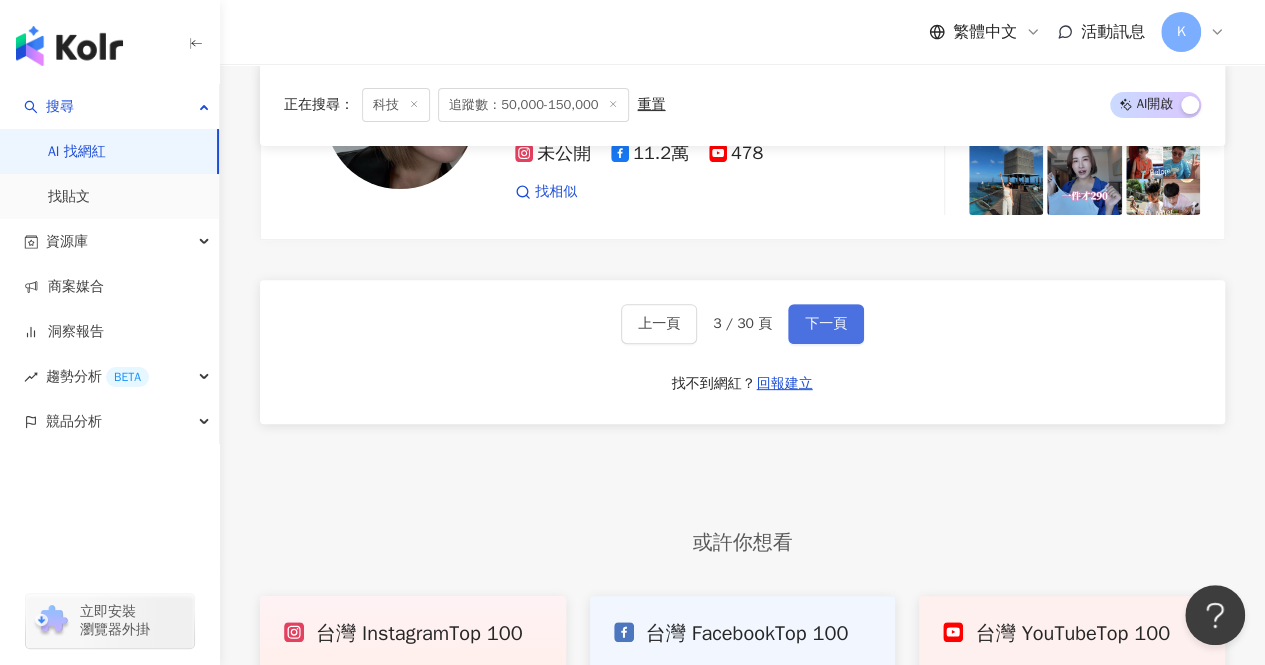 click on "下一頁" at bounding box center [826, 324] 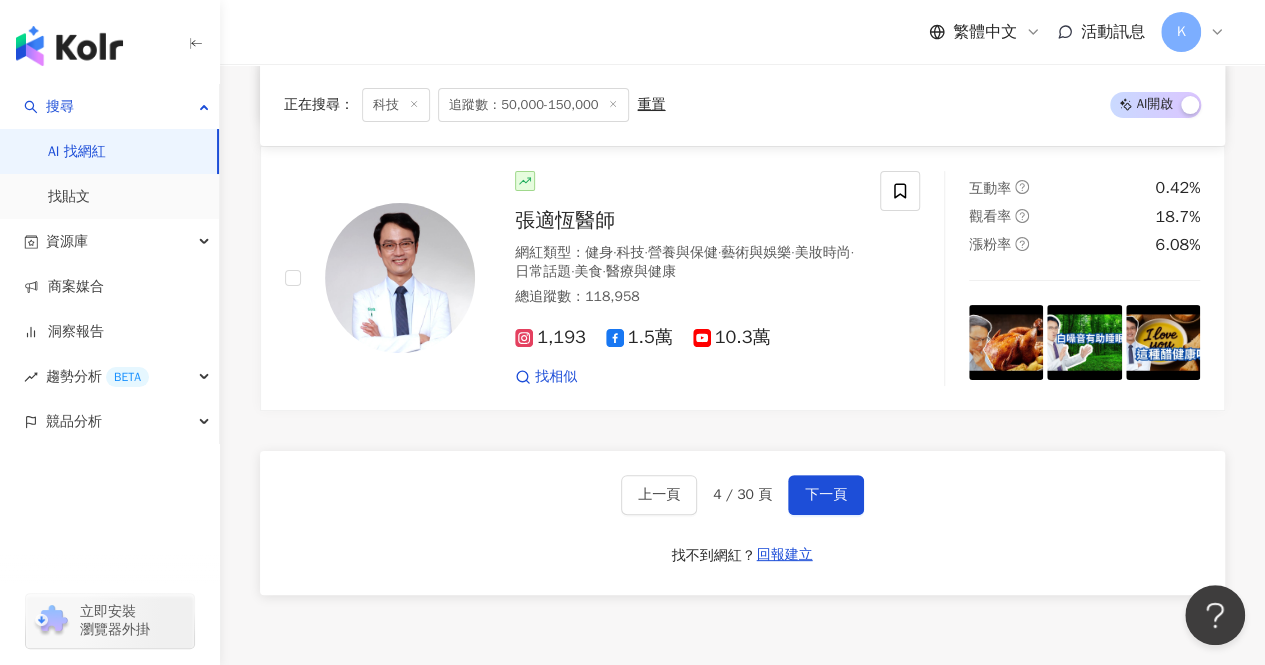 scroll, scrollTop: 3886, scrollLeft: 0, axis: vertical 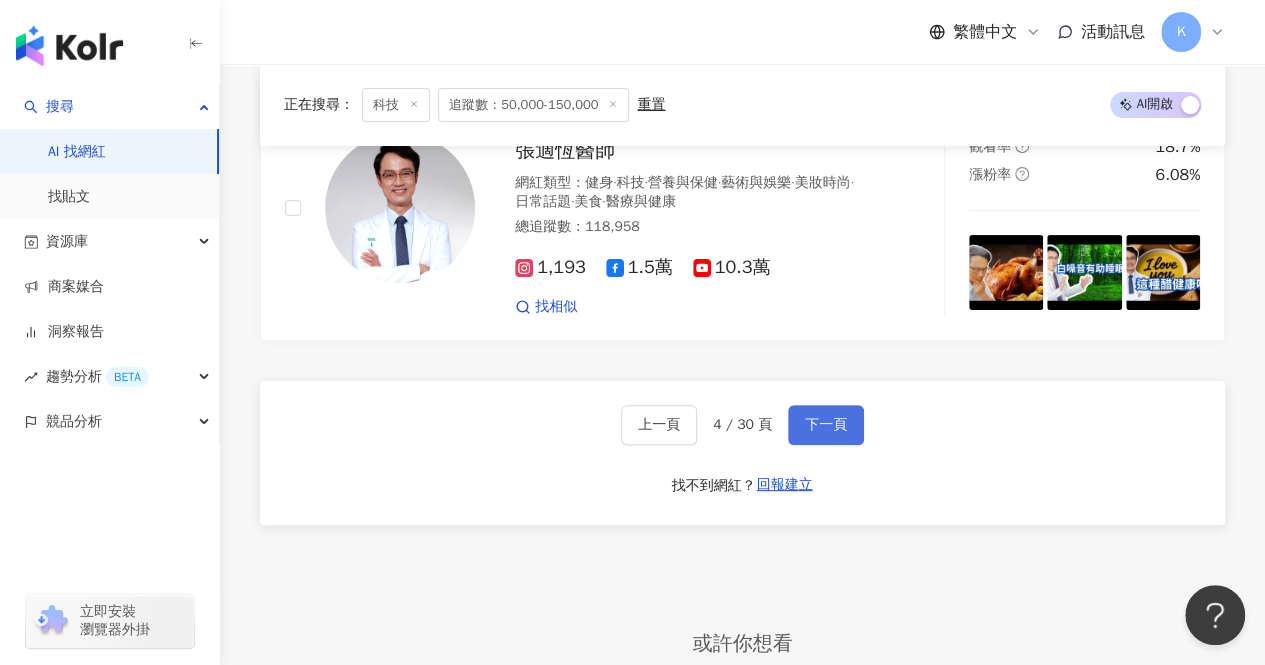 click on "下一頁" at bounding box center (826, 425) 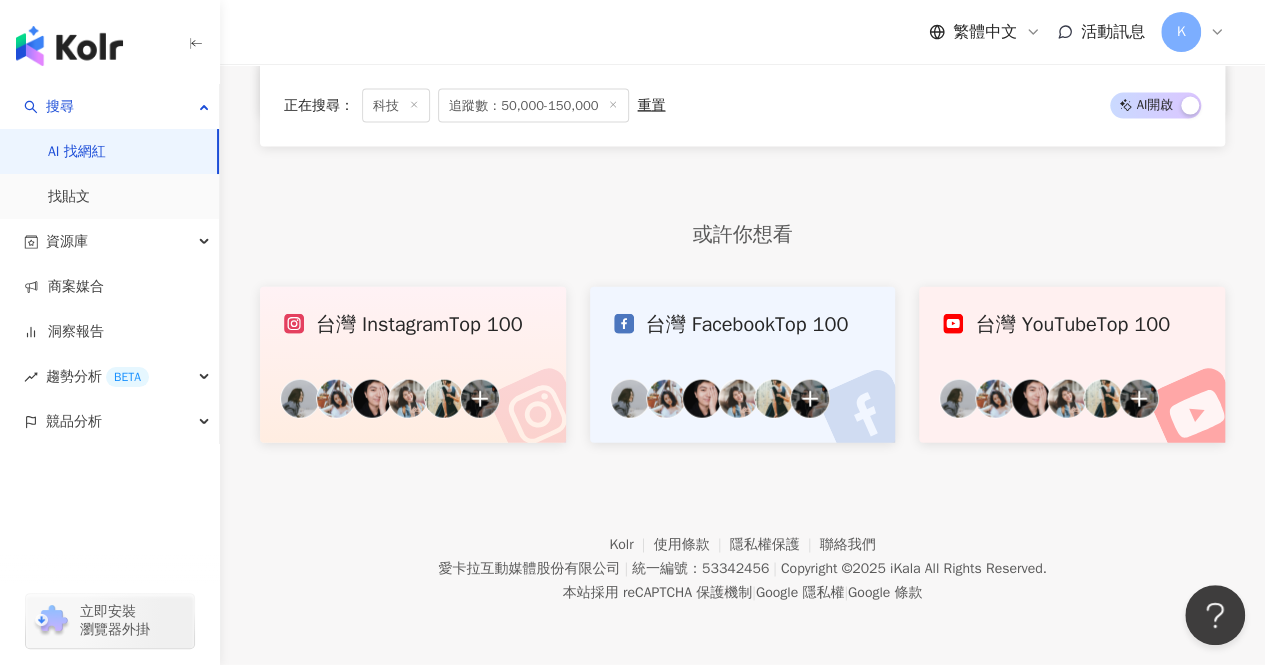 scroll, scrollTop: 1706, scrollLeft: 0, axis: vertical 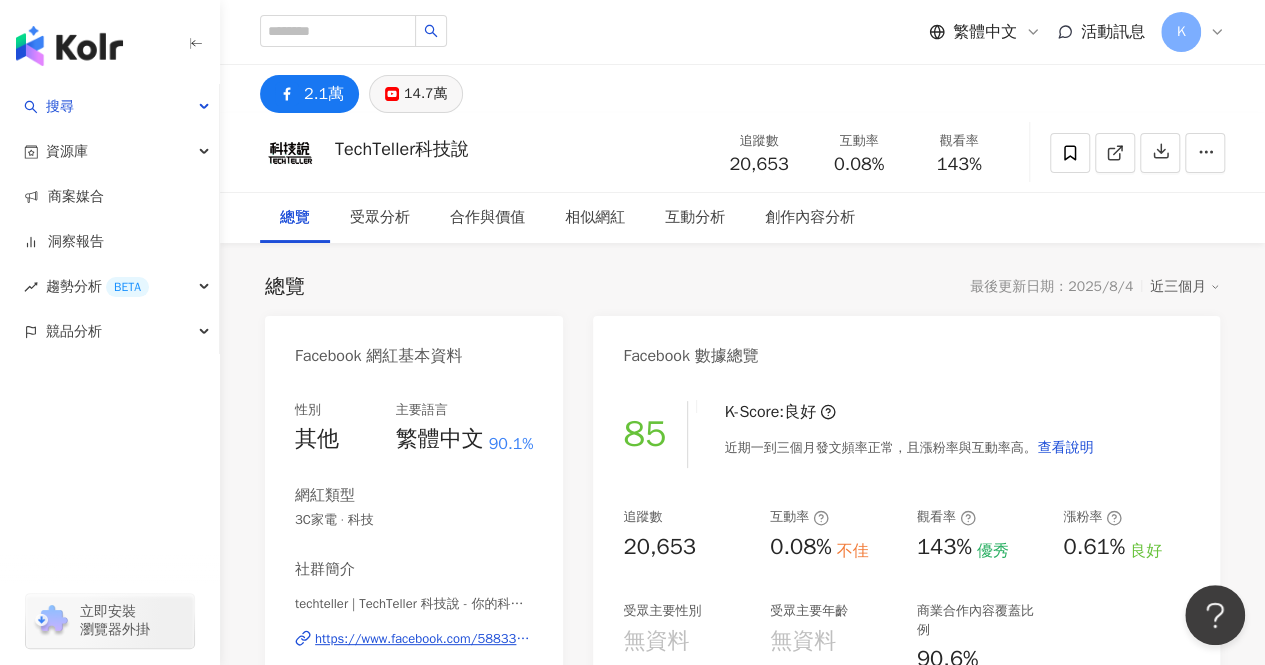 click on "14.7萬" at bounding box center [416, 94] 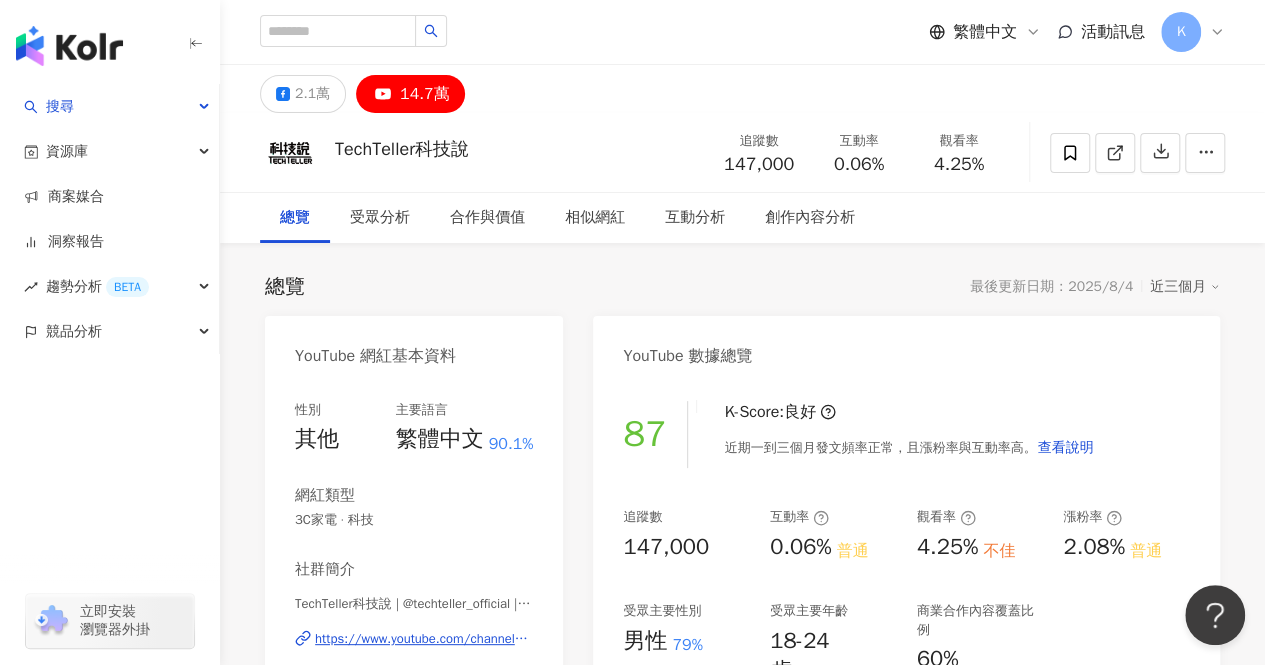 drag, startPoint x: 795, startPoint y: 169, endPoint x: 708, endPoint y: 165, distance: 87.0919 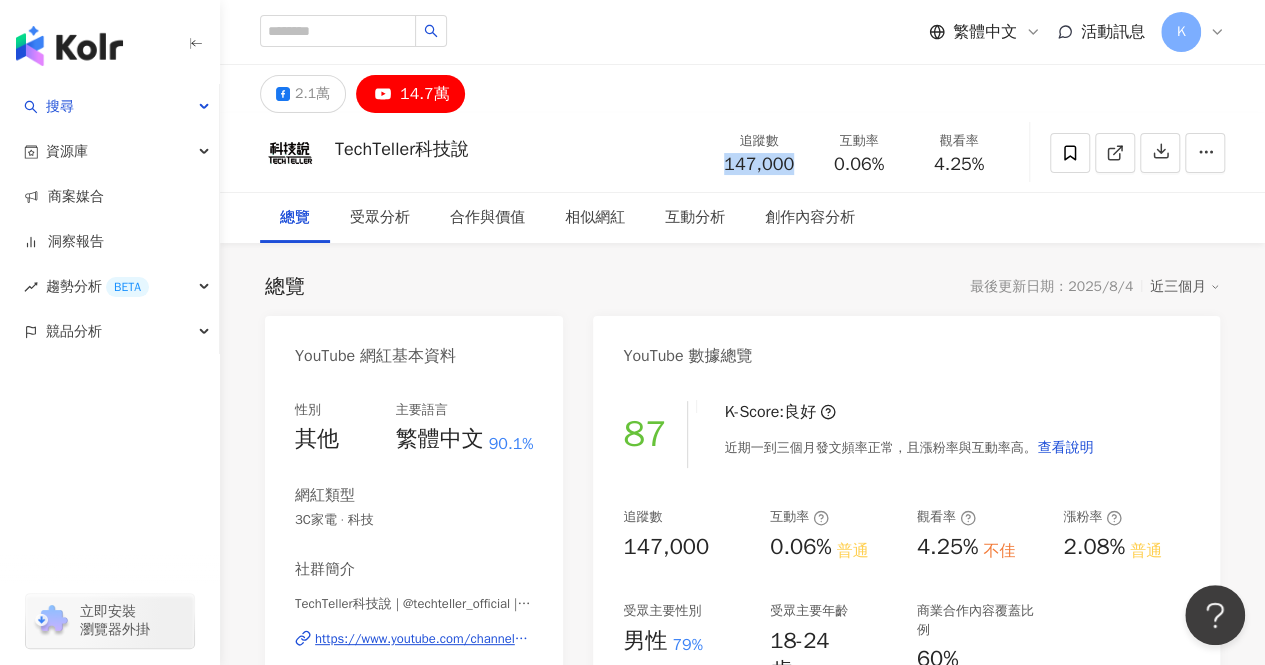 copy on "147,000" 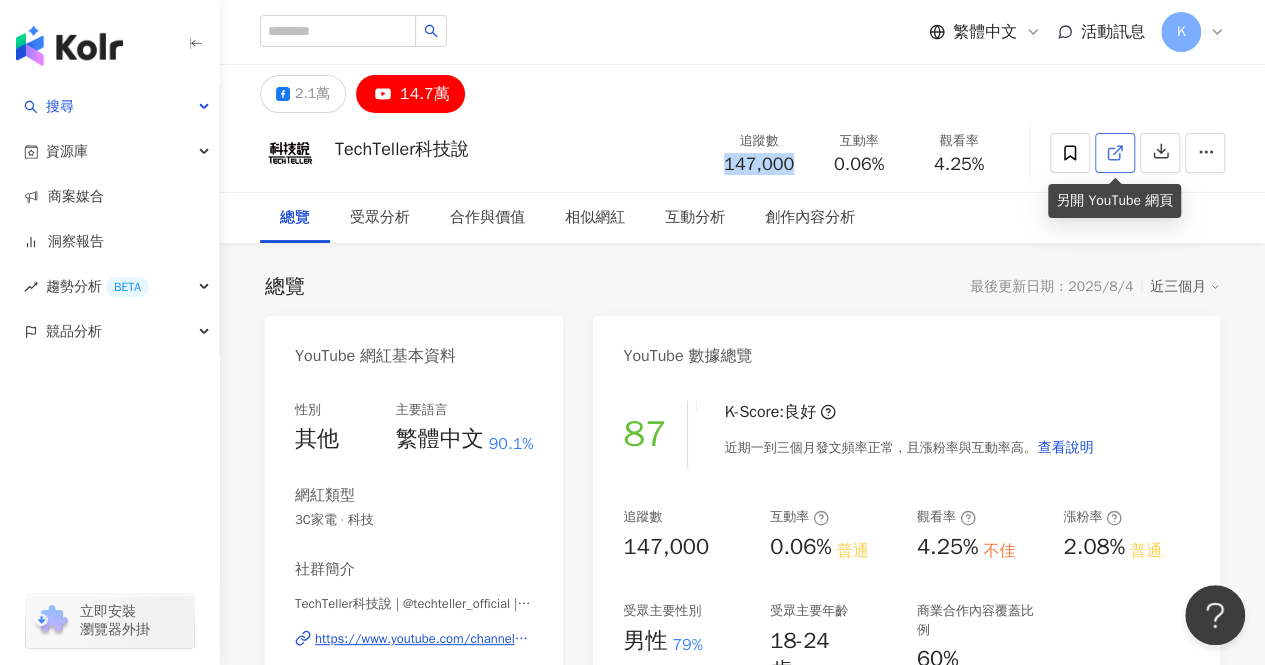 click 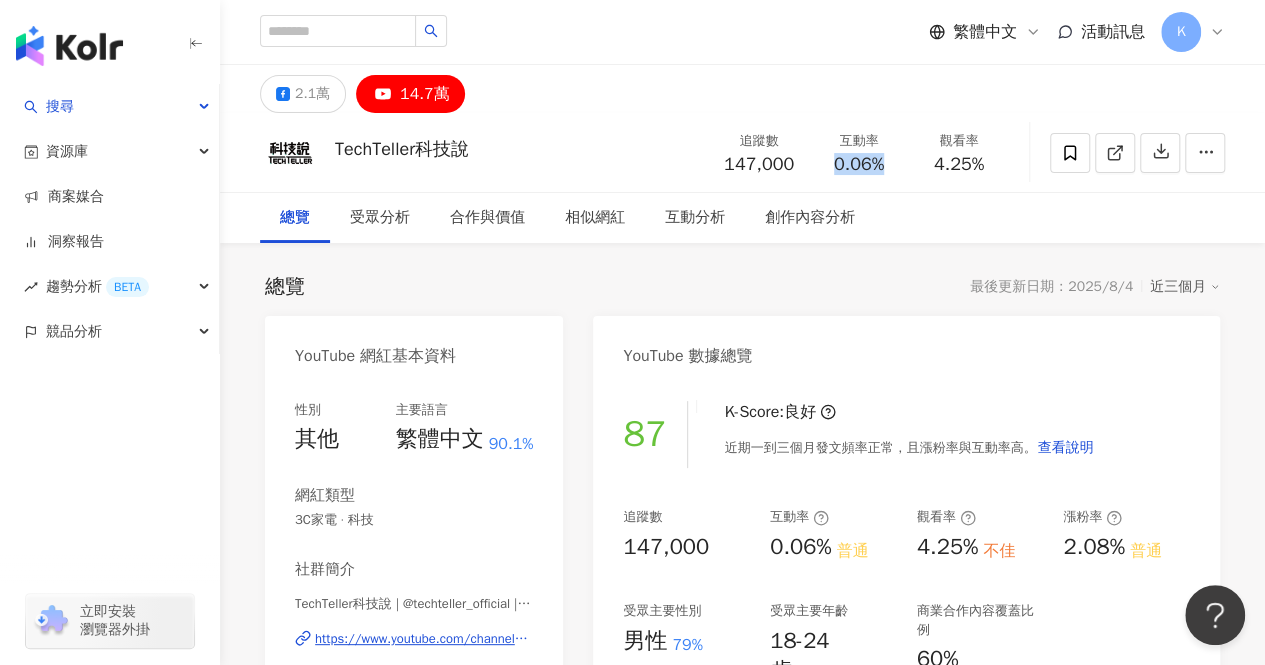 drag, startPoint x: 827, startPoint y: 163, endPoint x: 885, endPoint y: 163, distance: 58 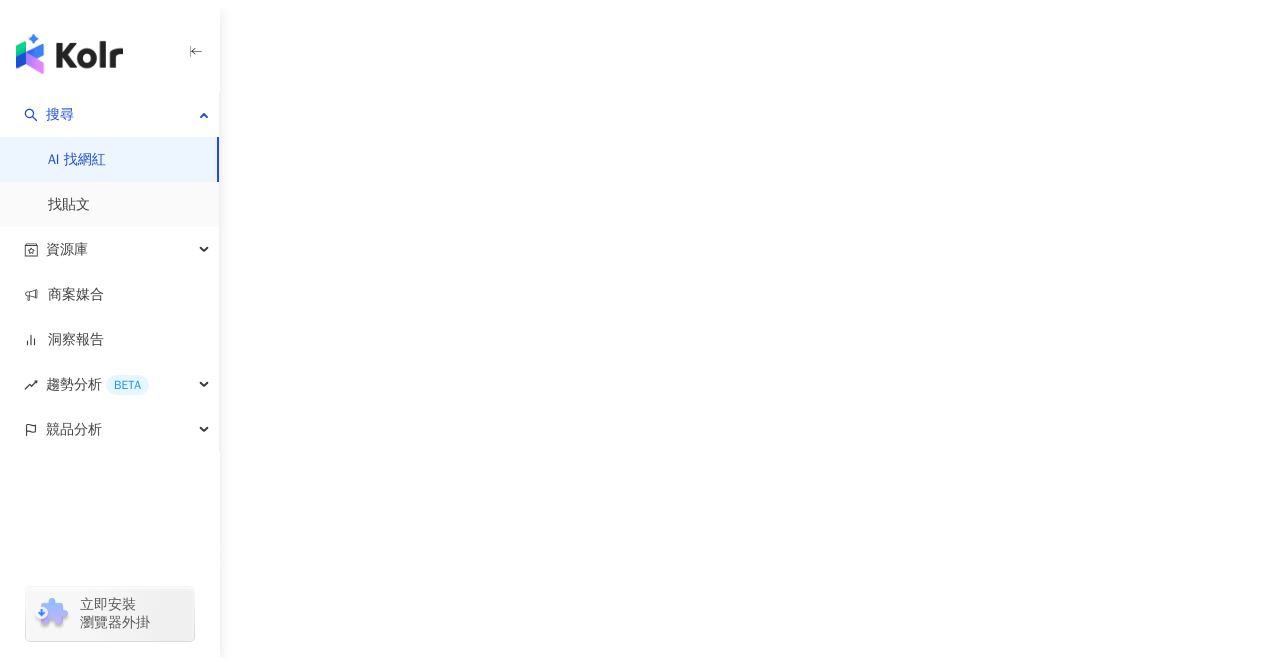 scroll, scrollTop: 0, scrollLeft: 0, axis: both 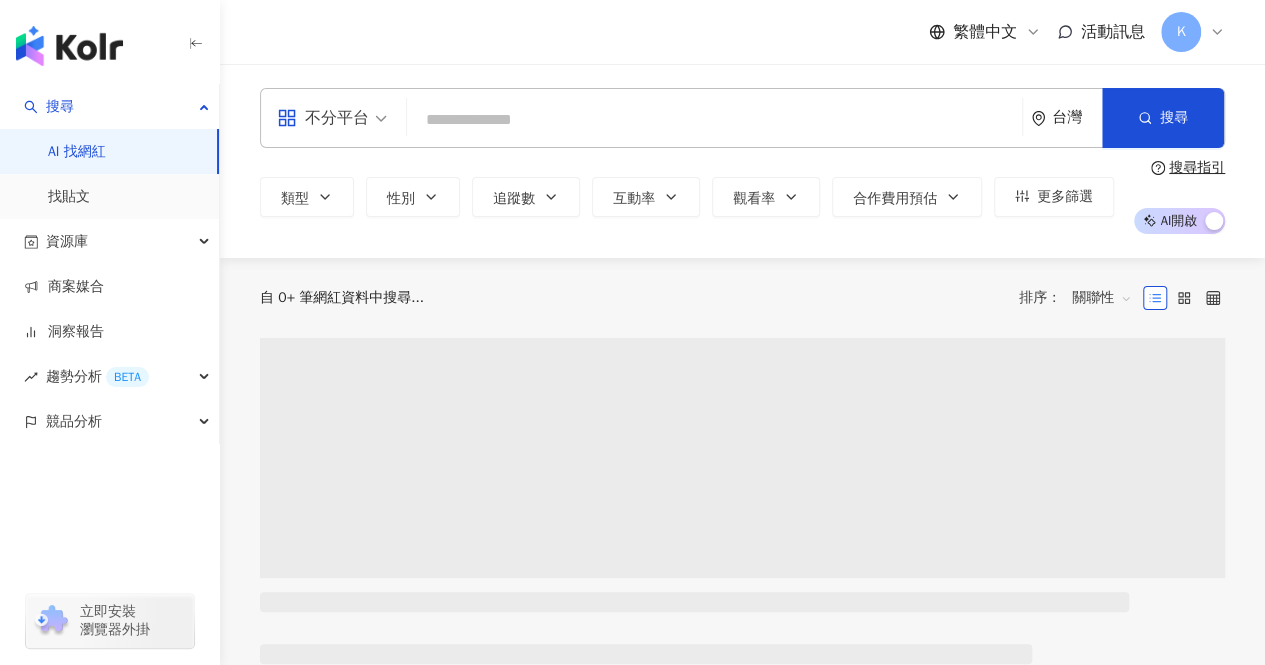 click at bounding box center [714, 120] 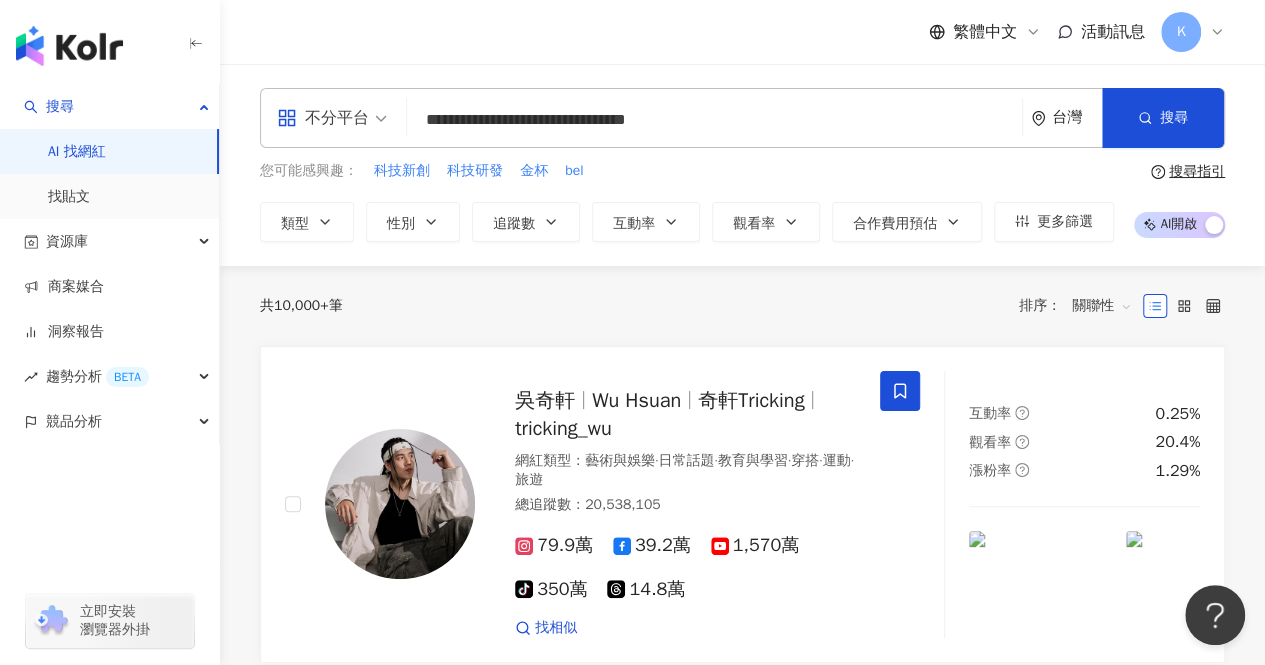 scroll, scrollTop: 0, scrollLeft: 0, axis: both 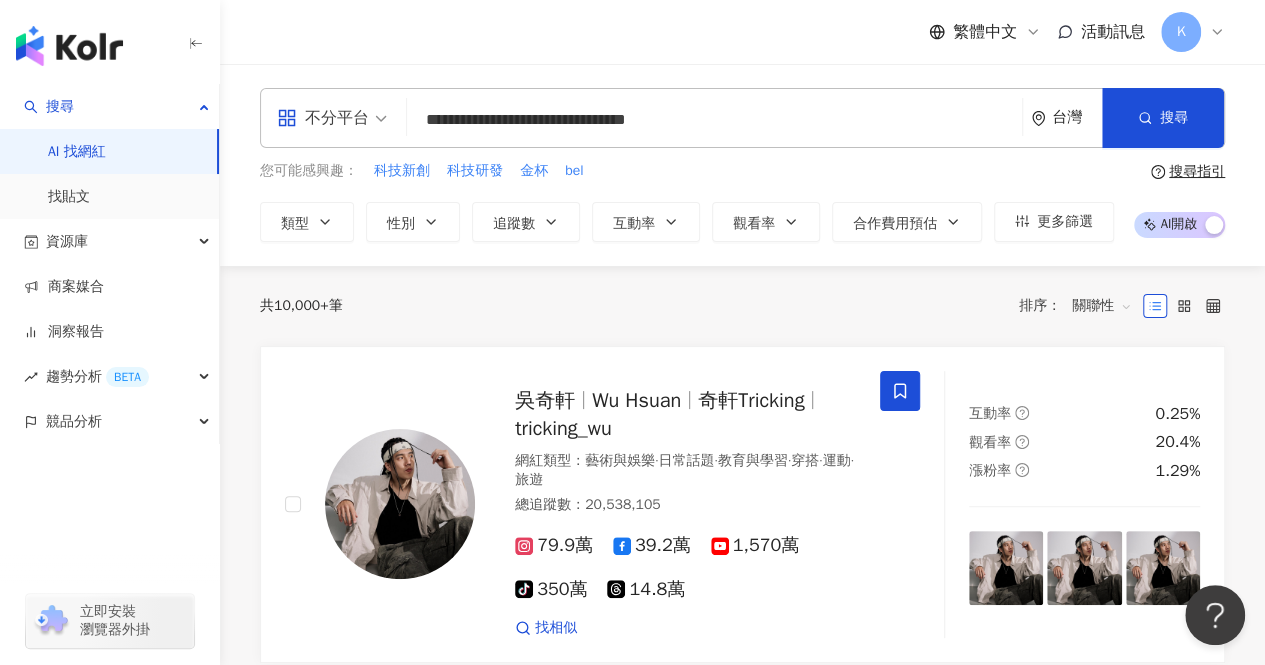 click on "**********" at bounding box center [714, 120] 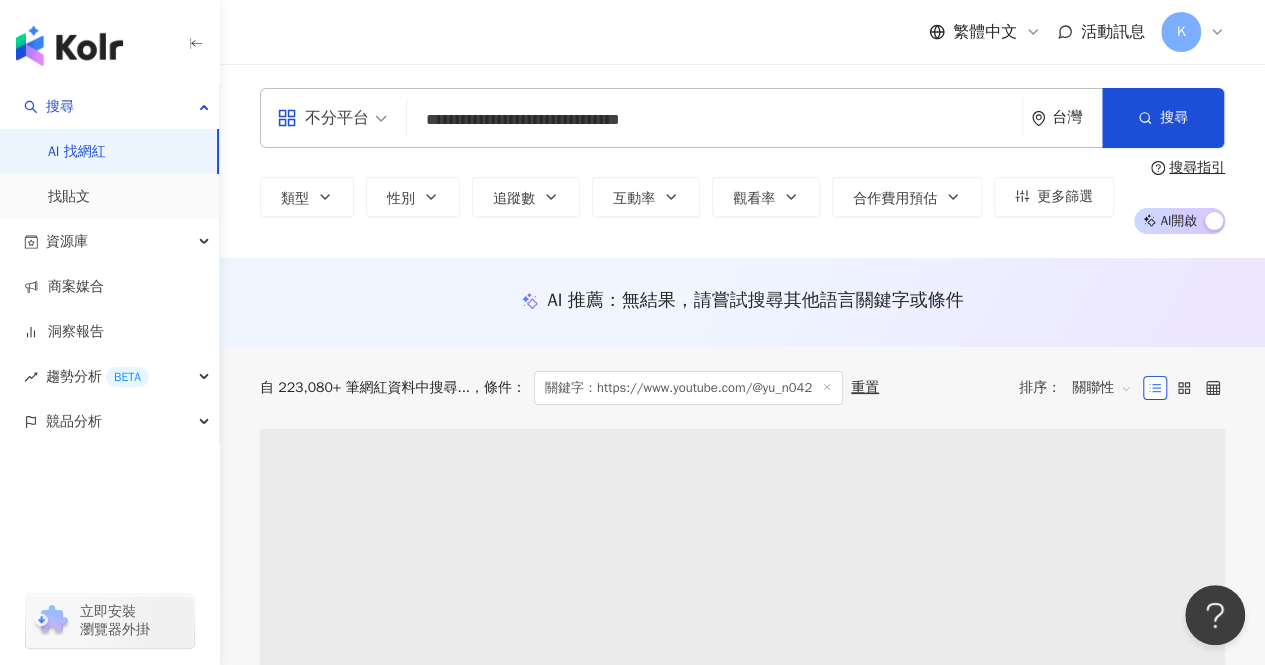 click on "**********" at bounding box center [714, 120] 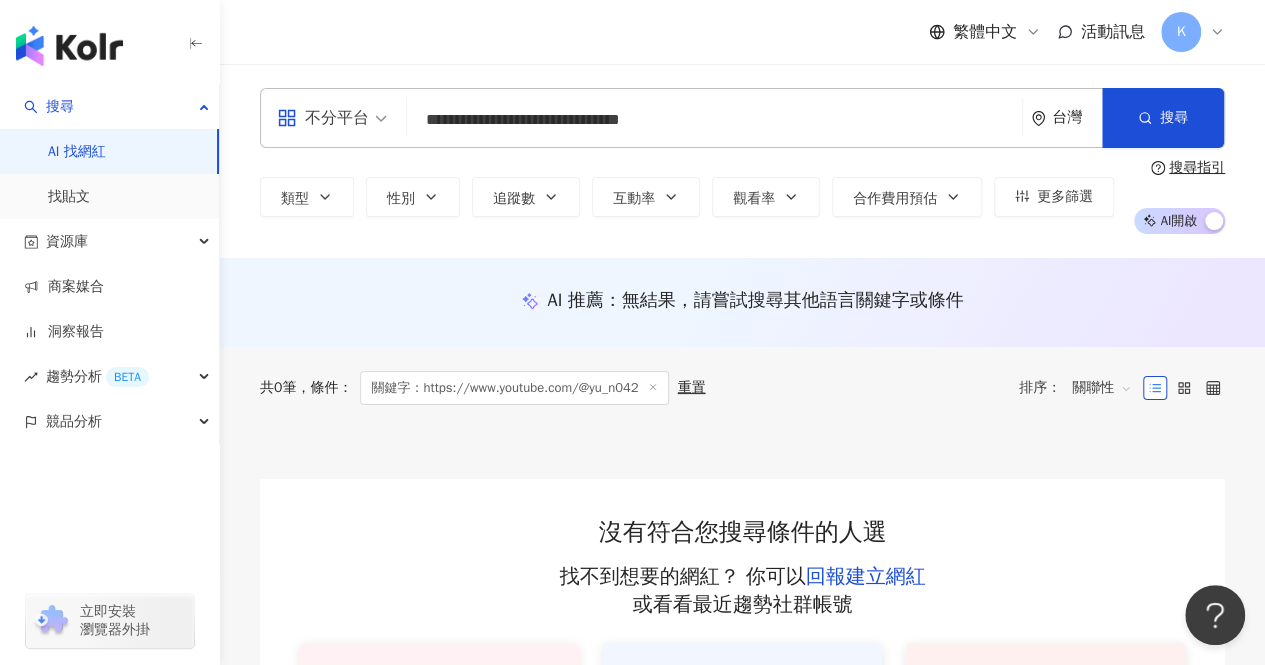 type on "**********" 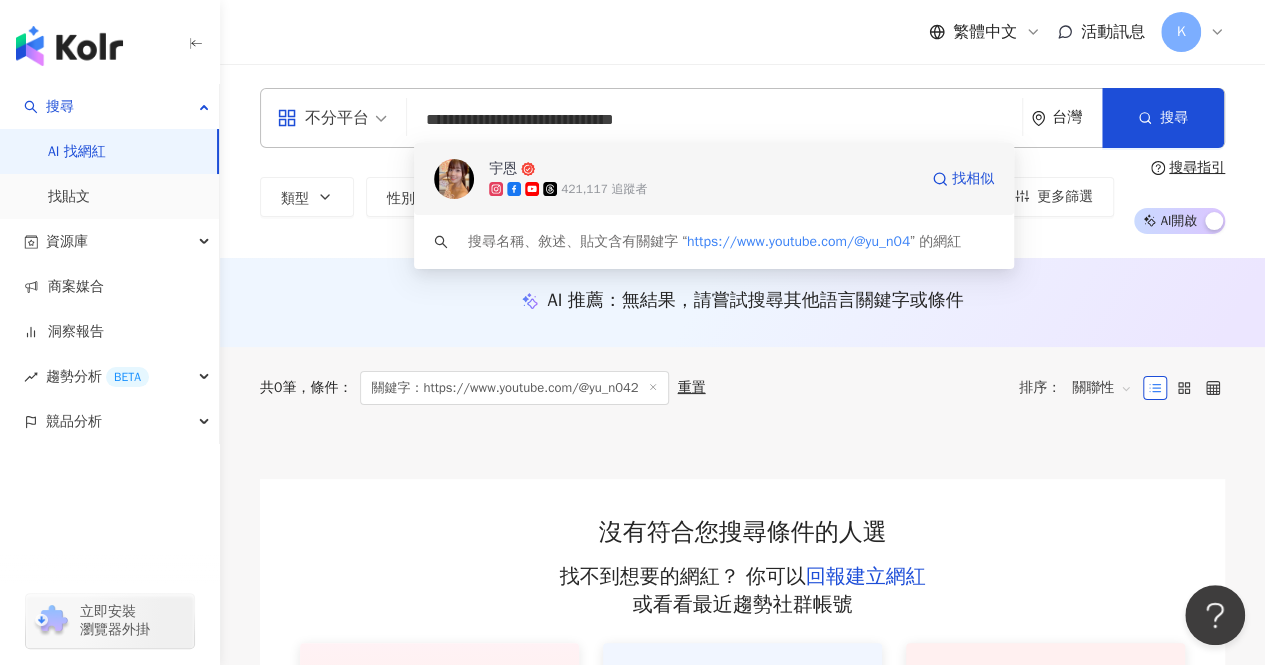 click on "宇恩 421,117   追蹤者 找相似" at bounding box center [714, 179] 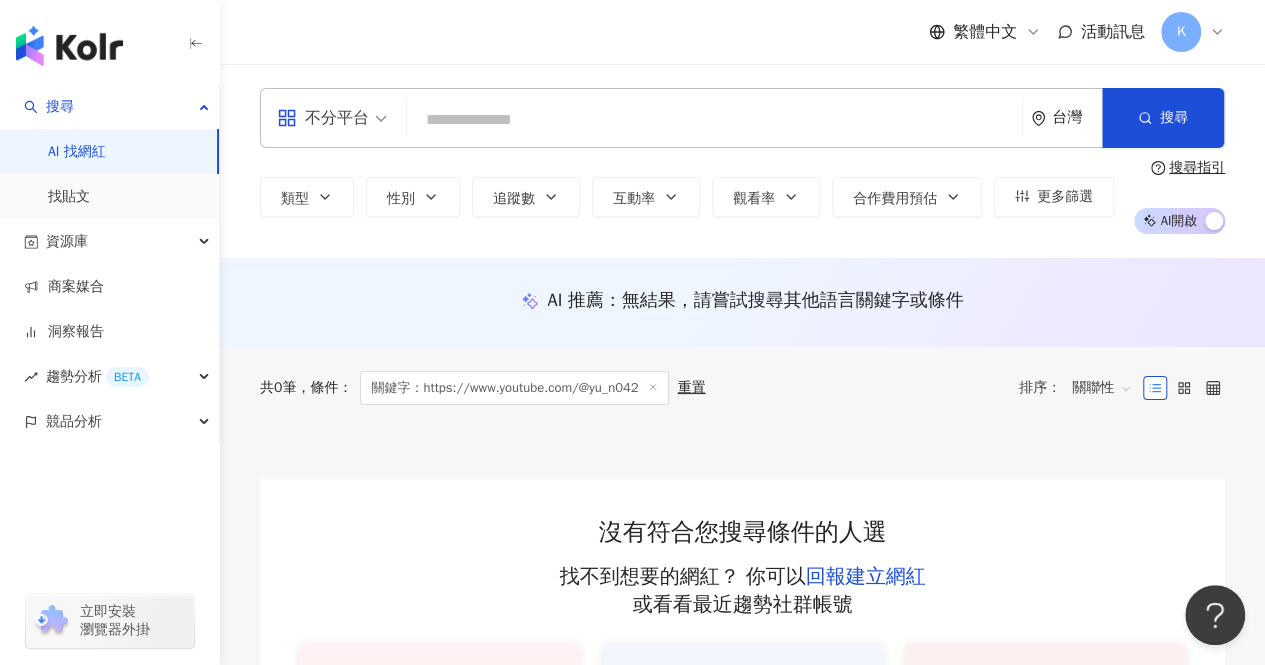 click at bounding box center [714, 120] 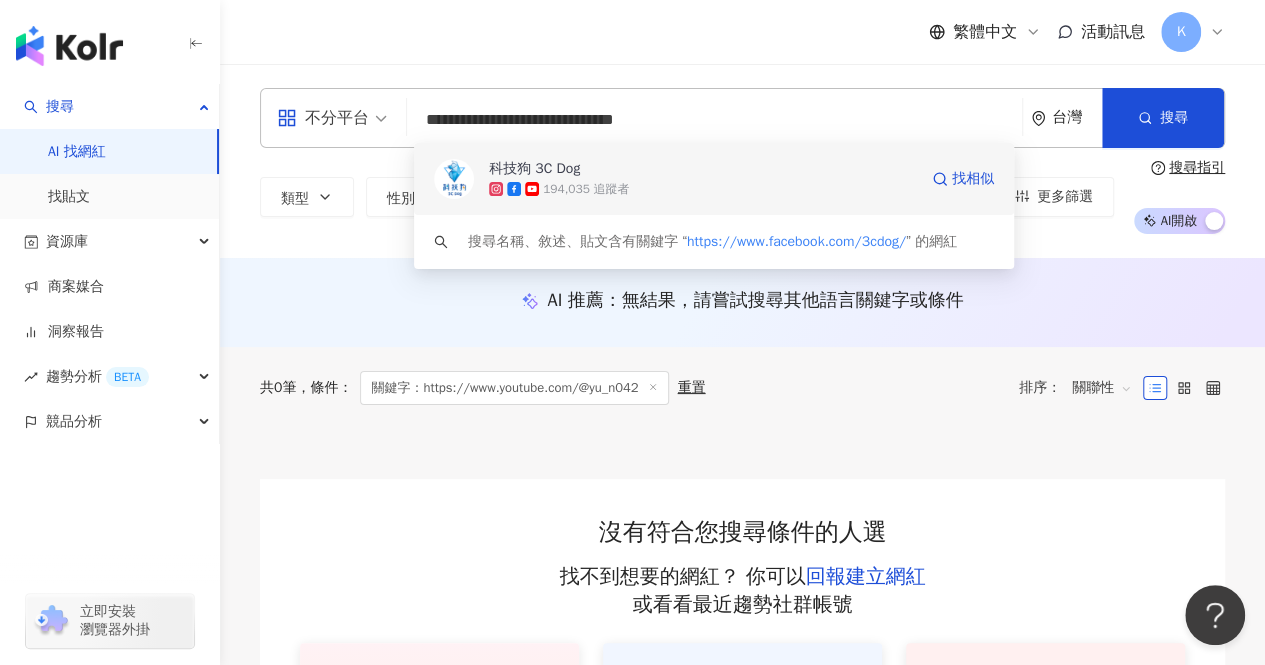 click on "194,035   追蹤者" at bounding box center [703, 189] 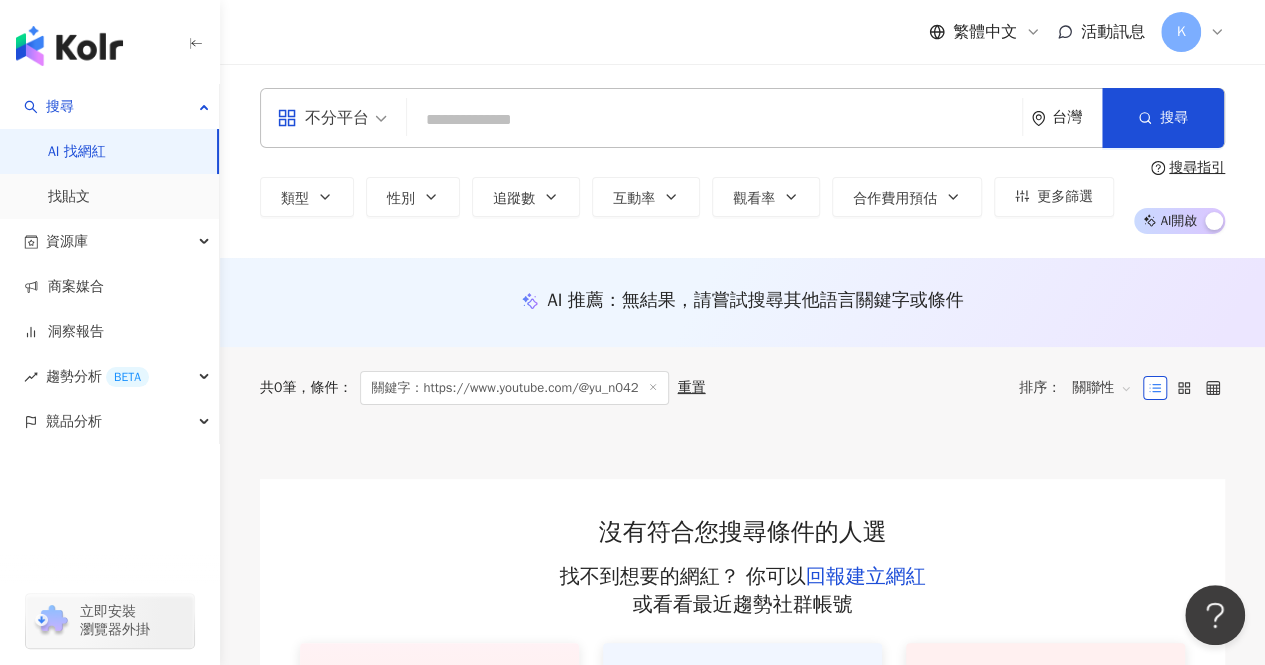 click at bounding box center (714, 120) 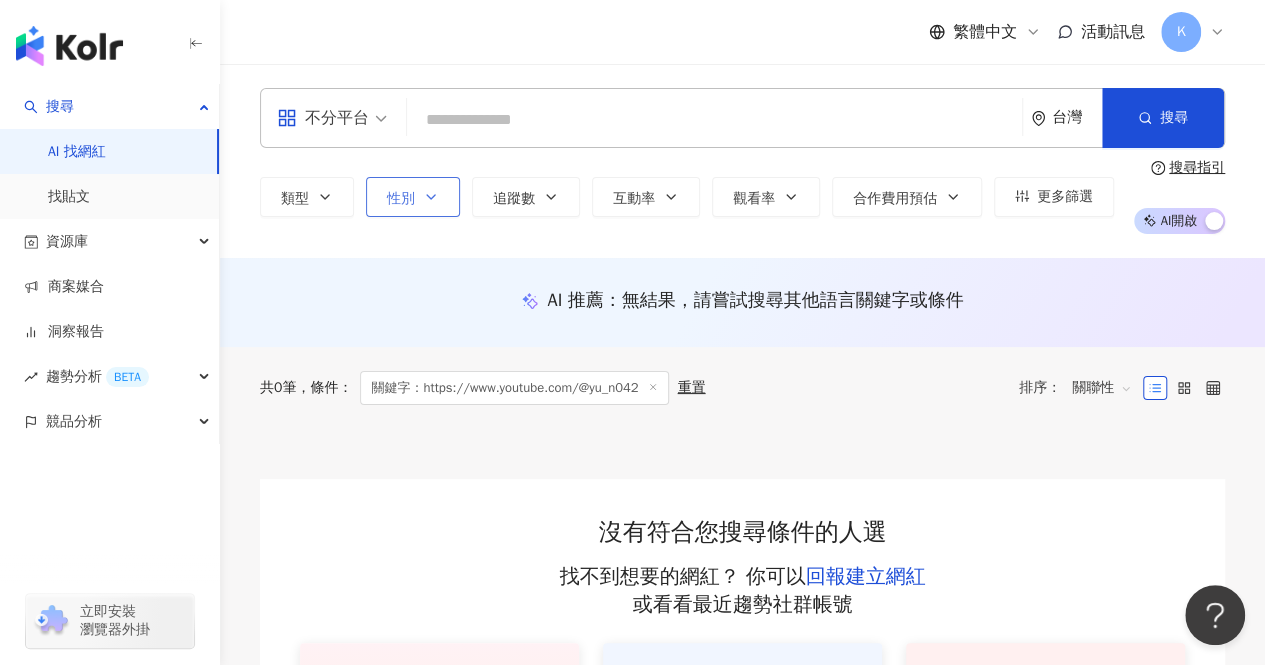 click on "性別" at bounding box center [413, 197] 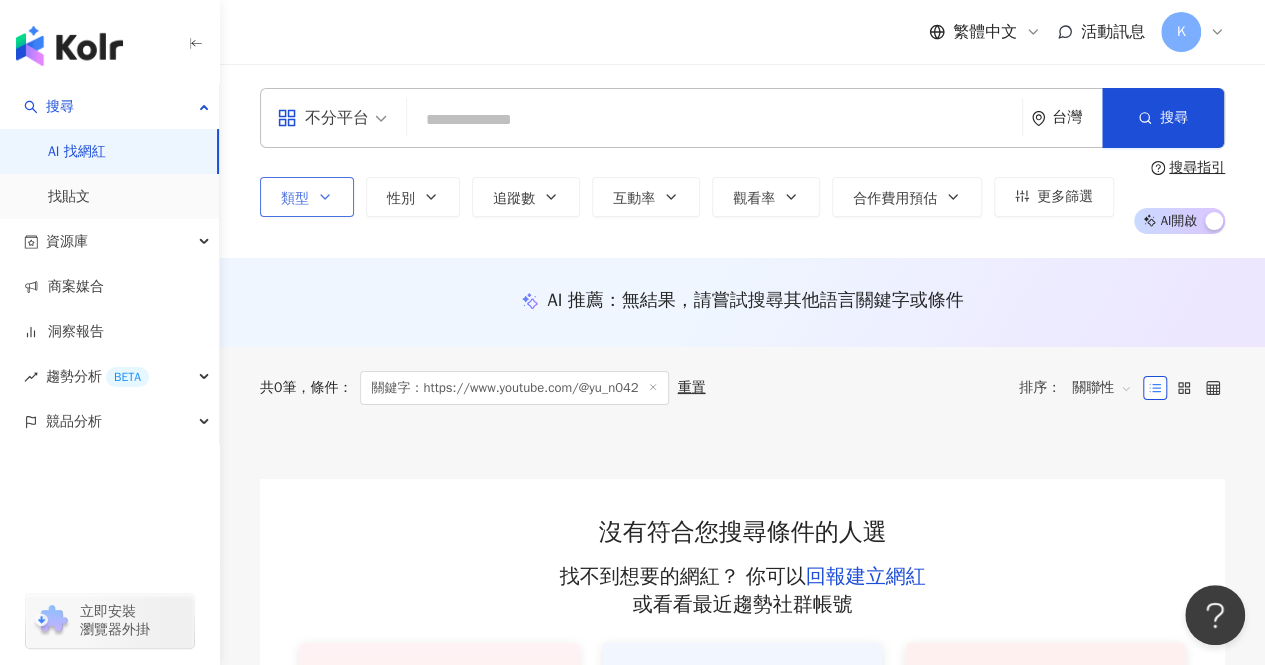 click 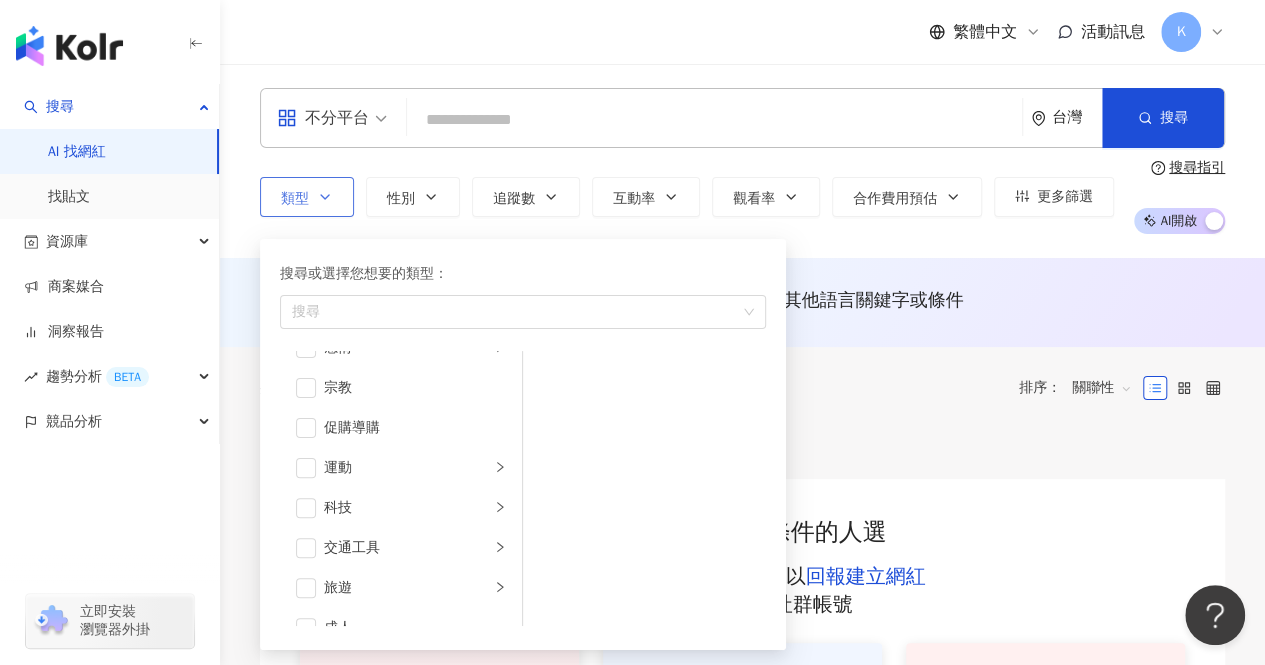 scroll, scrollTop: 692, scrollLeft: 0, axis: vertical 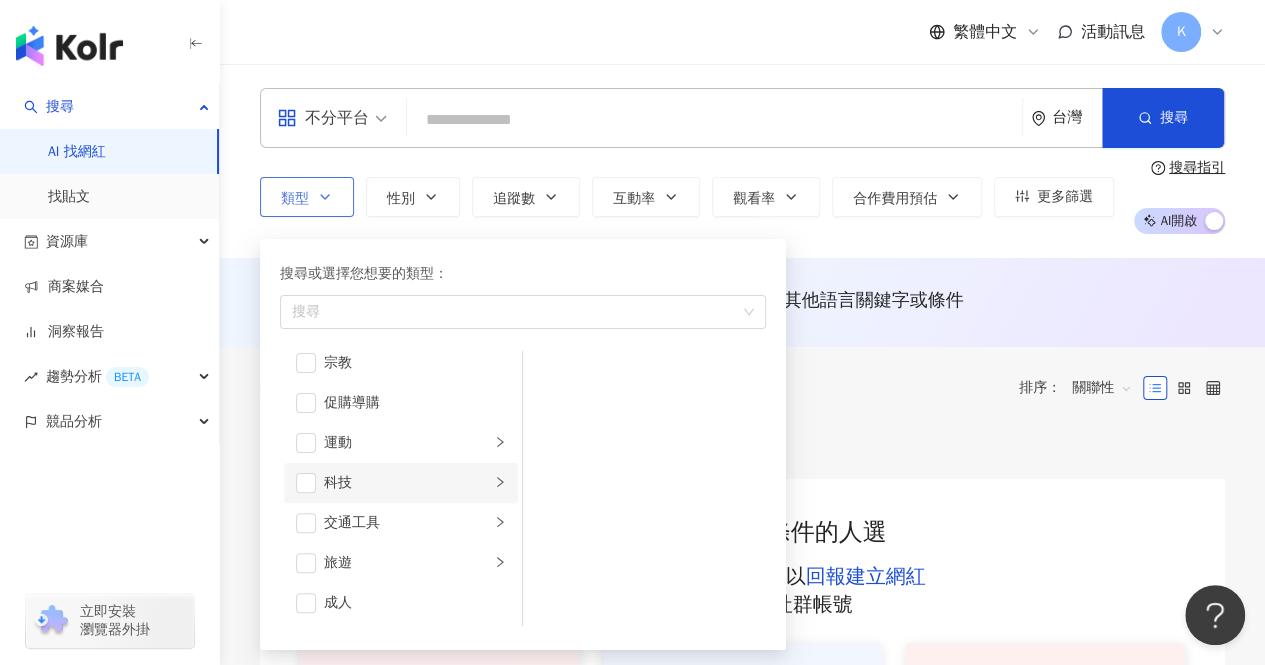 click on "科技" at bounding box center [407, 483] 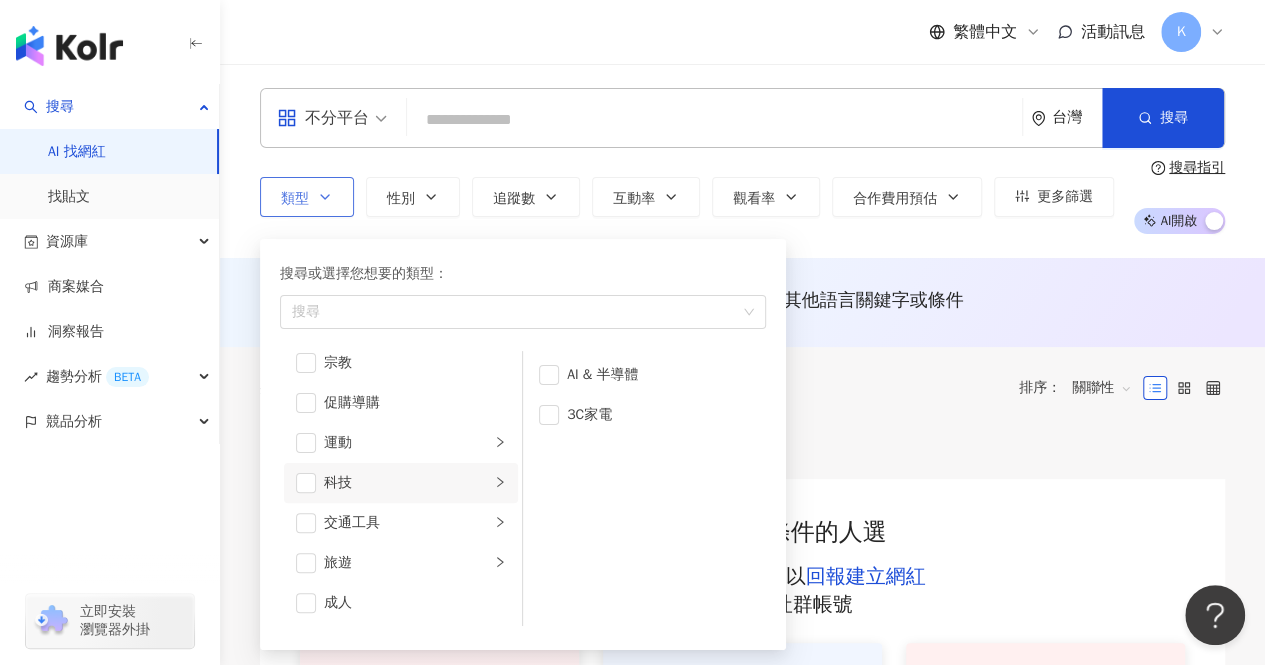 click on "科技" at bounding box center (401, 483) 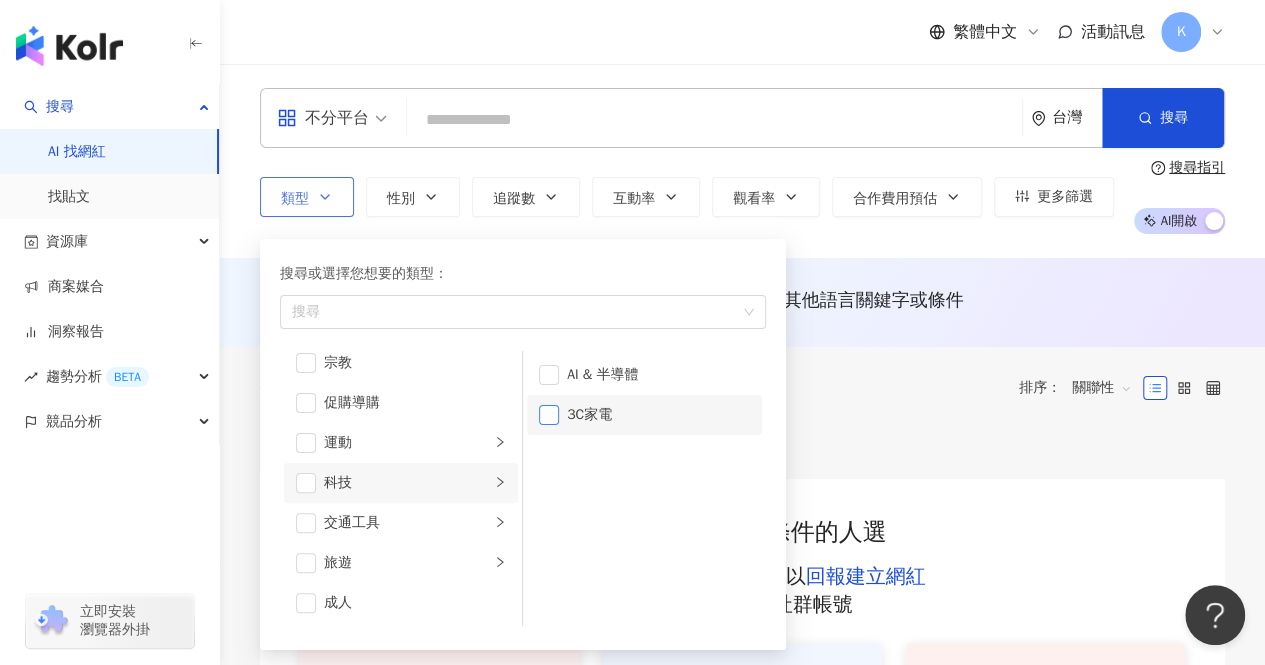 click at bounding box center (549, 415) 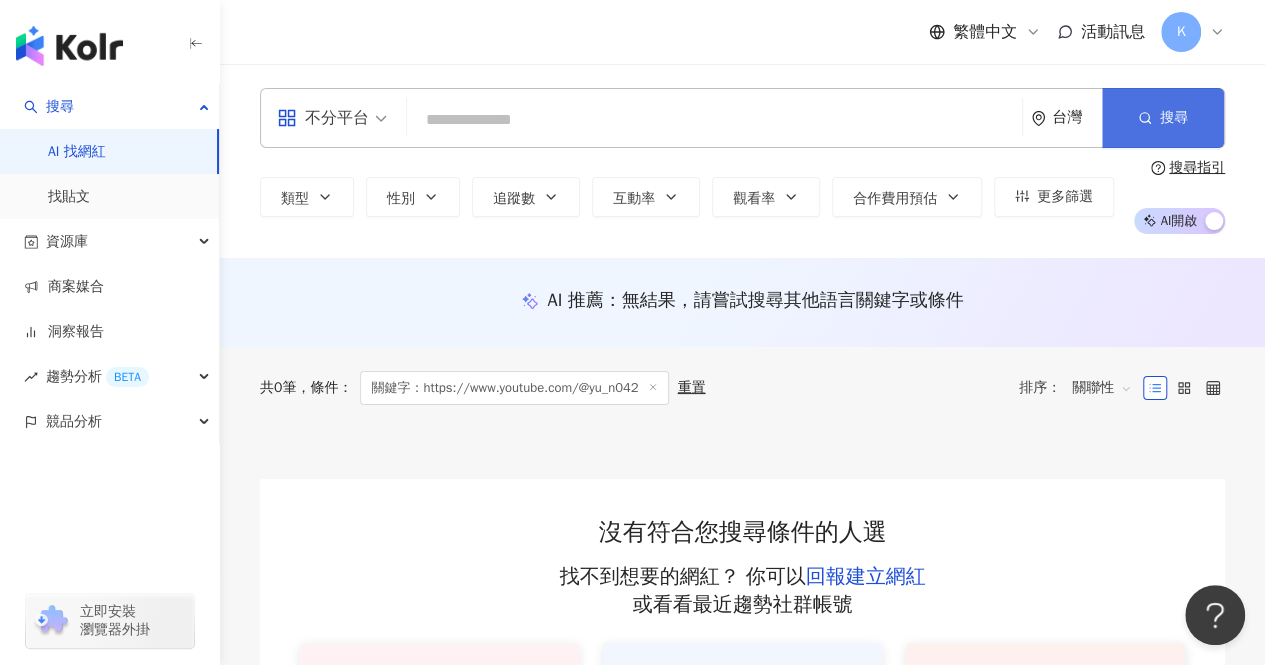 click at bounding box center [1145, 117] 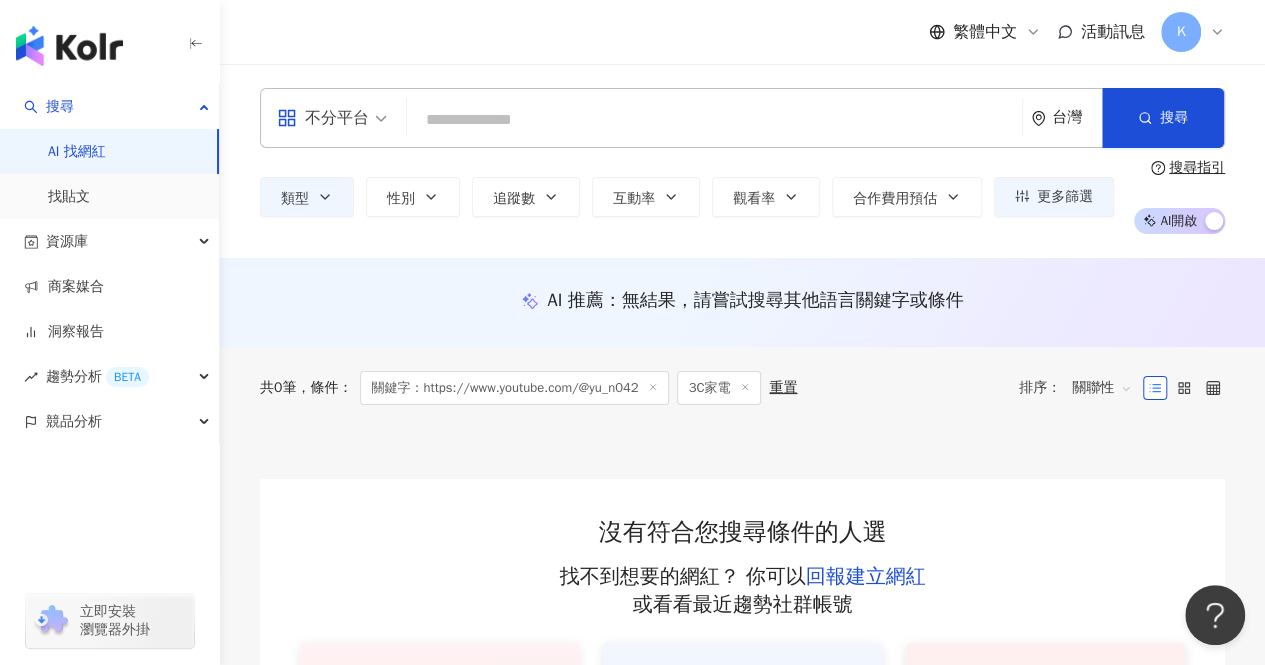 click at bounding box center [714, 120] 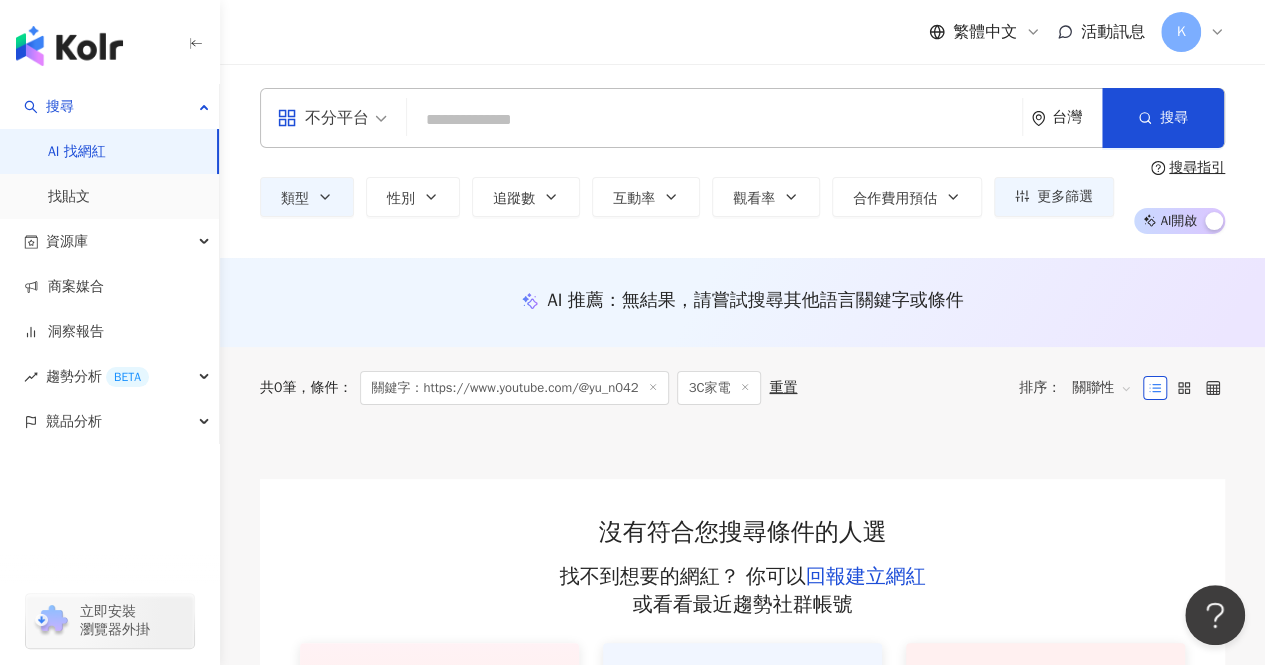 click 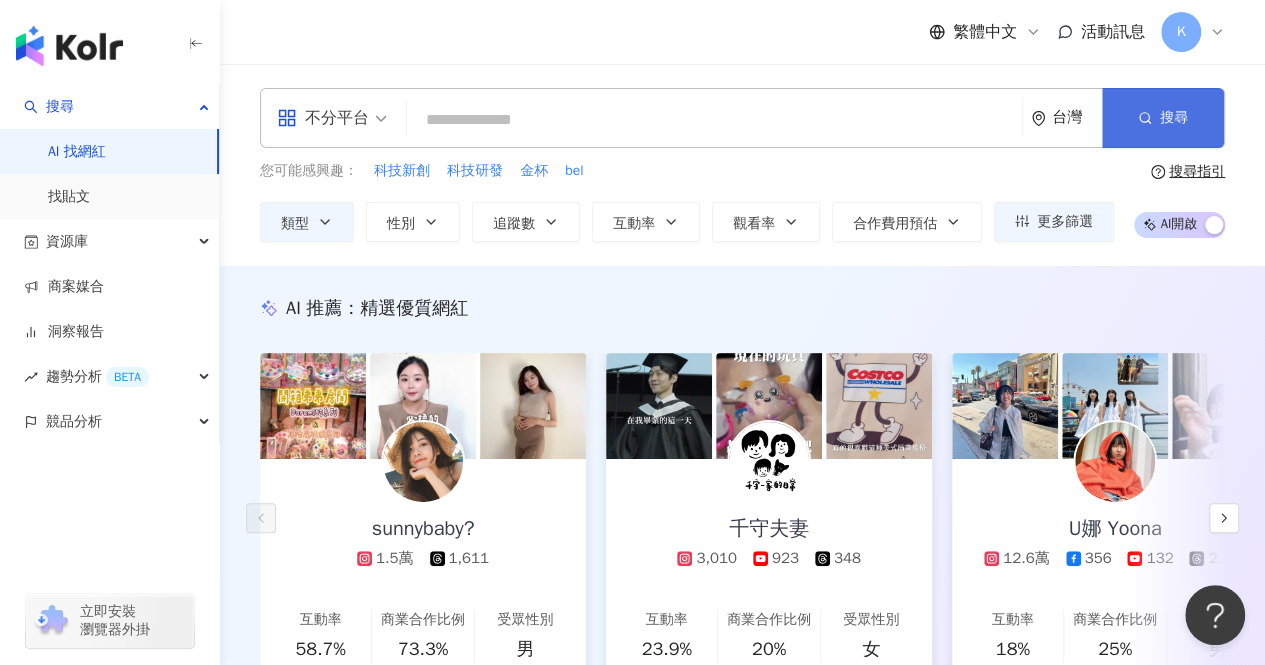 click on "搜尋" at bounding box center (1163, 118) 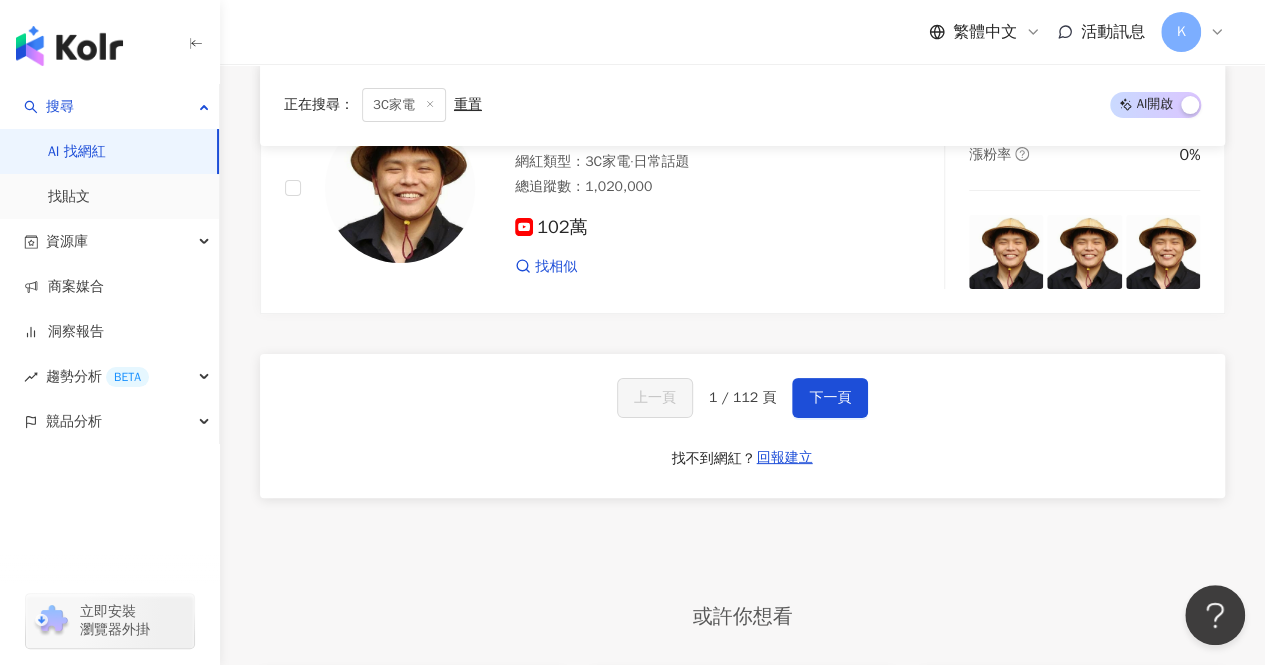scroll, scrollTop: 3800, scrollLeft: 0, axis: vertical 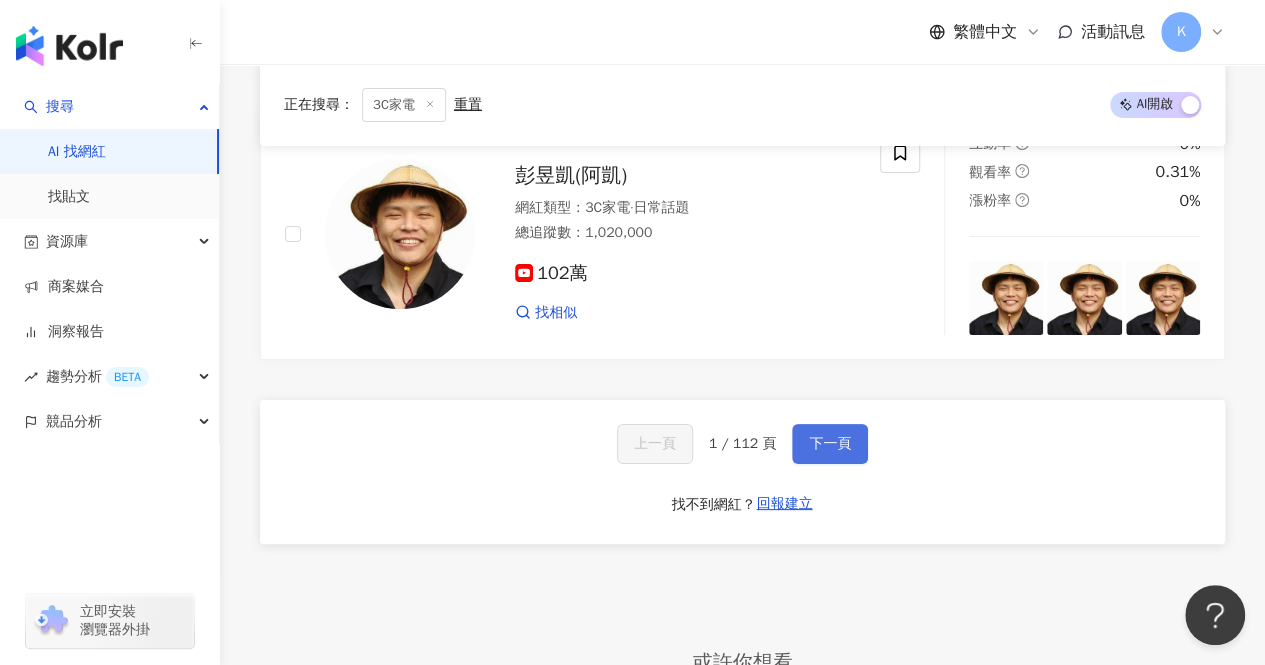 click on "下一頁" at bounding box center [830, 444] 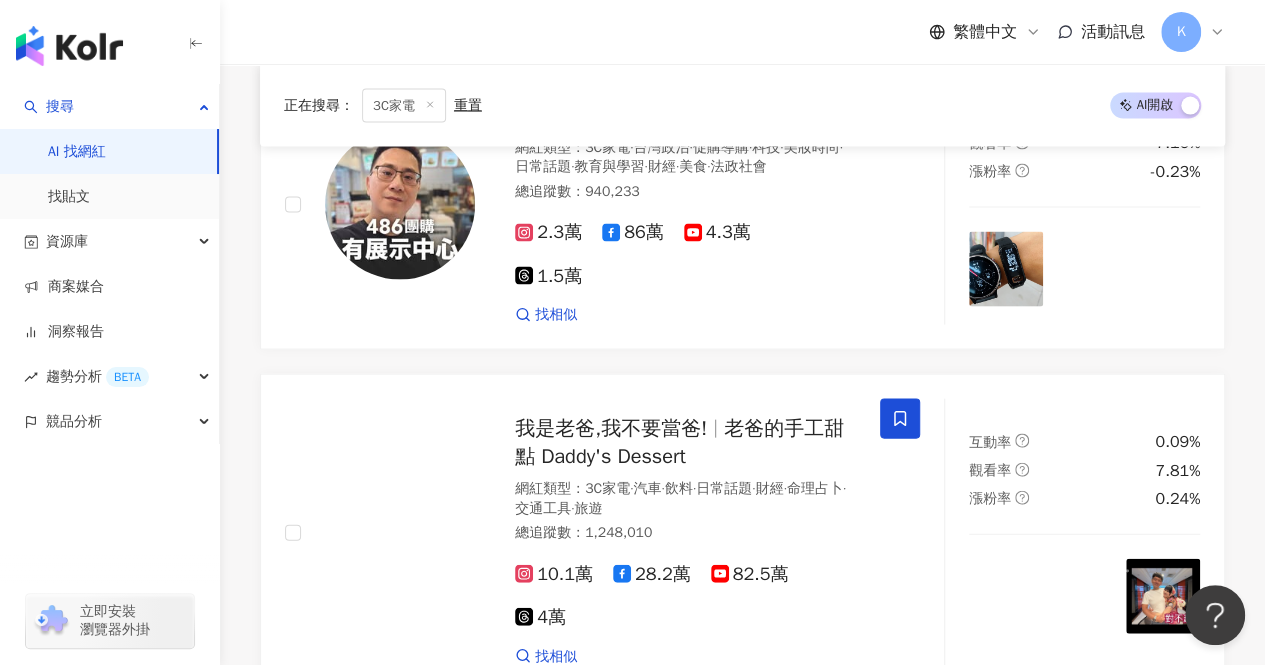 scroll, scrollTop: 1632, scrollLeft: 0, axis: vertical 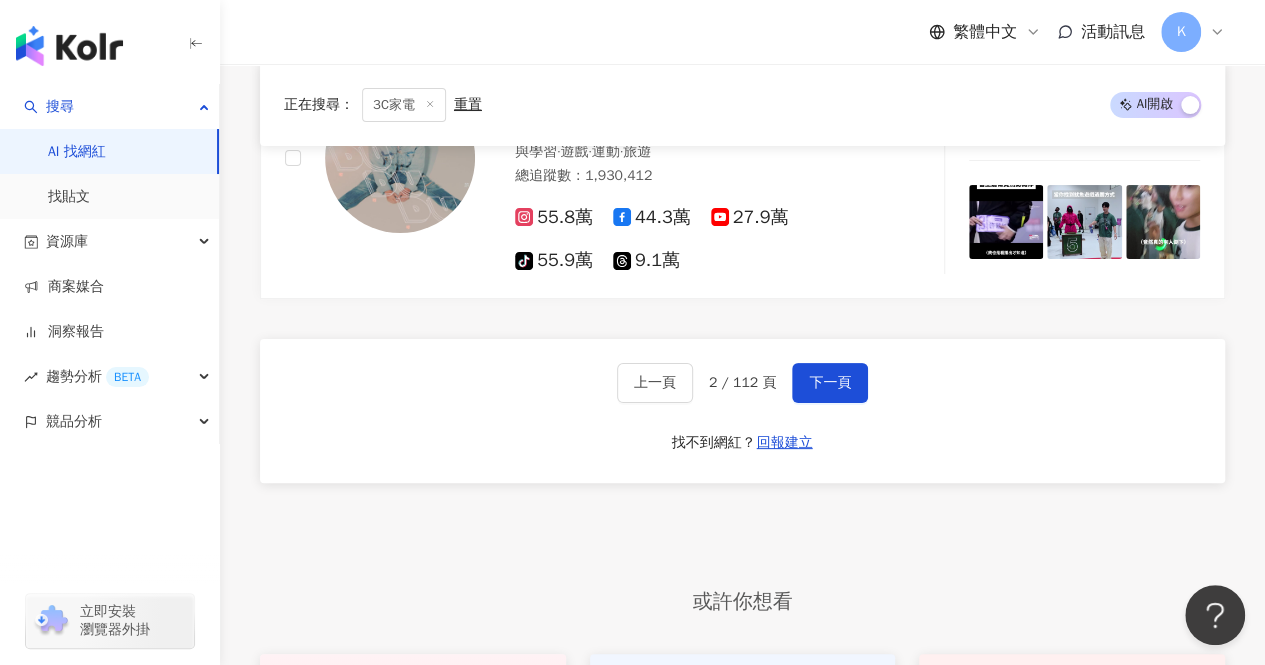click on "上一頁 2 / 112 頁 下一頁 找不到網紅？ 回報建立" at bounding box center (742, 411) 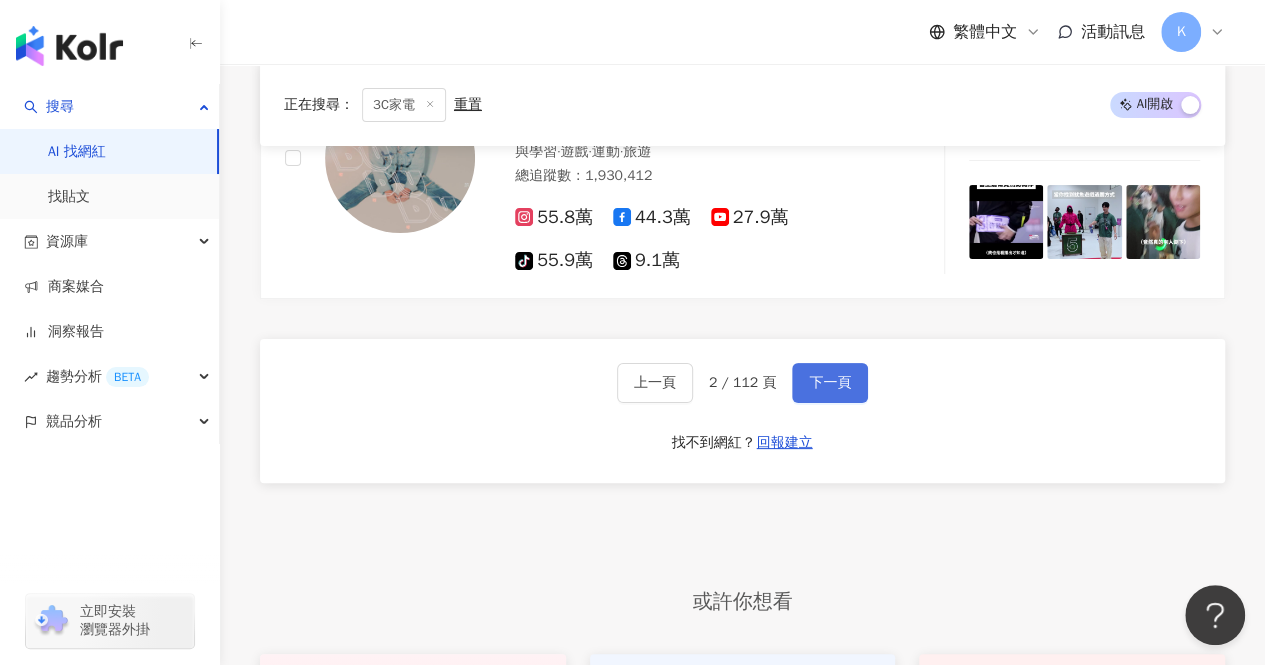 click on "下一頁" at bounding box center (830, 383) 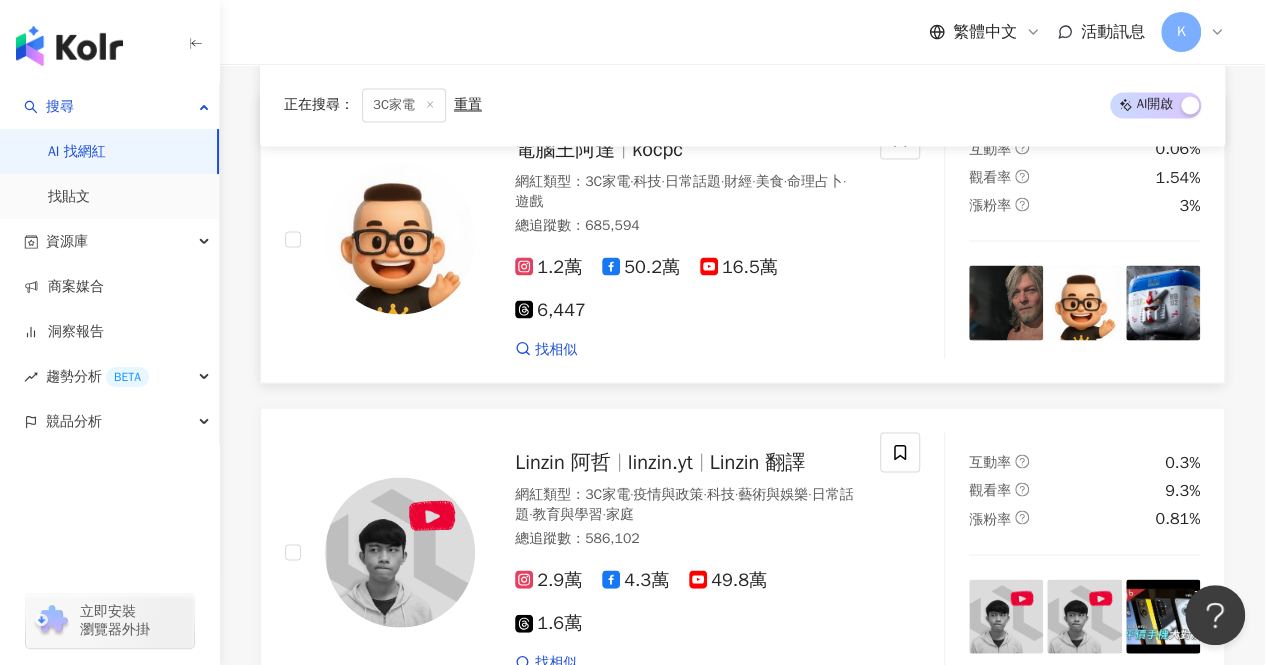 scroll, scrollTop: 1692, scrollLeft: 0, axis: vertical 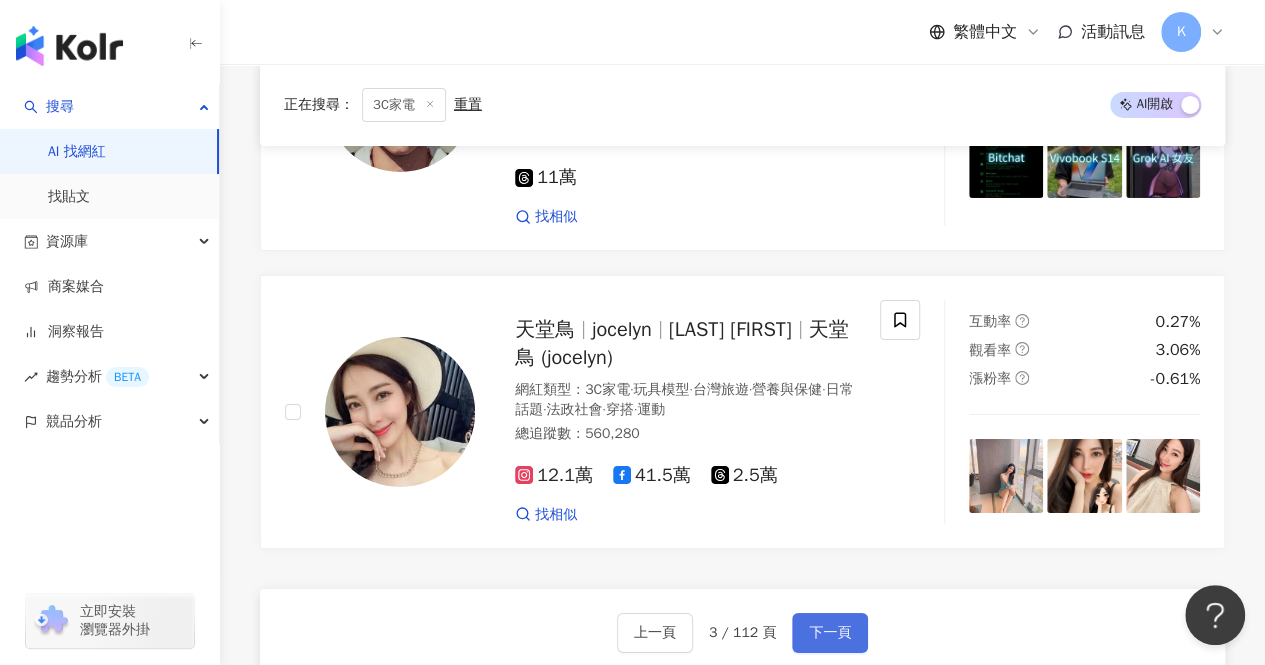 click on "下一頁" at bounding box center [830, 633] 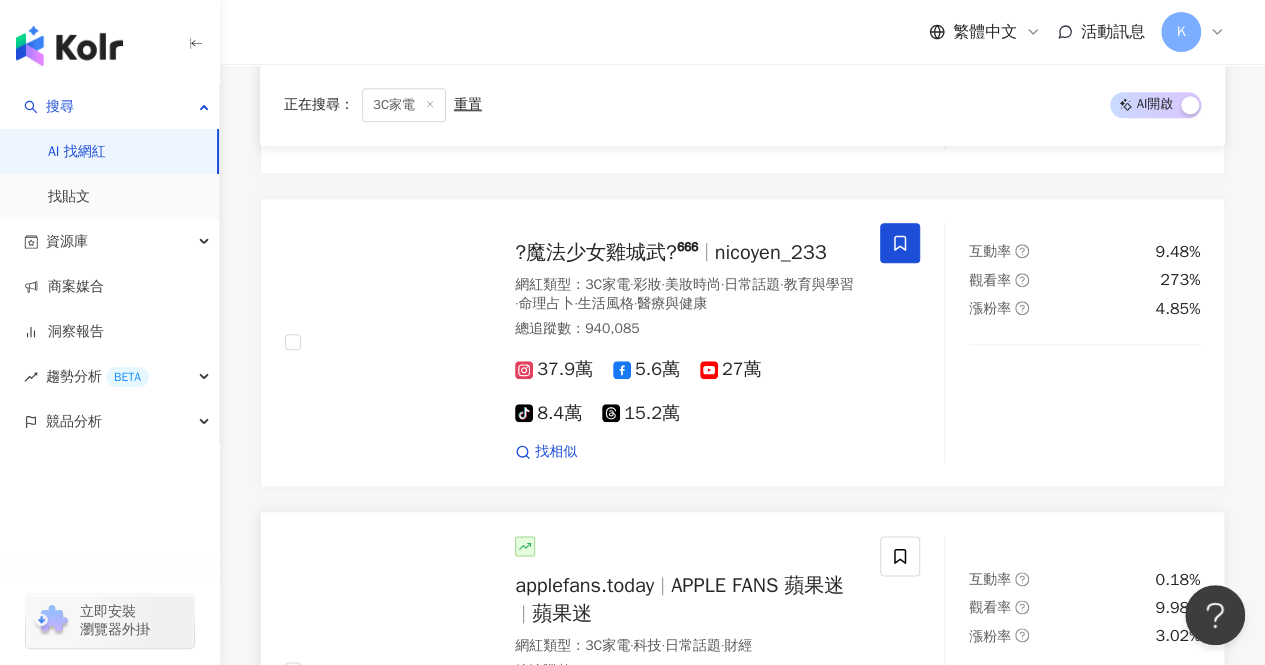 scroll, scrollTop: 738, scrollLeft: 0, axis: vertical 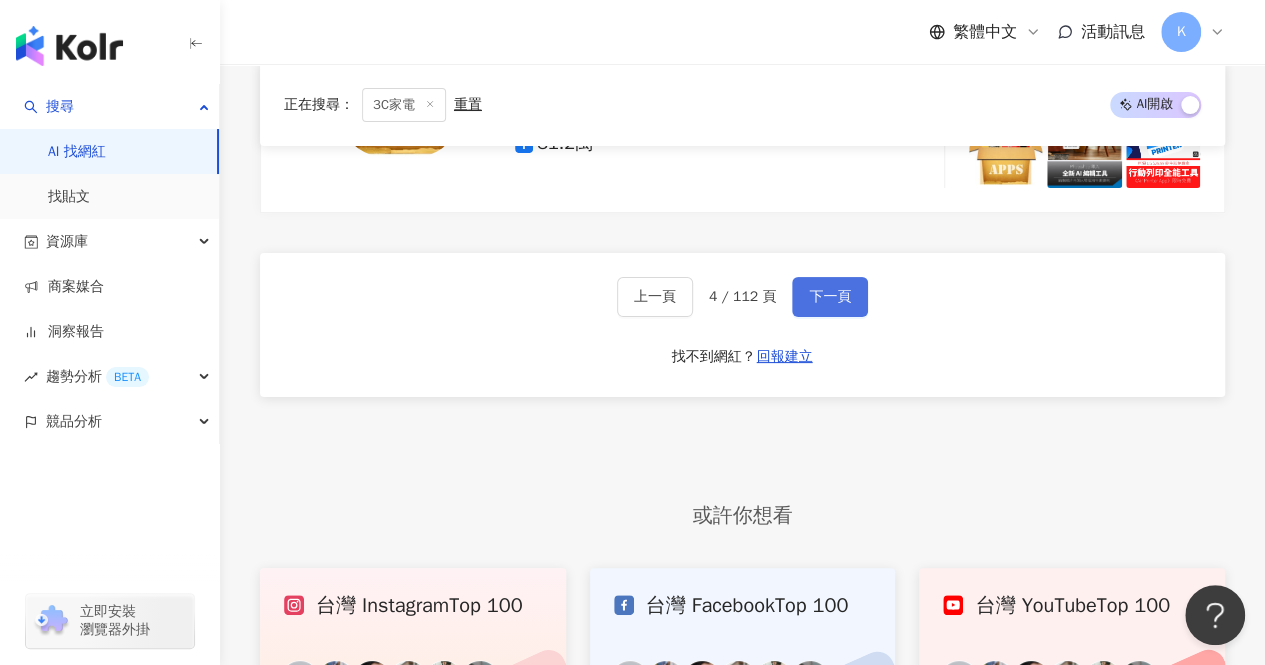 click on "下一頁" at bounding box center (830, 297) 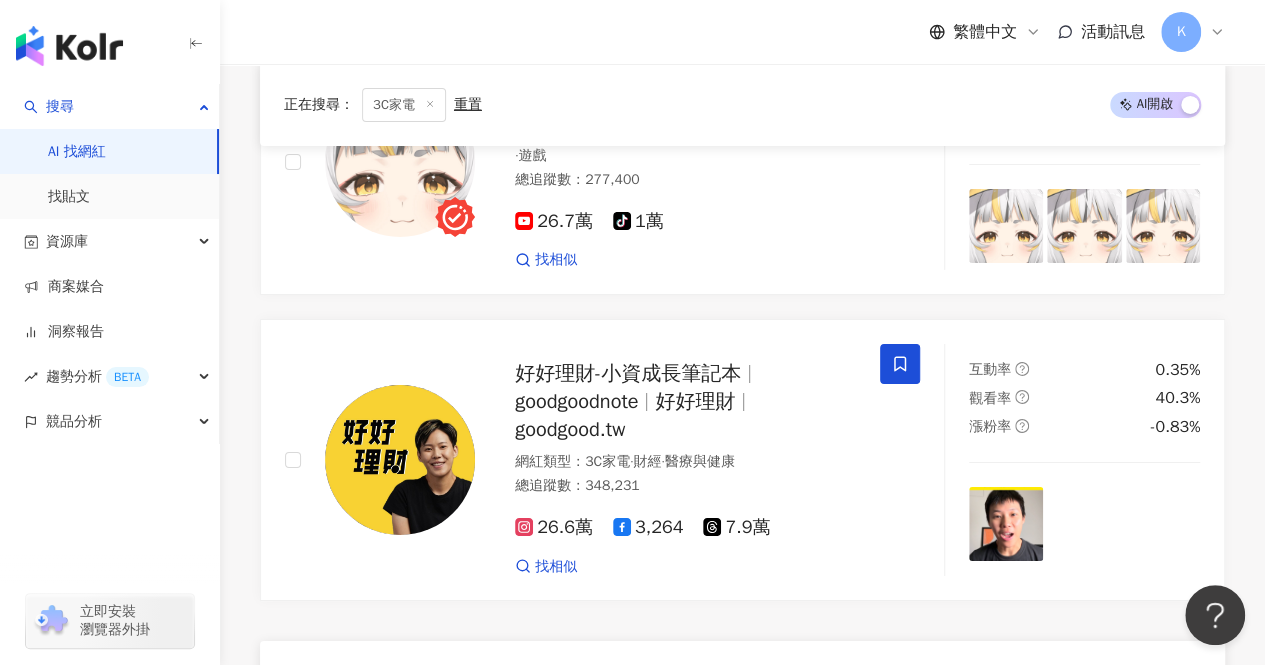scroll, scrollTop: 3604, scrollLeft: 0, axis: vertical 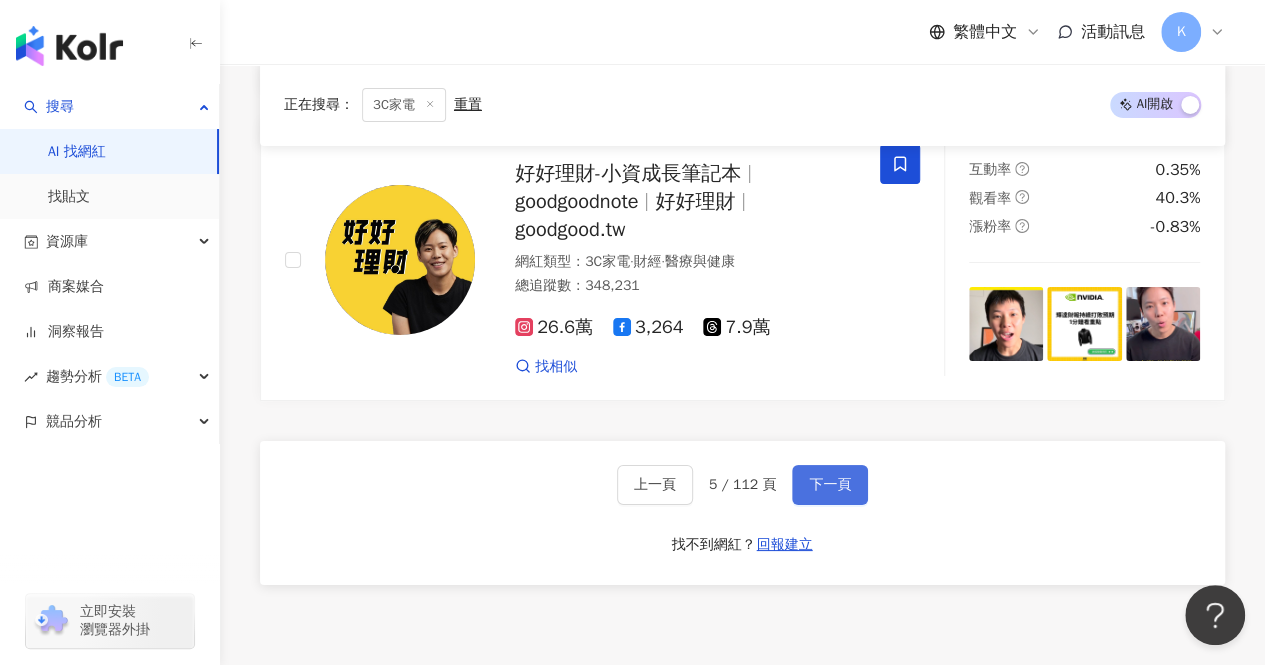 click on "下一頁" at bounding box center [830, 485] 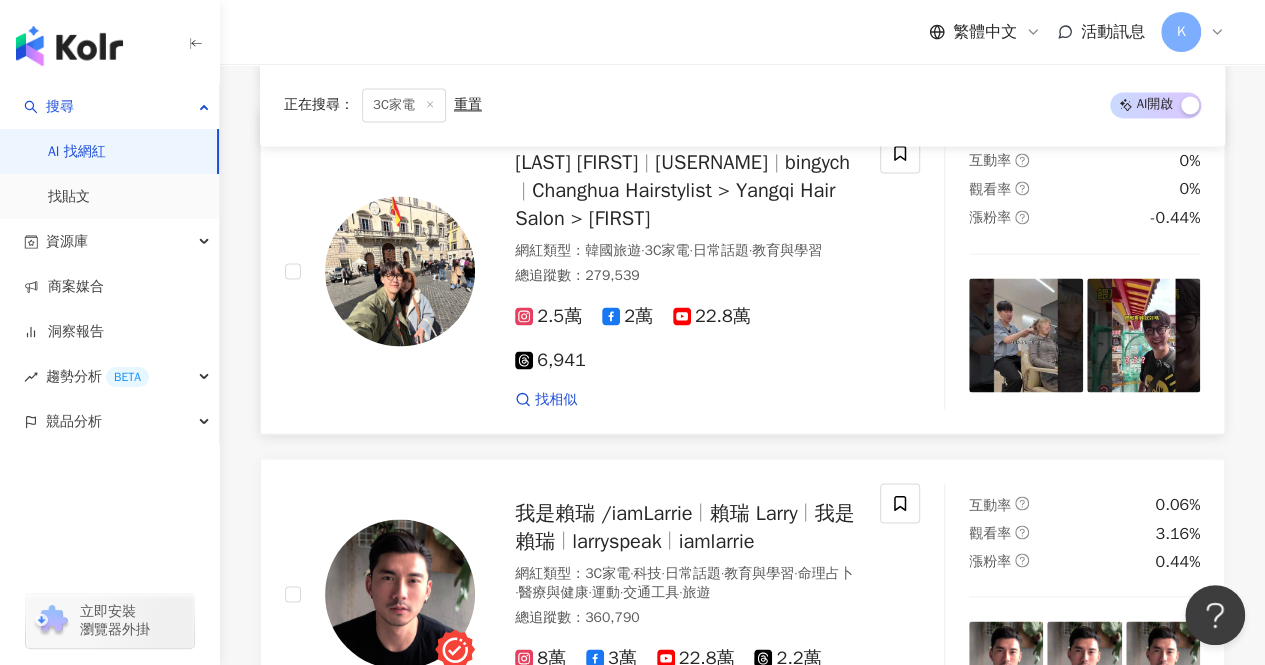 scroll, scrollTop: 1651, scrollLeft: 0, axis: vertical 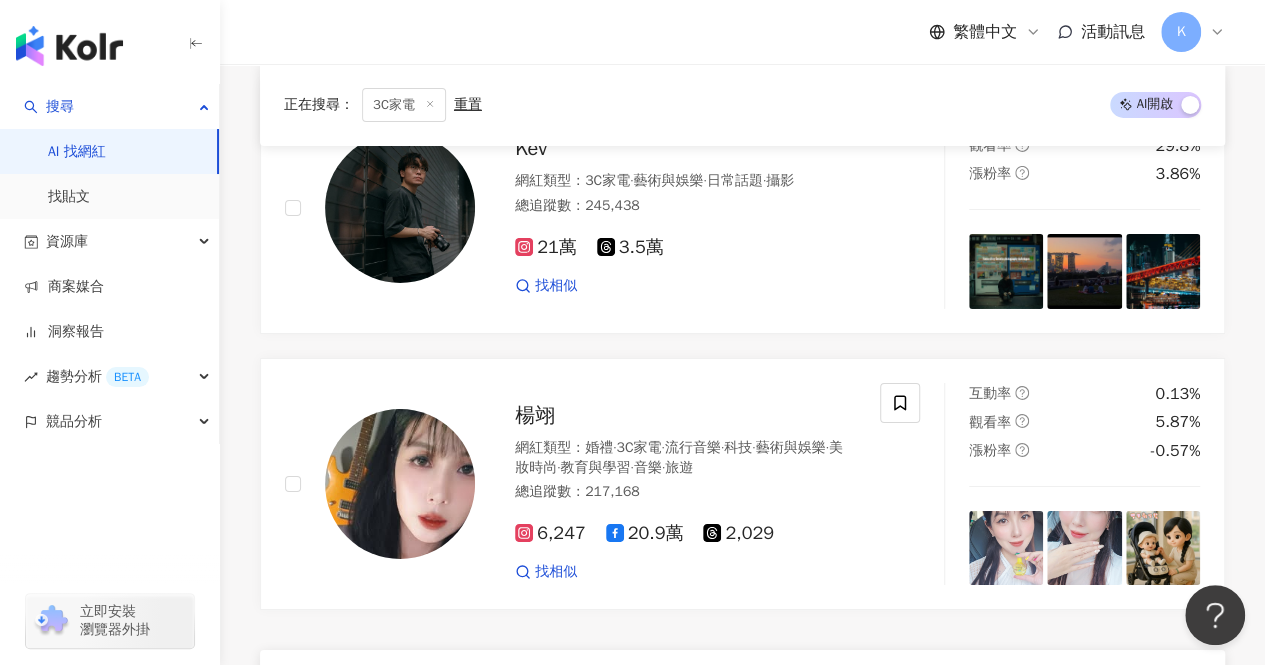 click on "下一頁" at bounding box center (830, 694) 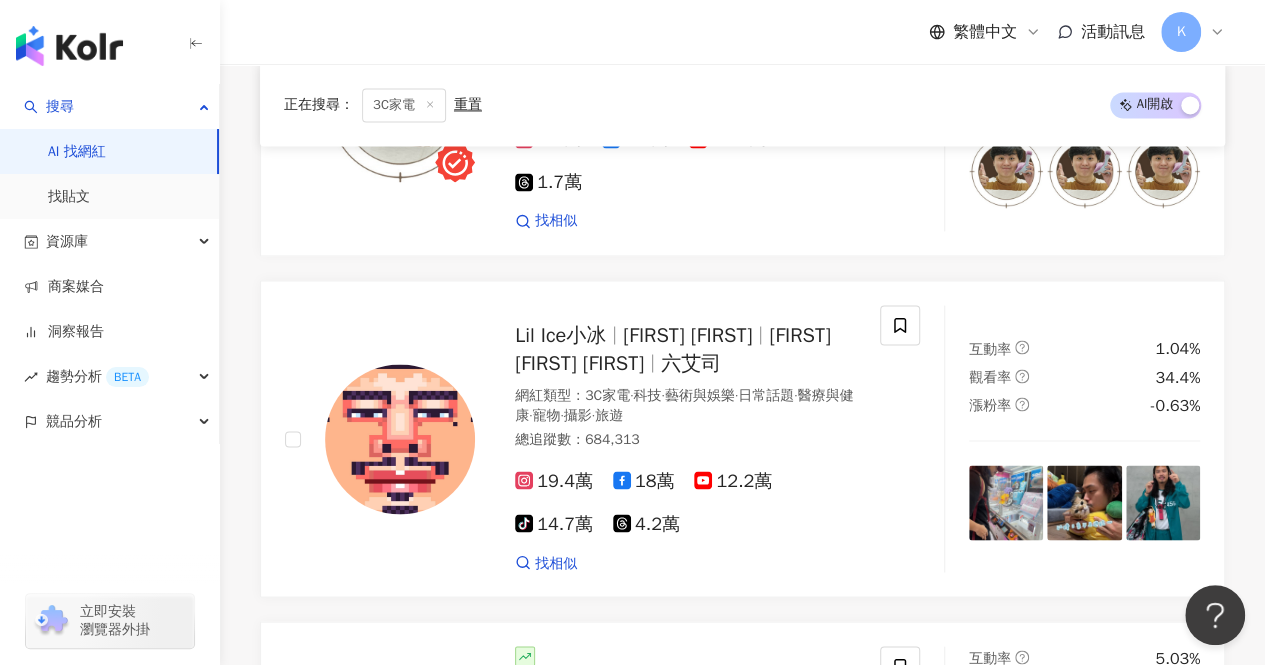 scroll, scrollTop: 1573, scrollLeft: 0, axis: vertical 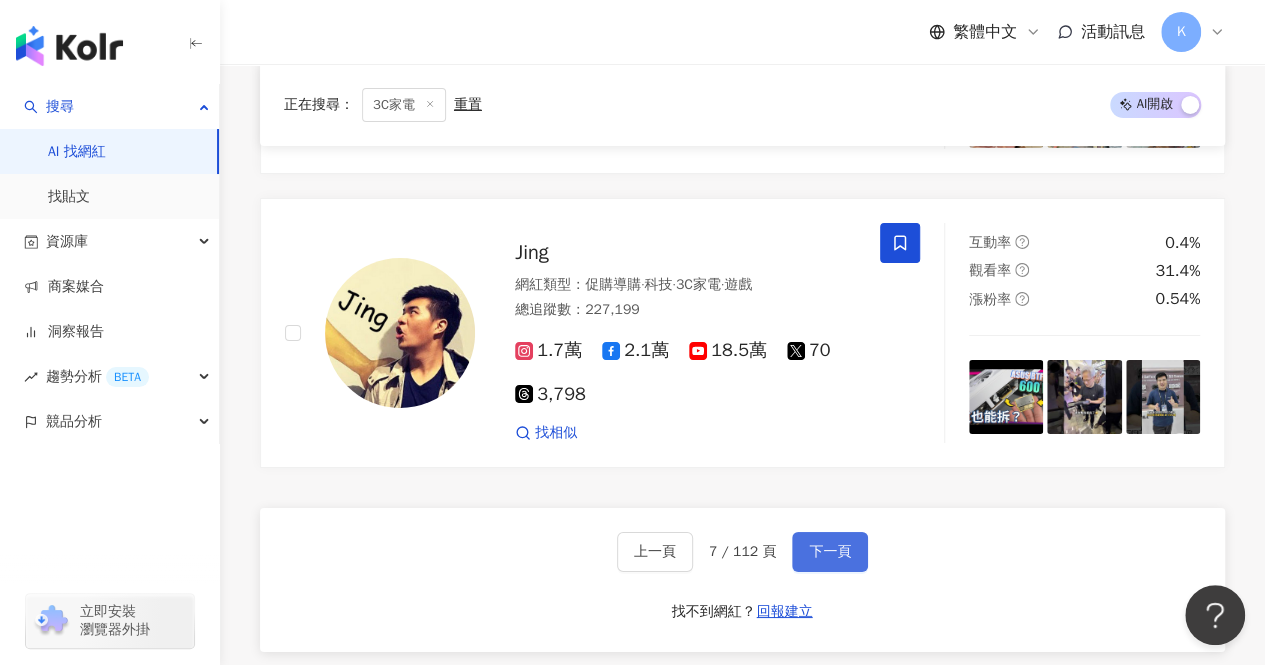 click on "下一頁" at bounding box center [830, 552] 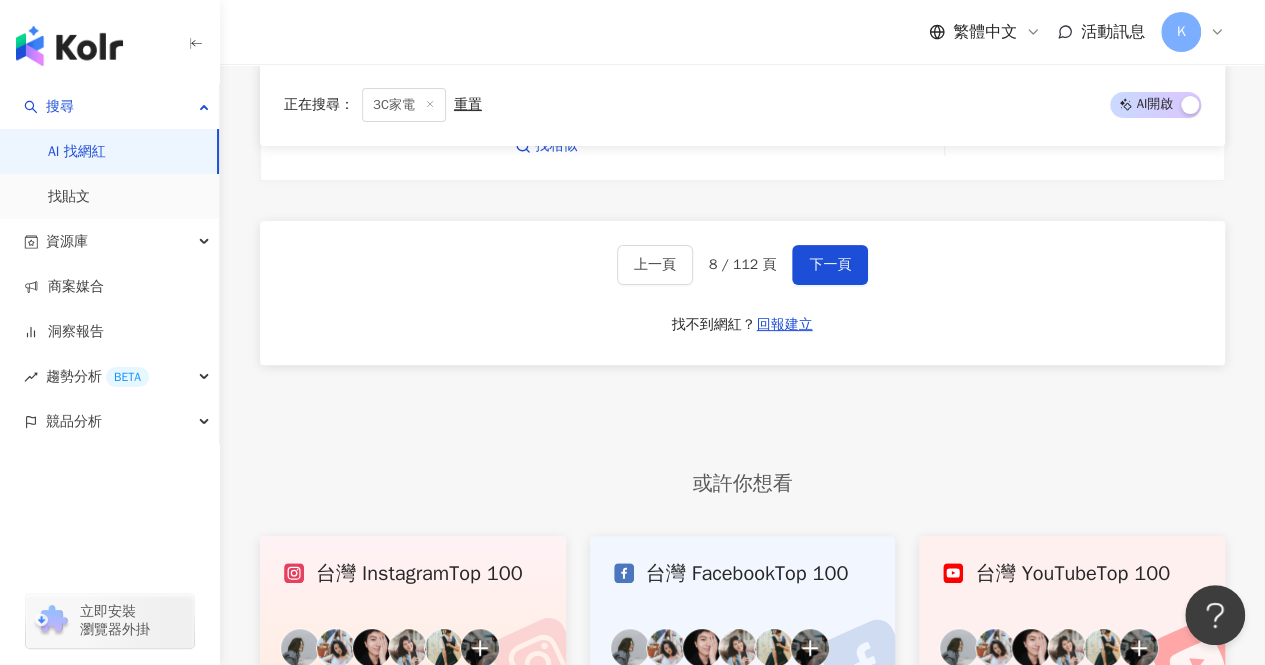 scroll, scrollTop: 3800, scrollLeft: 0, axis: vertical 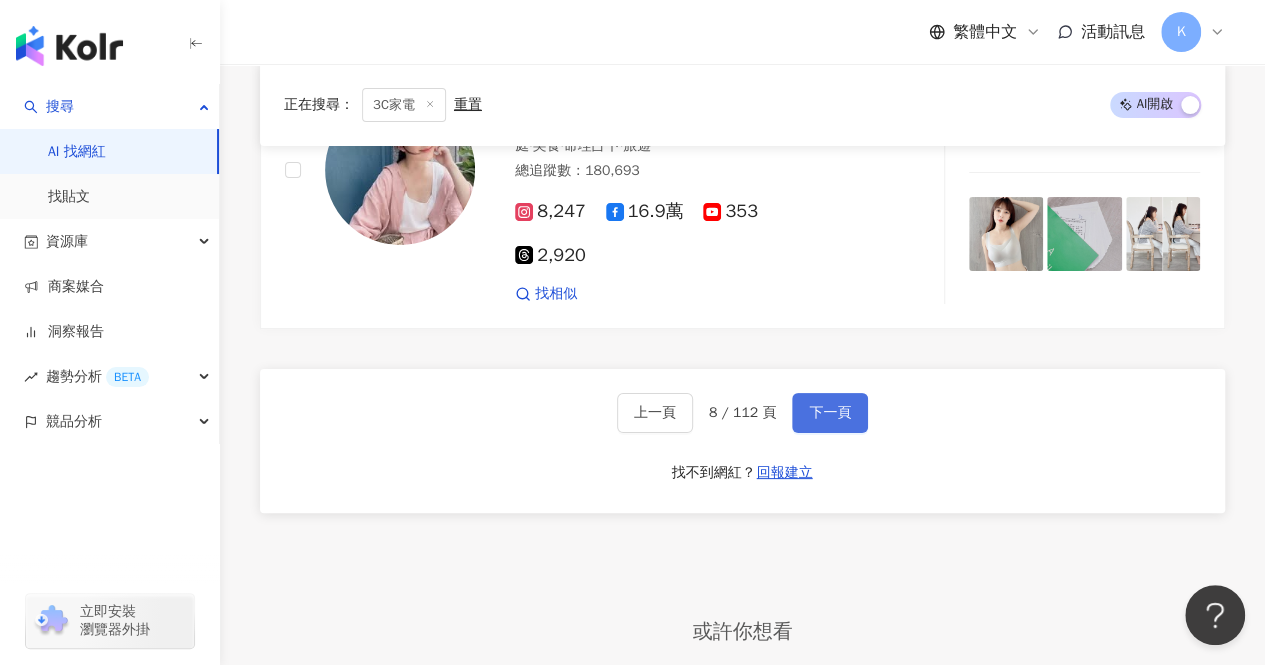 click on "下一頁" at bounding box center [830, 413] 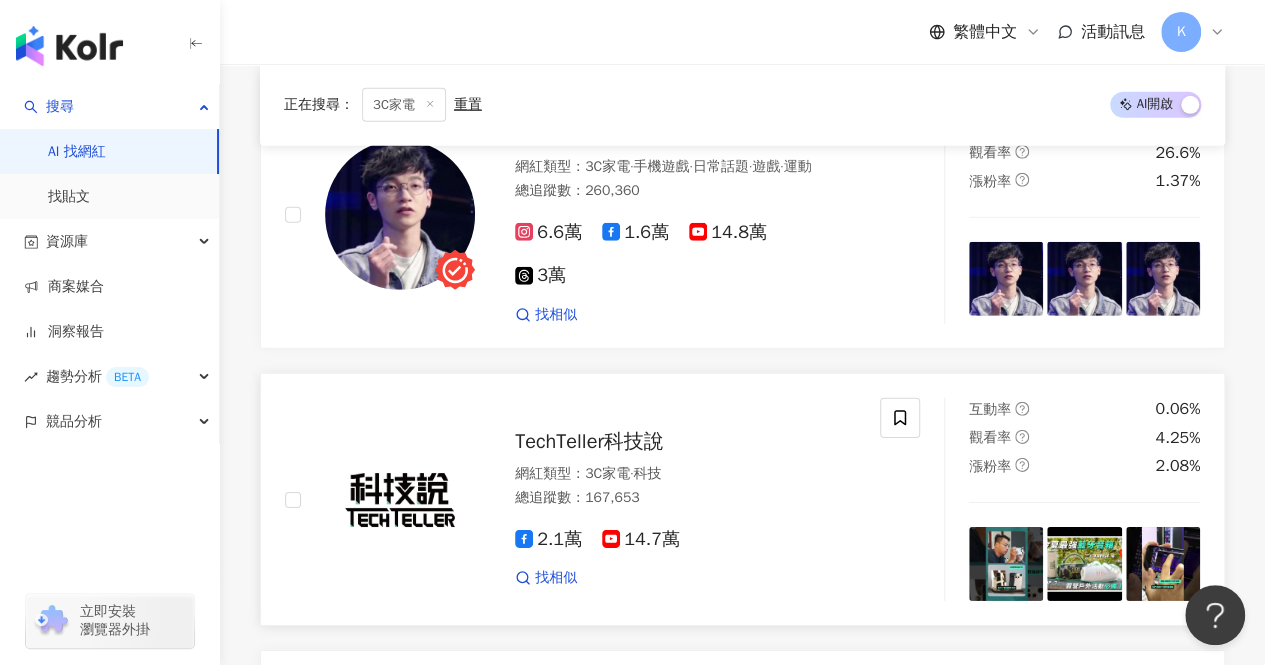 scroll, scrollTop: 3236, scrollLeft: 0, axis: vertical 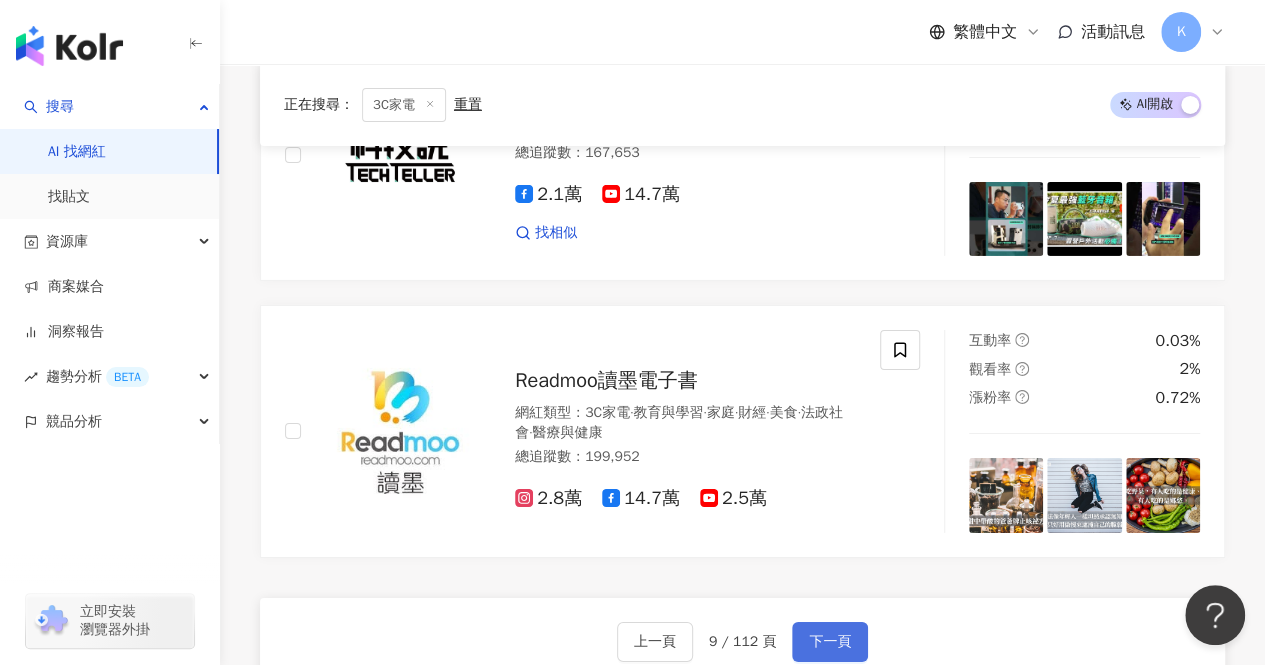 click on "下一頁" at bounding box center [830, 642] 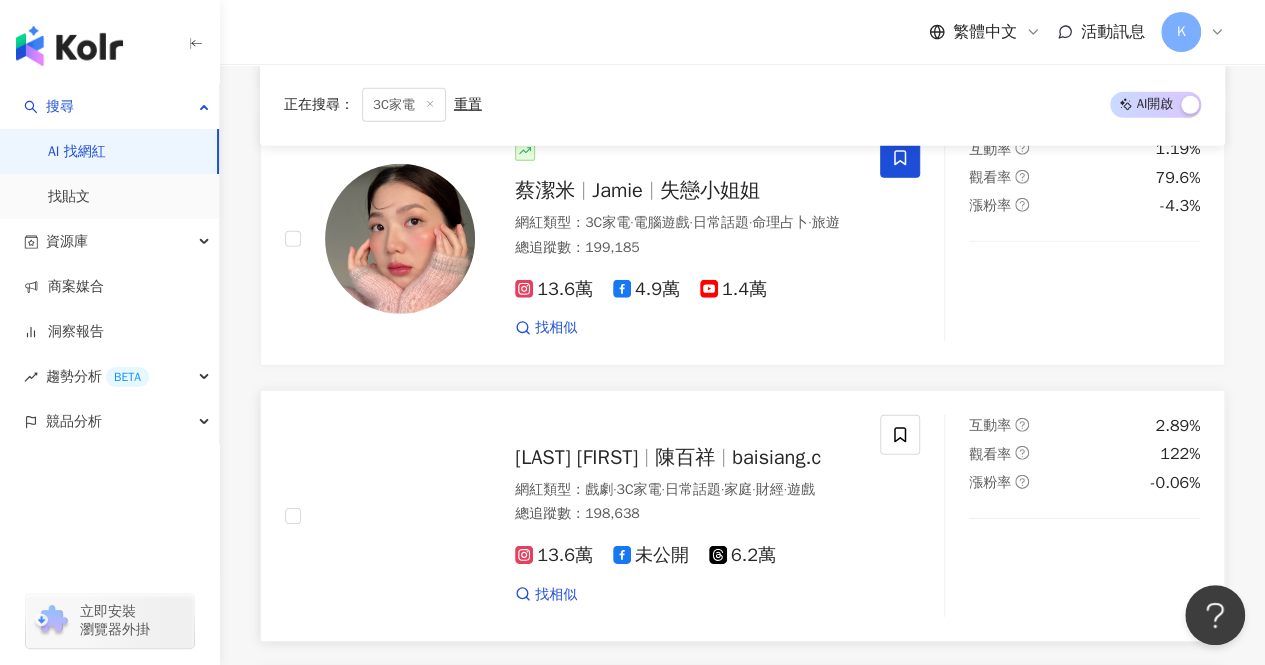 scroll, scrollTop: 2788, scrollLeft: 0, axis: vertical 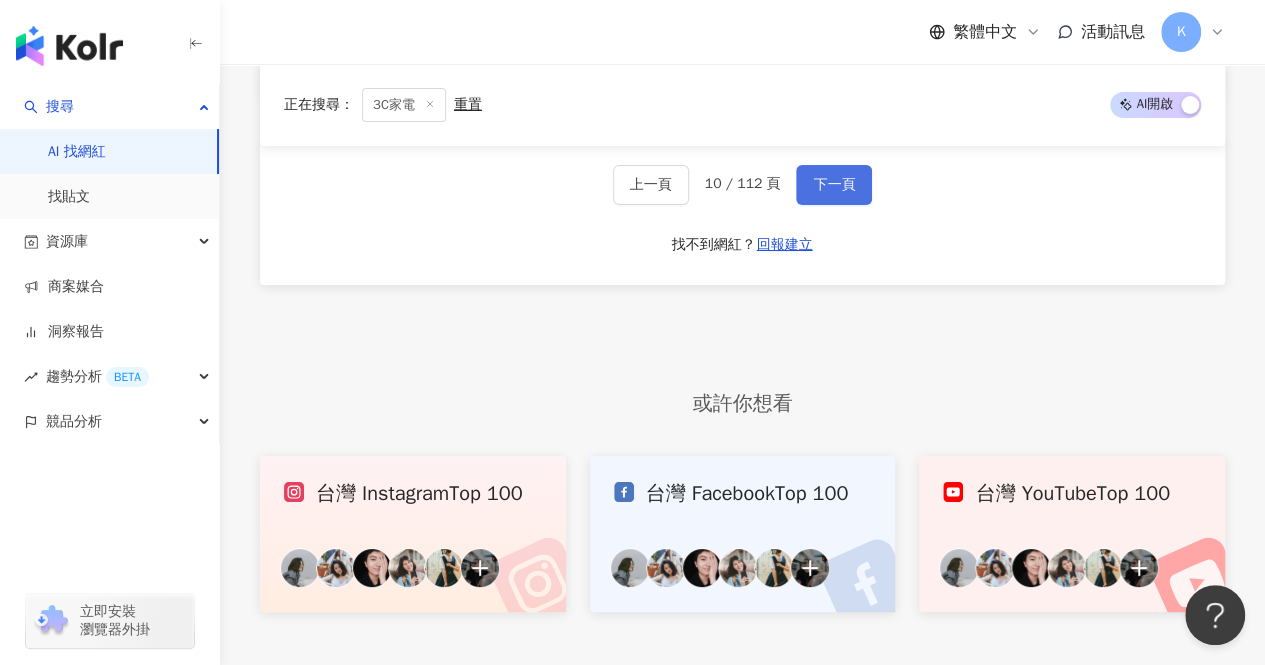 click on "下一頁" at bounding box center (834, 185) 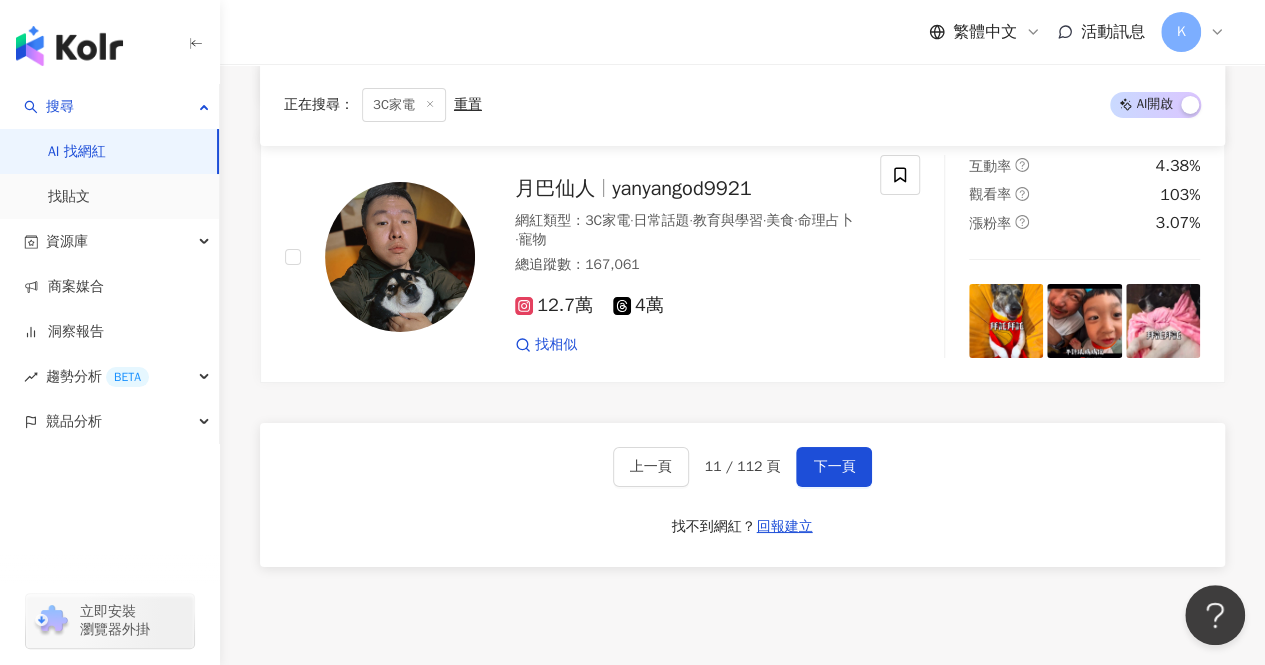 scroll, scrollTop: 3548, scrollLeft: 0, axis: vertical 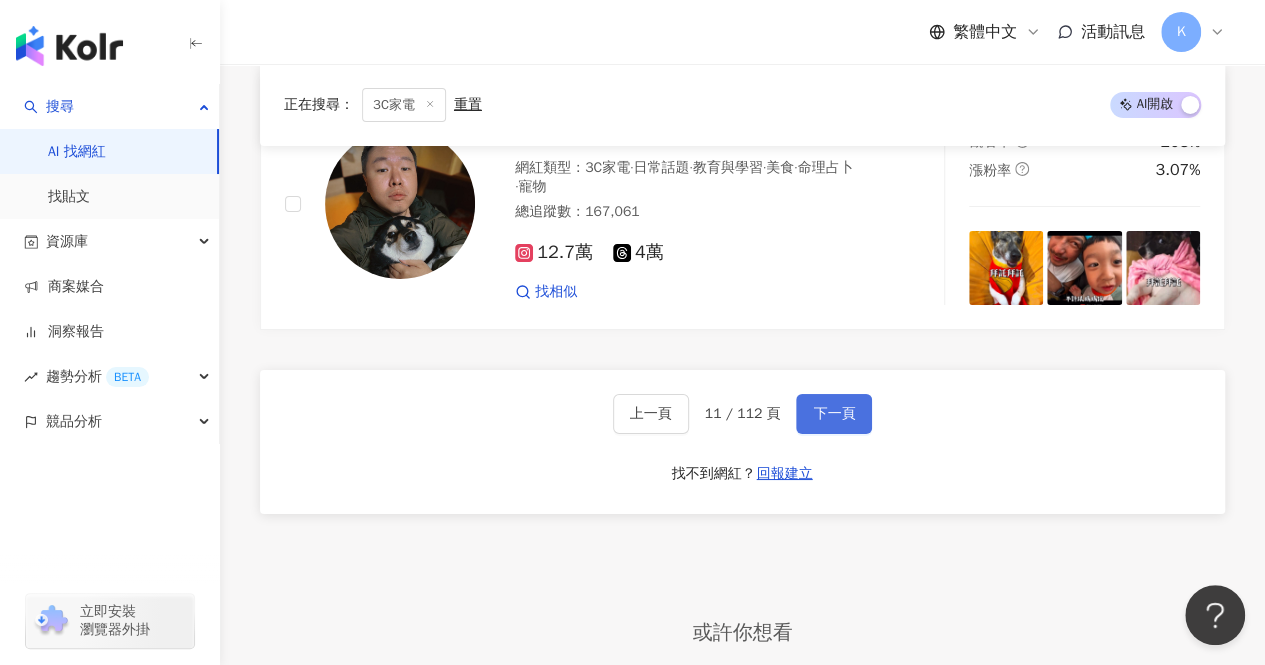 click on "下一頁" at bounding box center (834, 414) 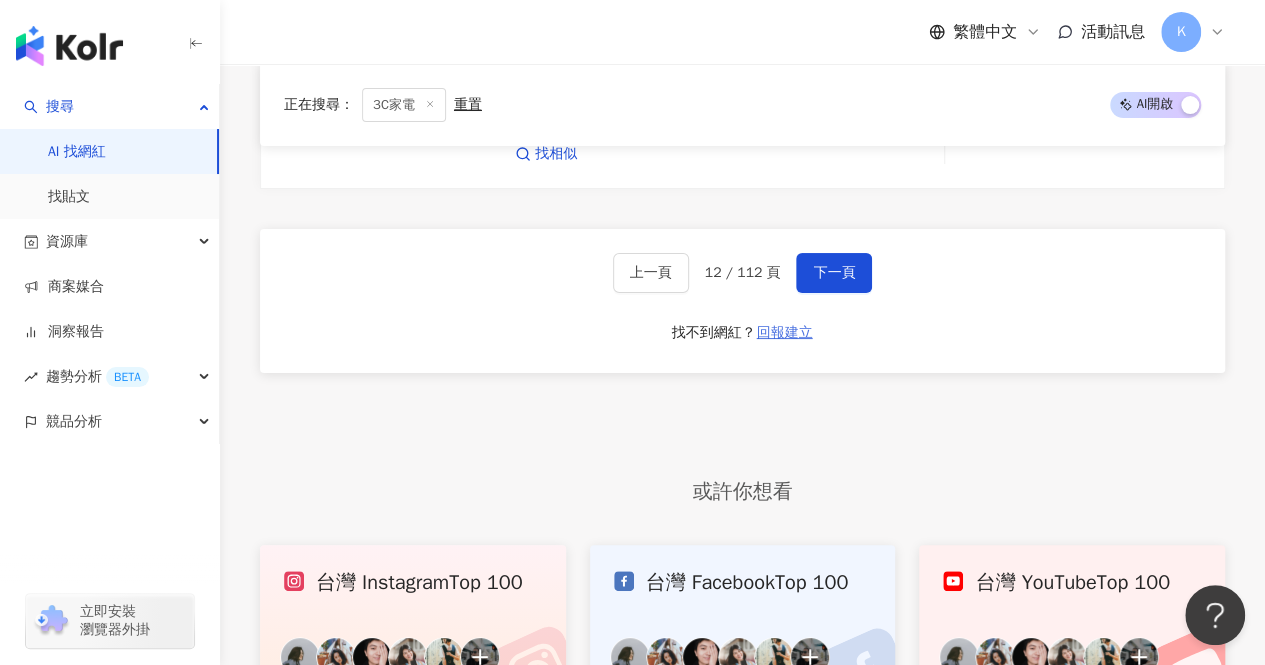 scroll, scrollTop: 3700, scrollLeft: 0, axis: vertical 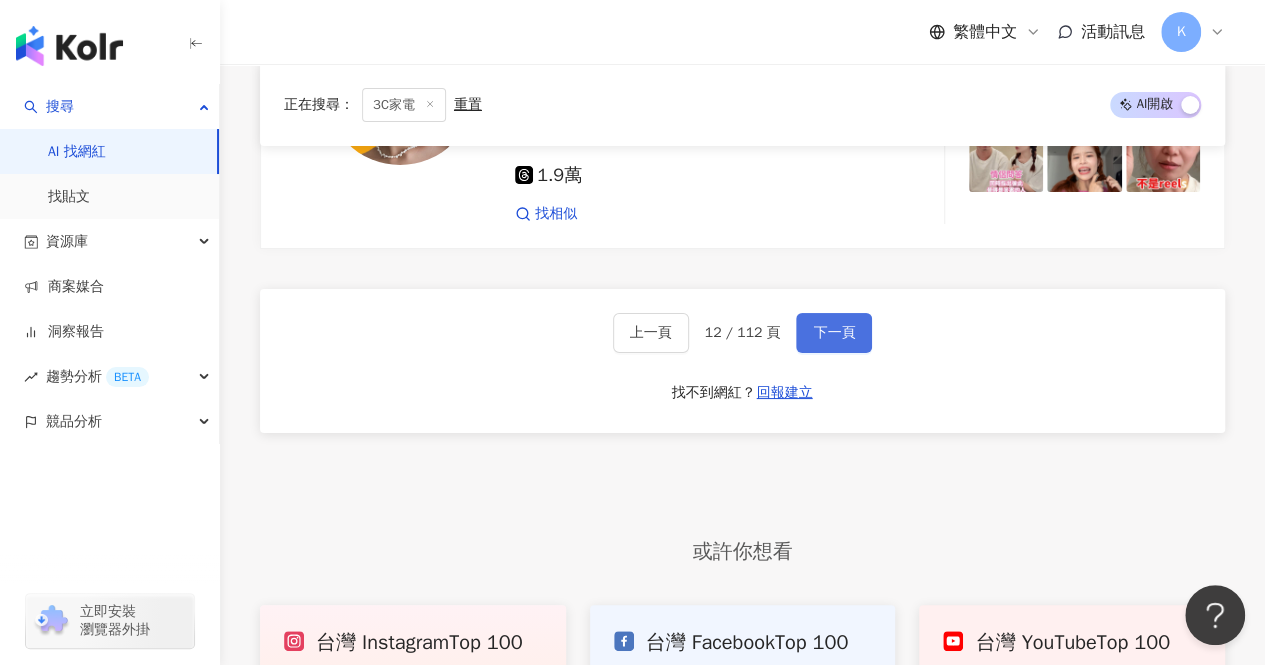 click on "下一頁" at bounding box center [834, 333] 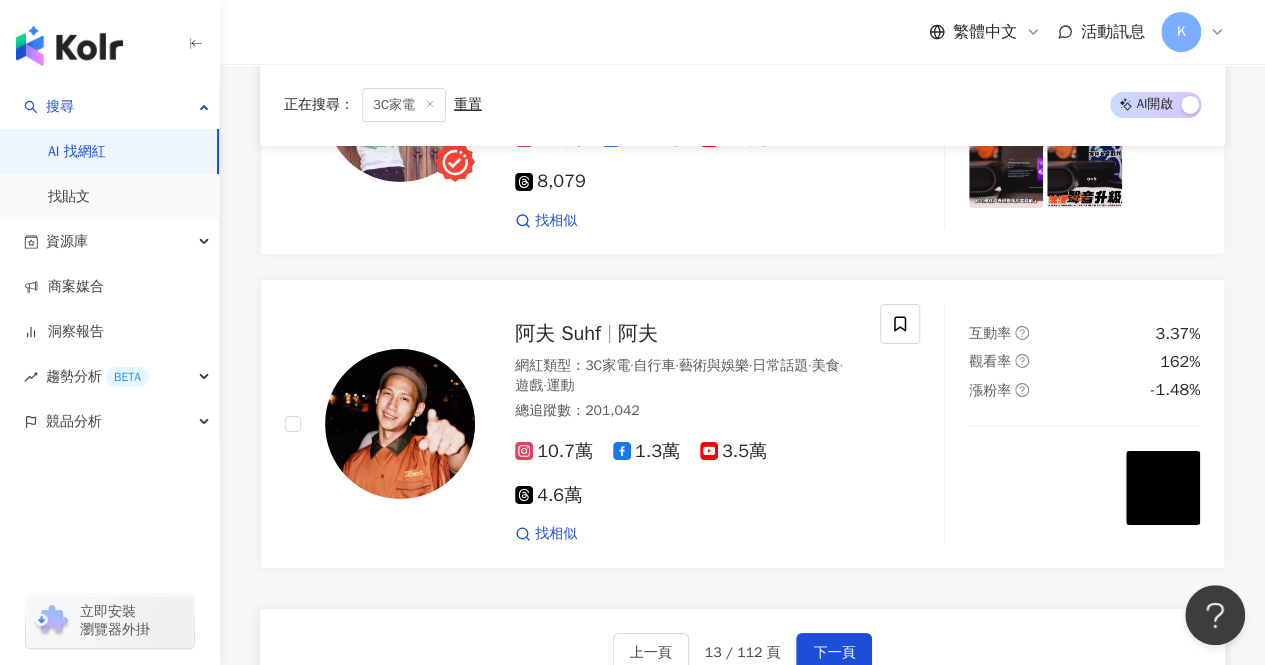 scroll, scrollTop: 3700, scrollLeft: 0, axis: vertical 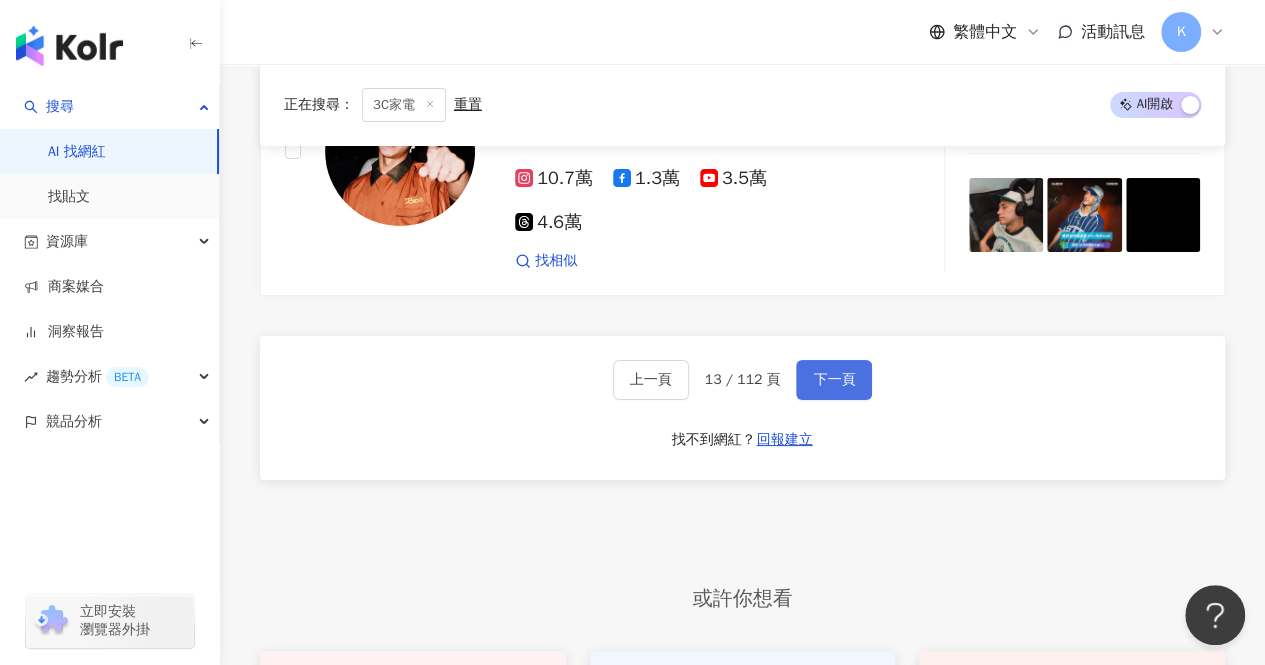 click on "下一頁" at bounding box center [834, 380] 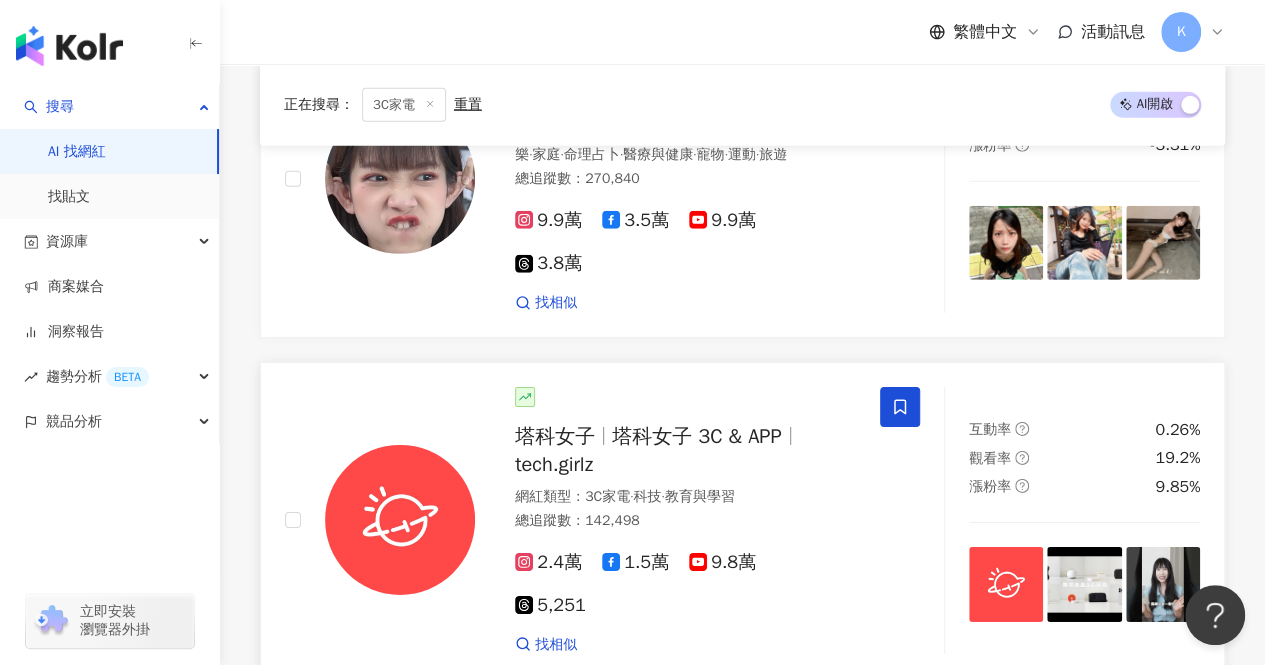 scroll, scrollTop: 2984, scrollLeft: 0, axis: vertical 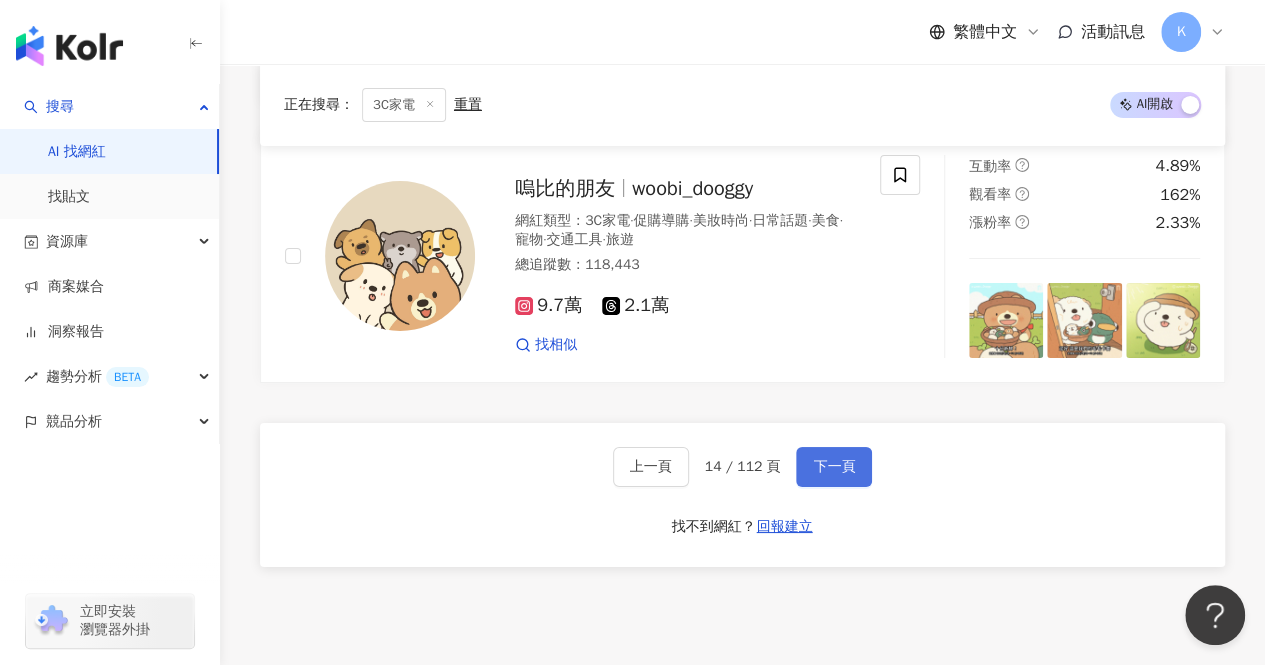 click on "下一頁" at bounding box center (834, 467) 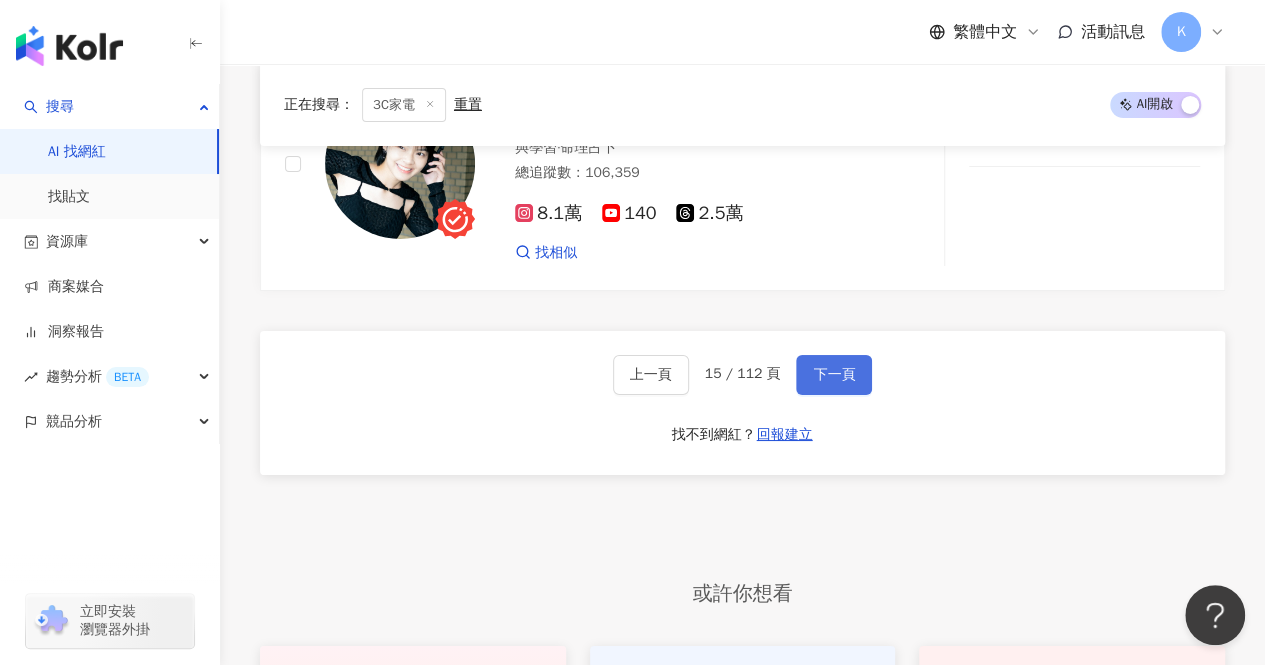 scroll, scrollTop: 3594, scrollLeft: 0, axis: vertical 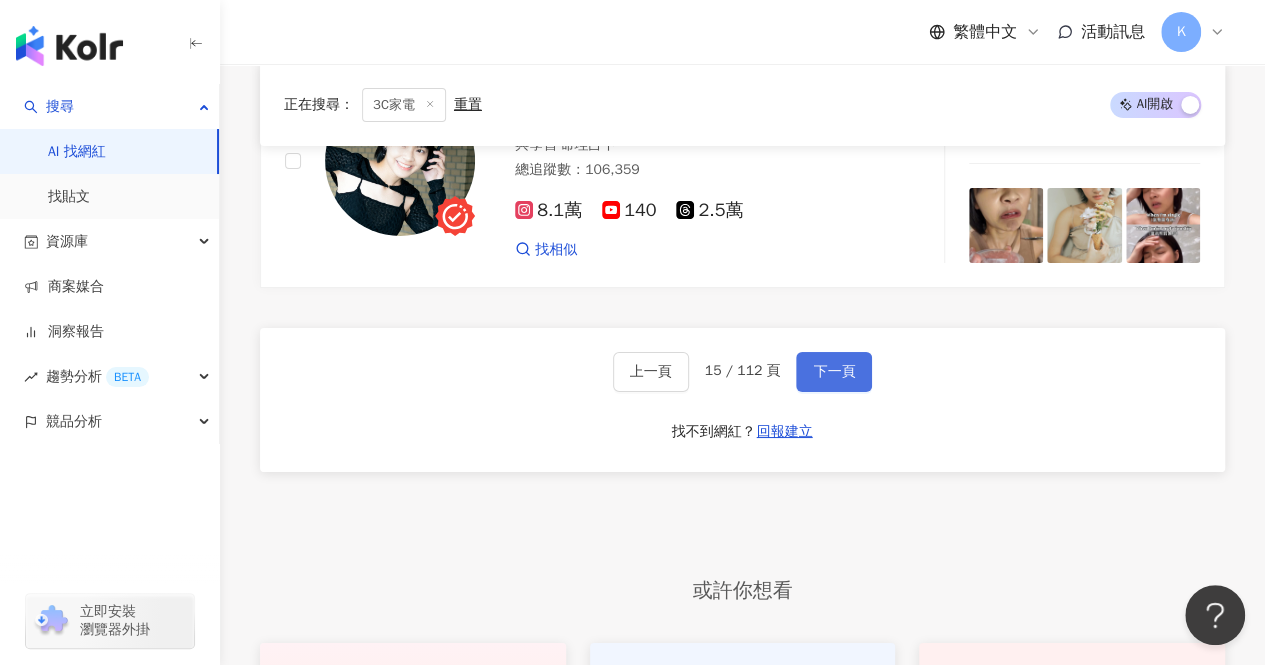 click on "下一頁" at bounding box center (834, 372) 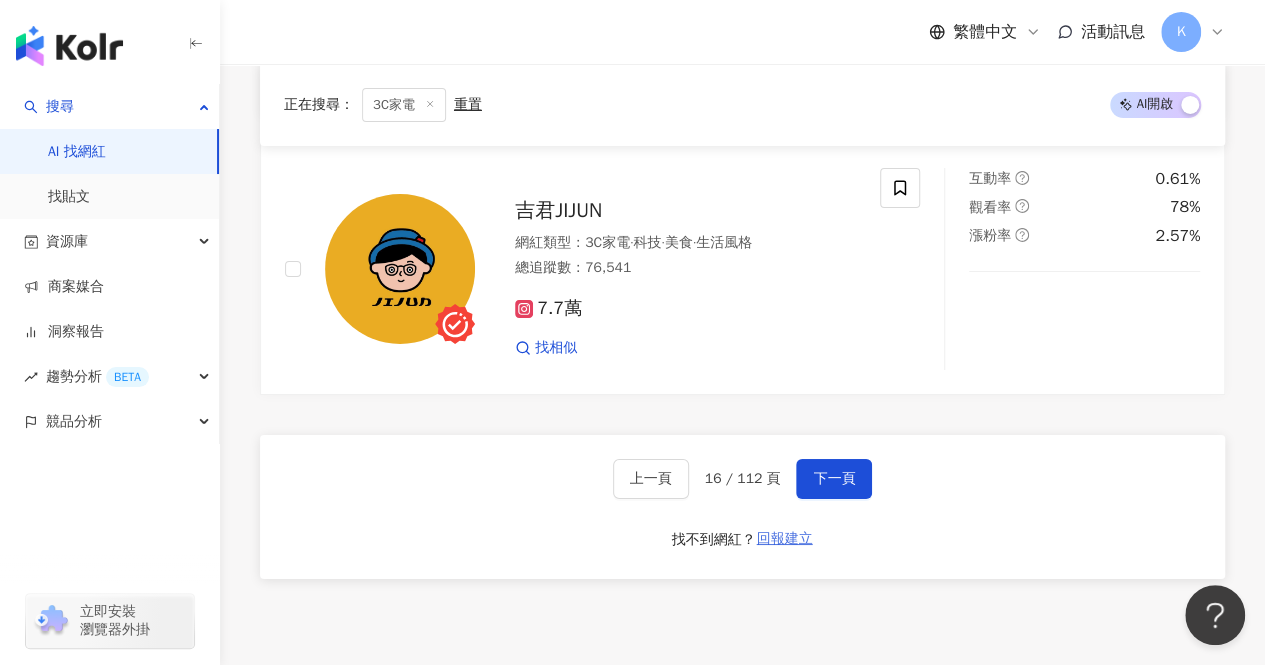 scroll, scrollTop: 3429, scrollLeft: 0, axis: vertical 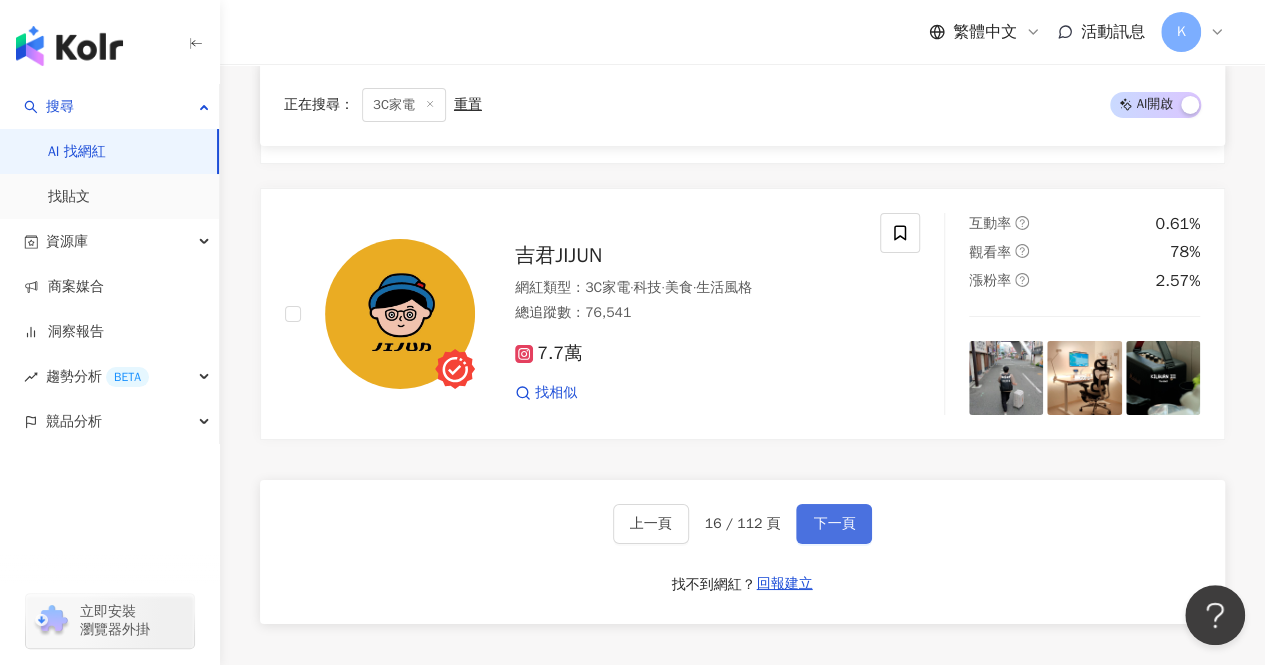 click on "下一頁" at bounding box center (834, 524) 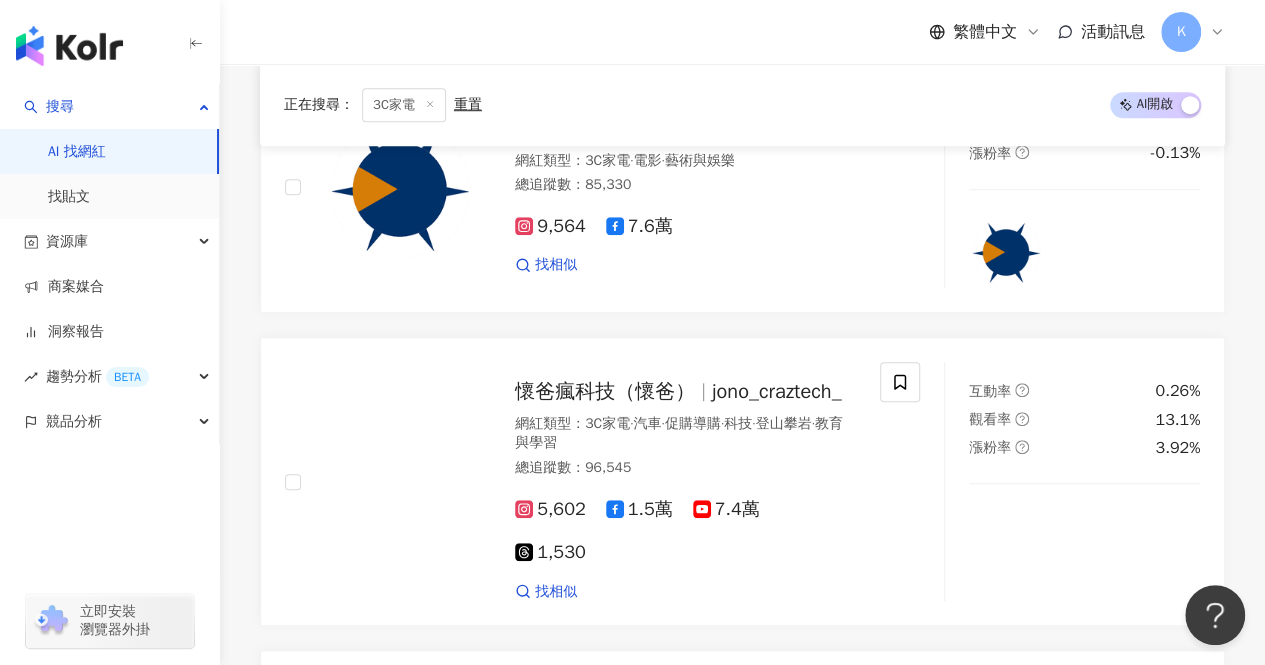 scroll, scrollTop: 624, scrollLeft: 0, axis: vertical 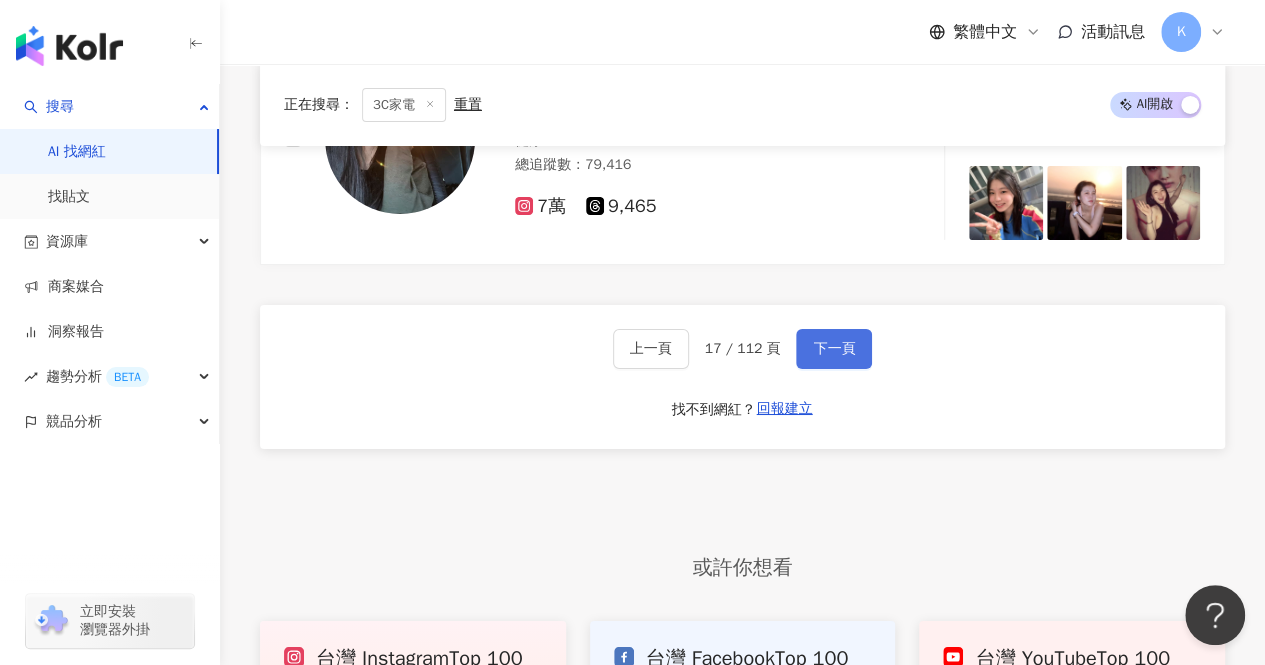 click on "下一頁" at bounding box center (834, 349) 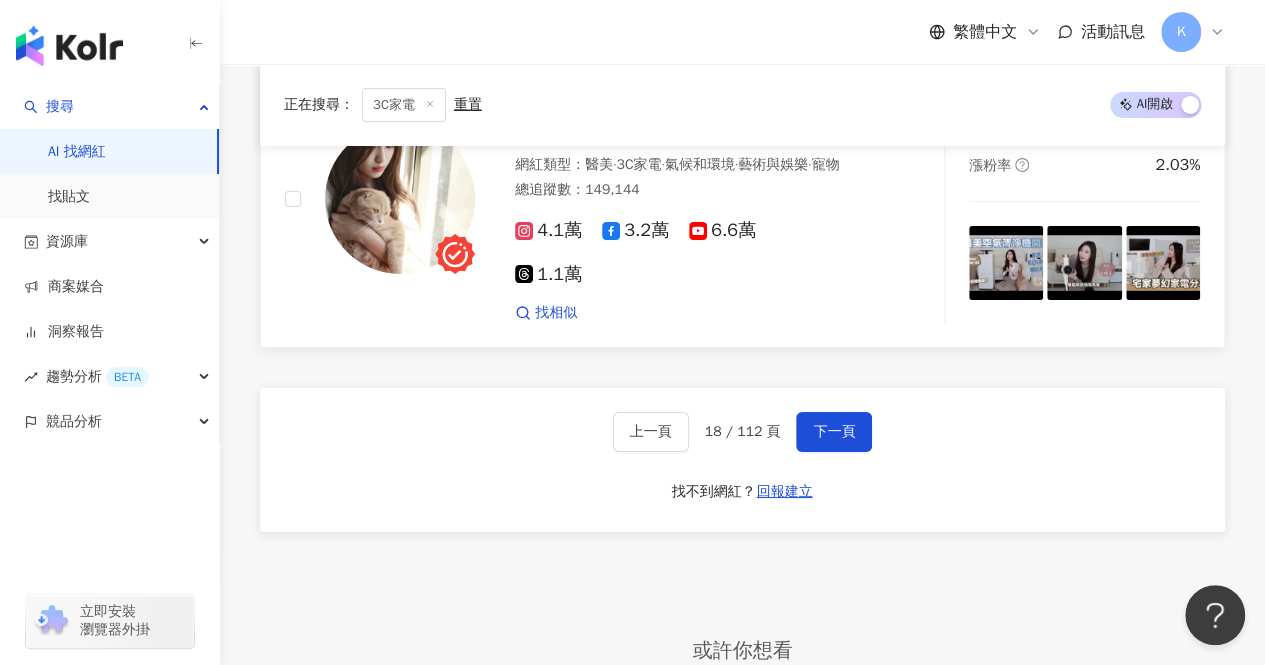 scroll, scrollTop: 3421, scrollLeft: 0, axis: vertical 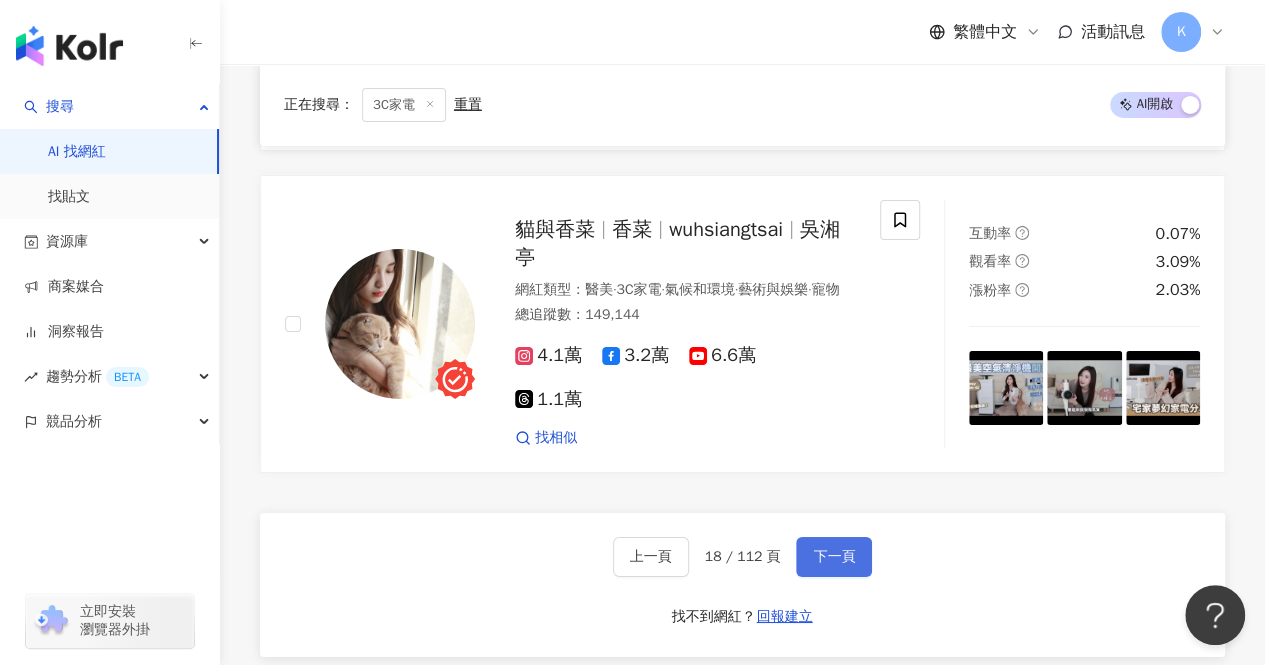 click on "下一頁" at bounding box center (834, 557) 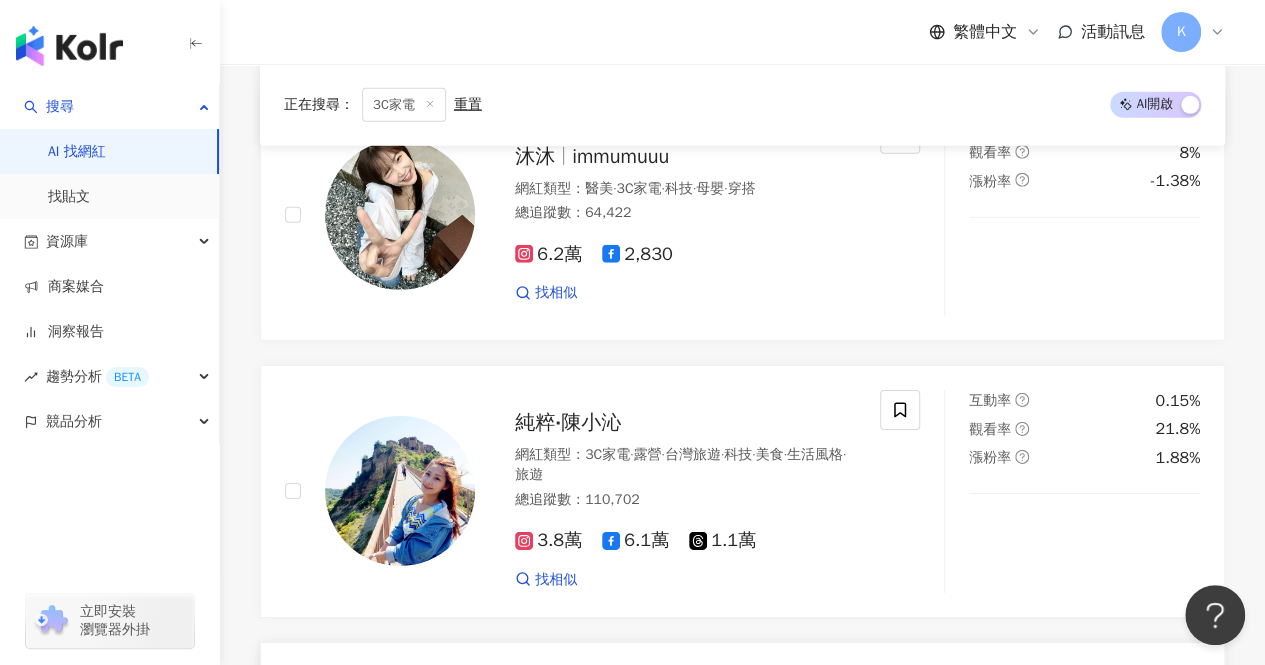 scroll, scrollTop: 3300, scrollLeft: 0, axis: vertical 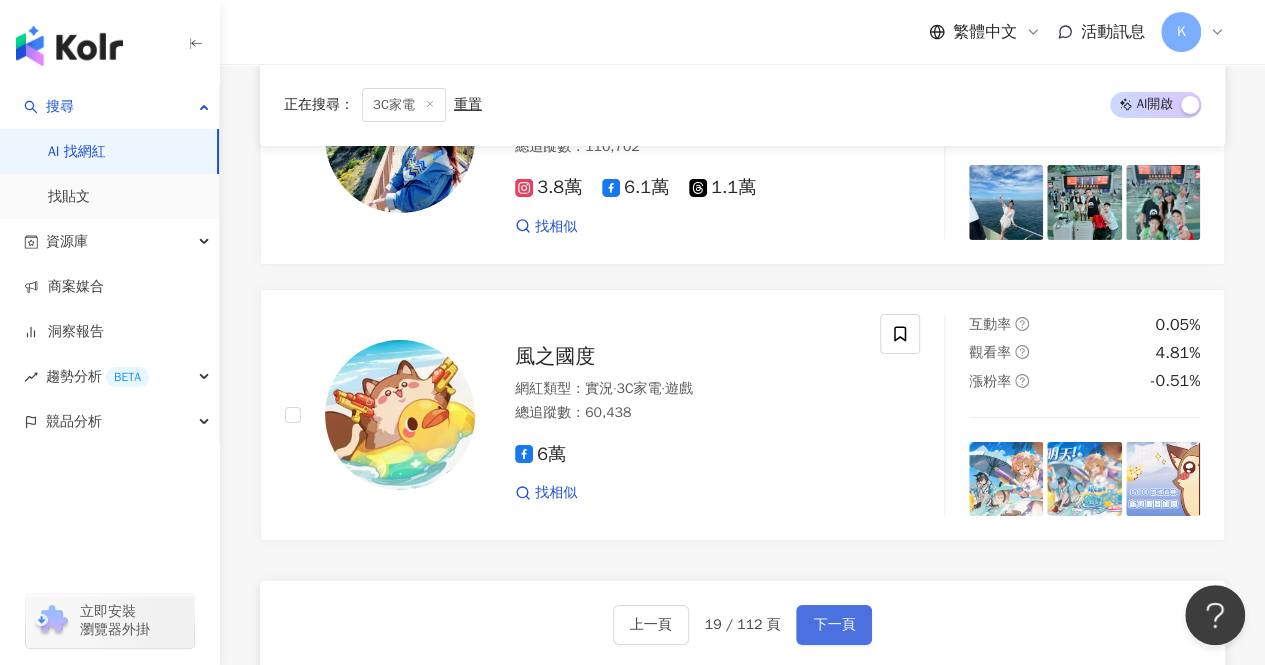 click on "下一頁" at bounding box center (834, 625) 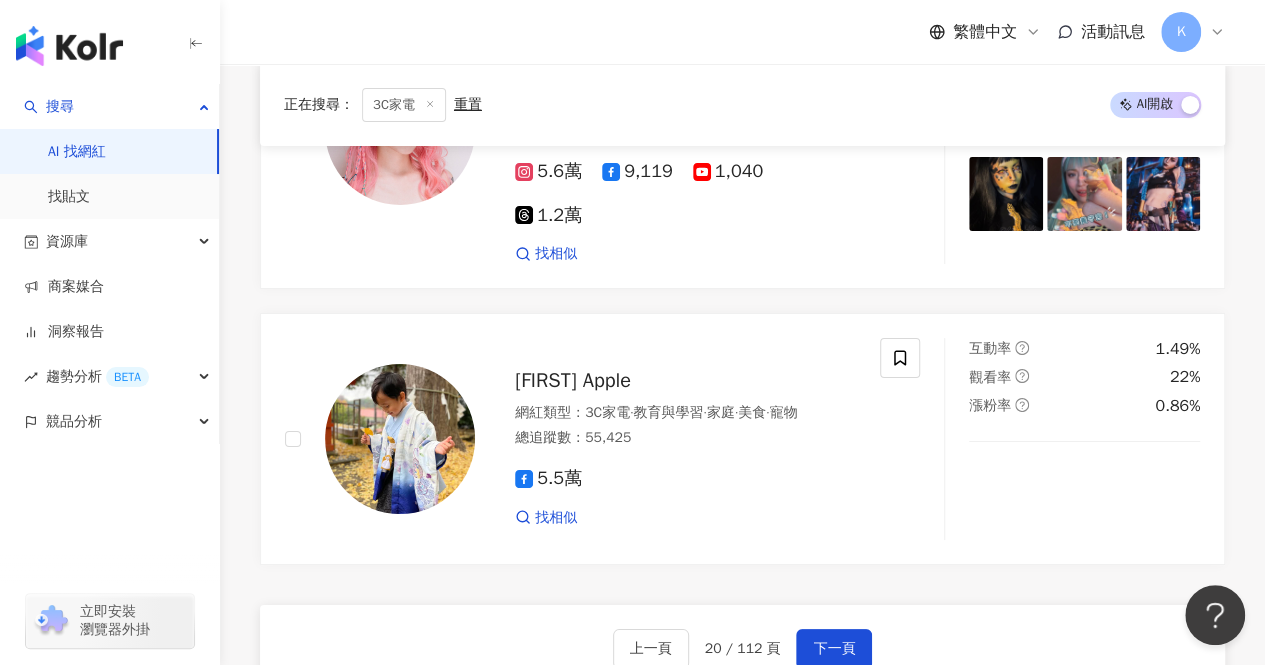 scroll, scrollTop: 4000, scrollLeft: 0, axis: vertical 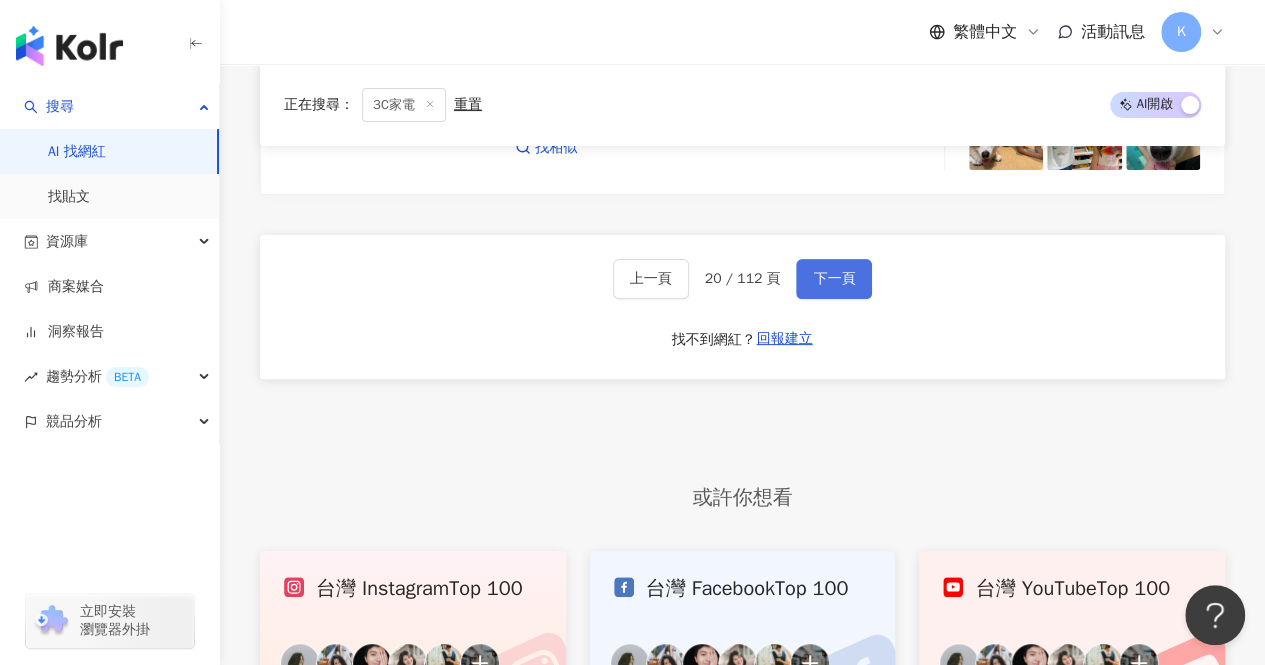 click on "下一頁" at bounding box center [834, 279] 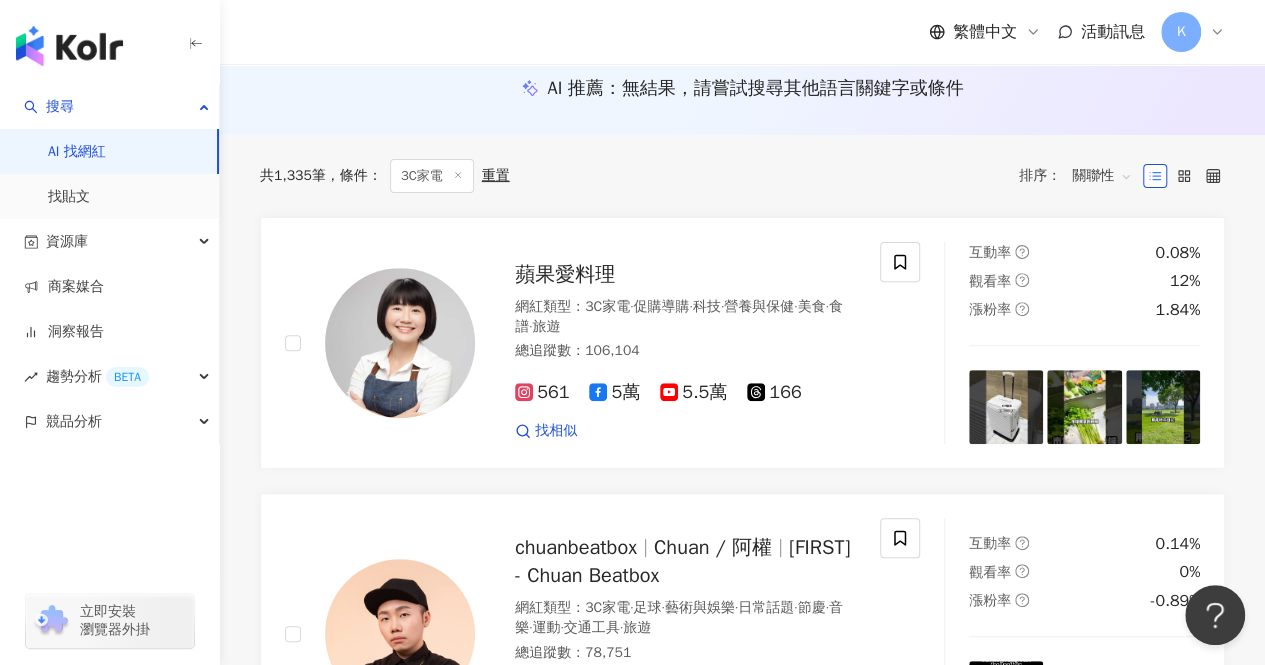 scroll, scrollTop: 0, scrollLeft: 0, axis: both 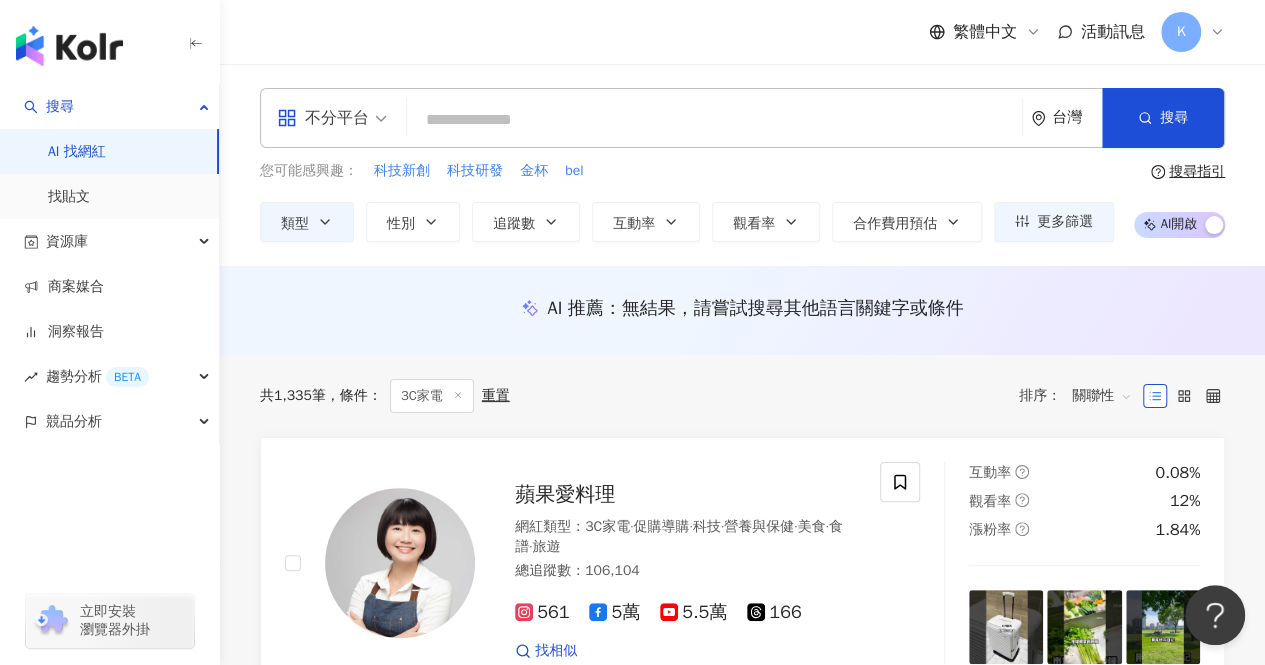 click at bounding box center [714, 120] 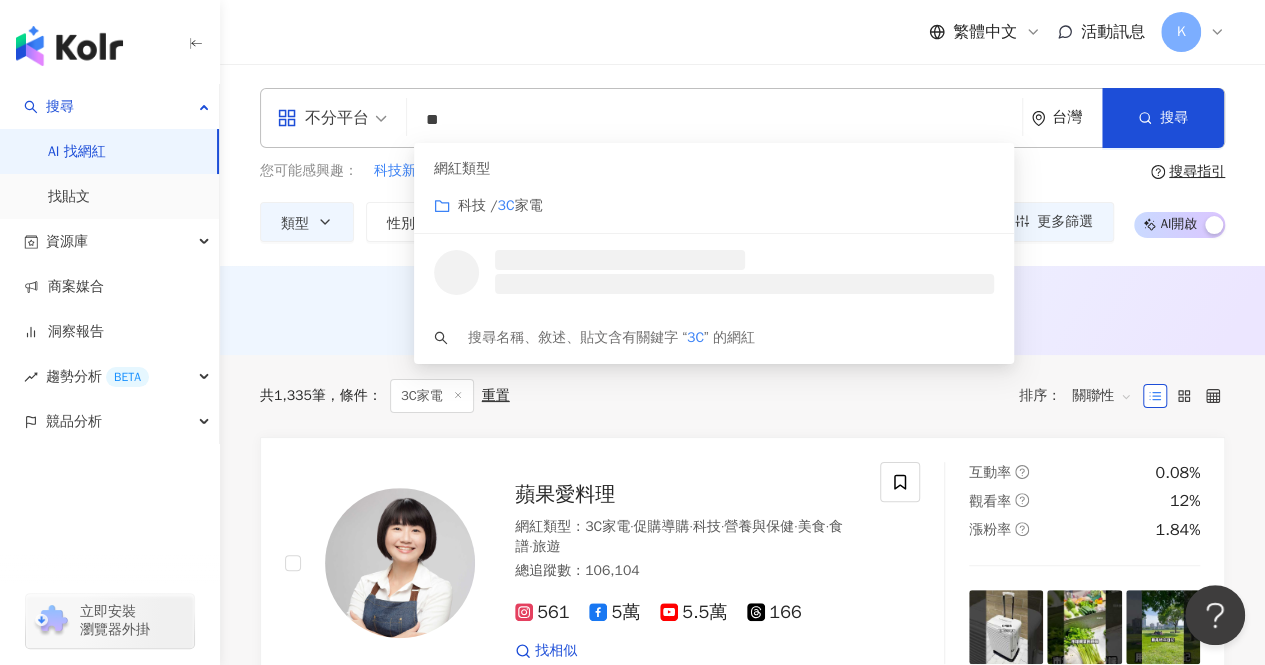 click on "科技 /" at bounding box center [477, 205] 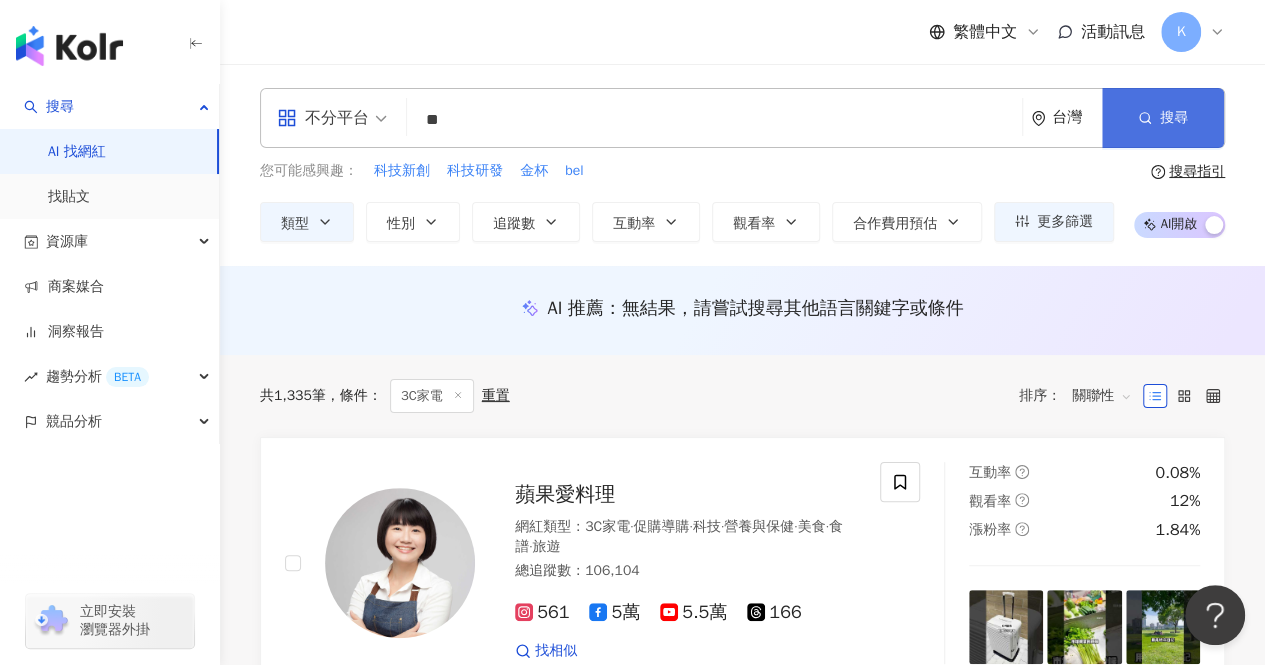 type on "**" 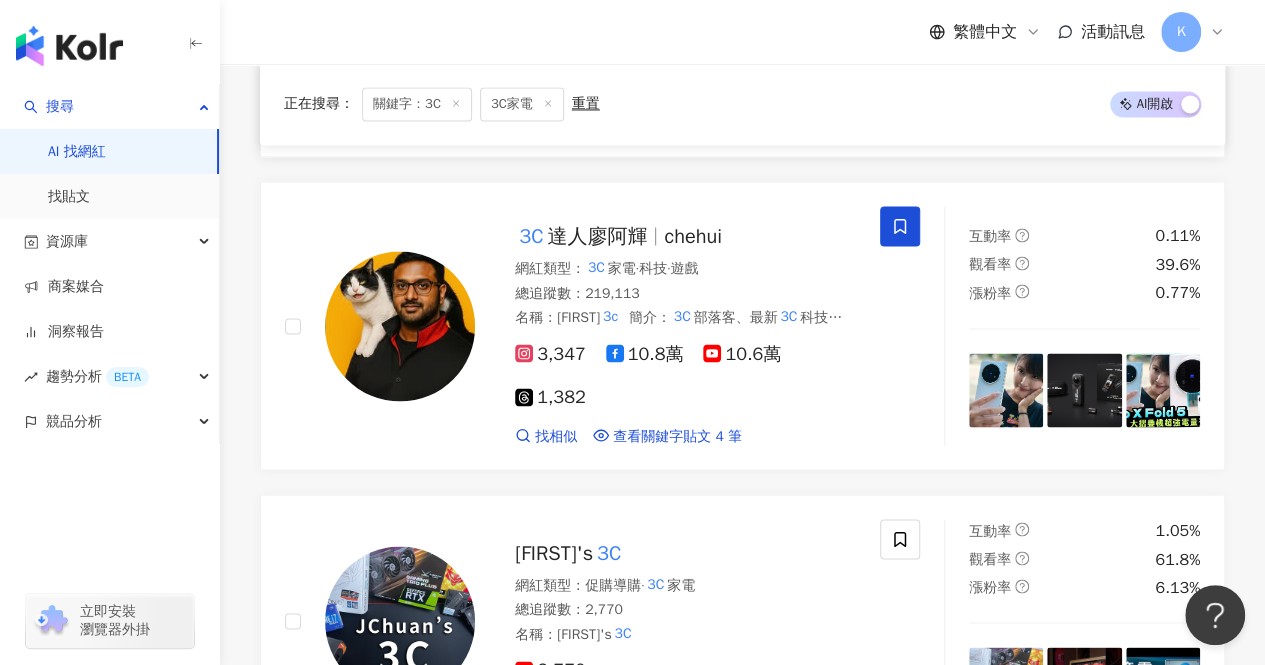 scroll, scrollTop: 1700, scrollLeft: 0, axis: vertical 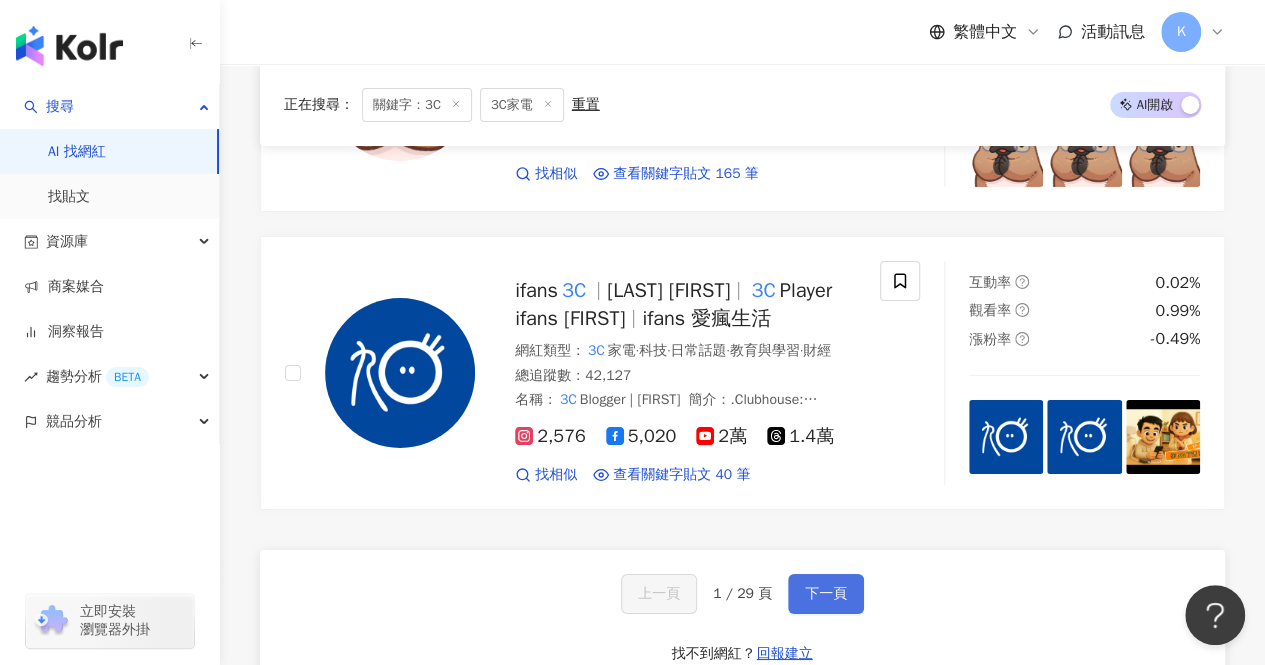 click on "下一頁" at bounding box center [826, 594] 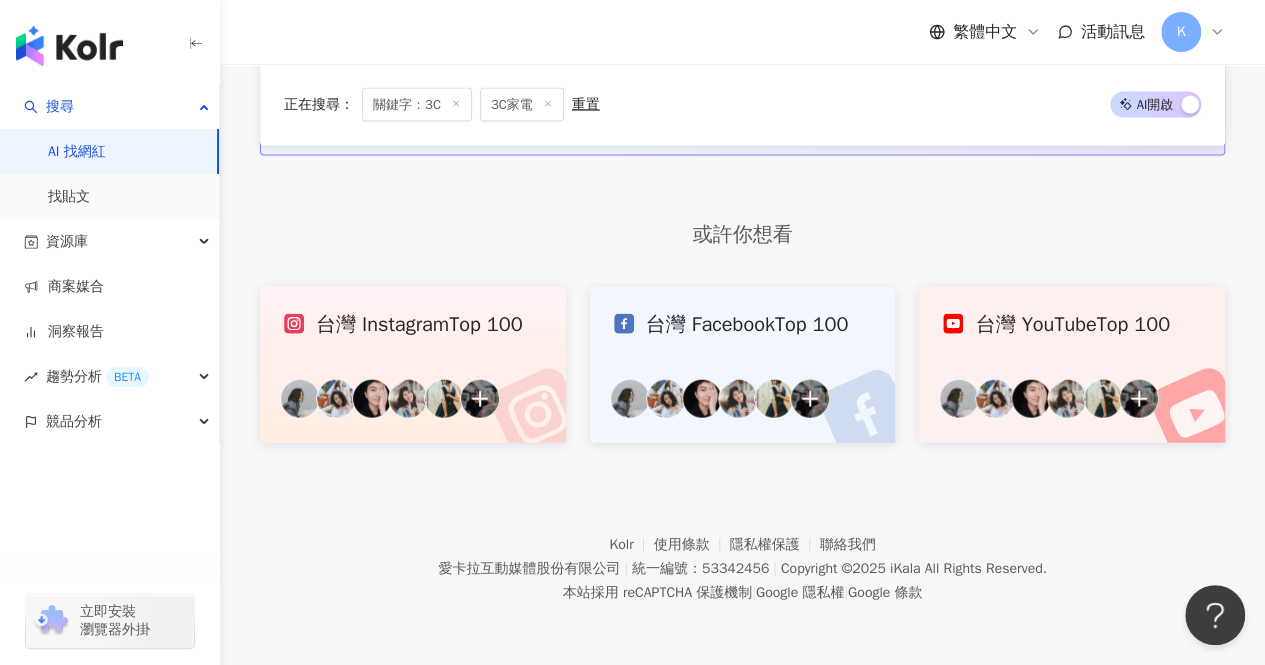 scroll, scrollTop: 1133, scrollLeft: 0, axis: vertical 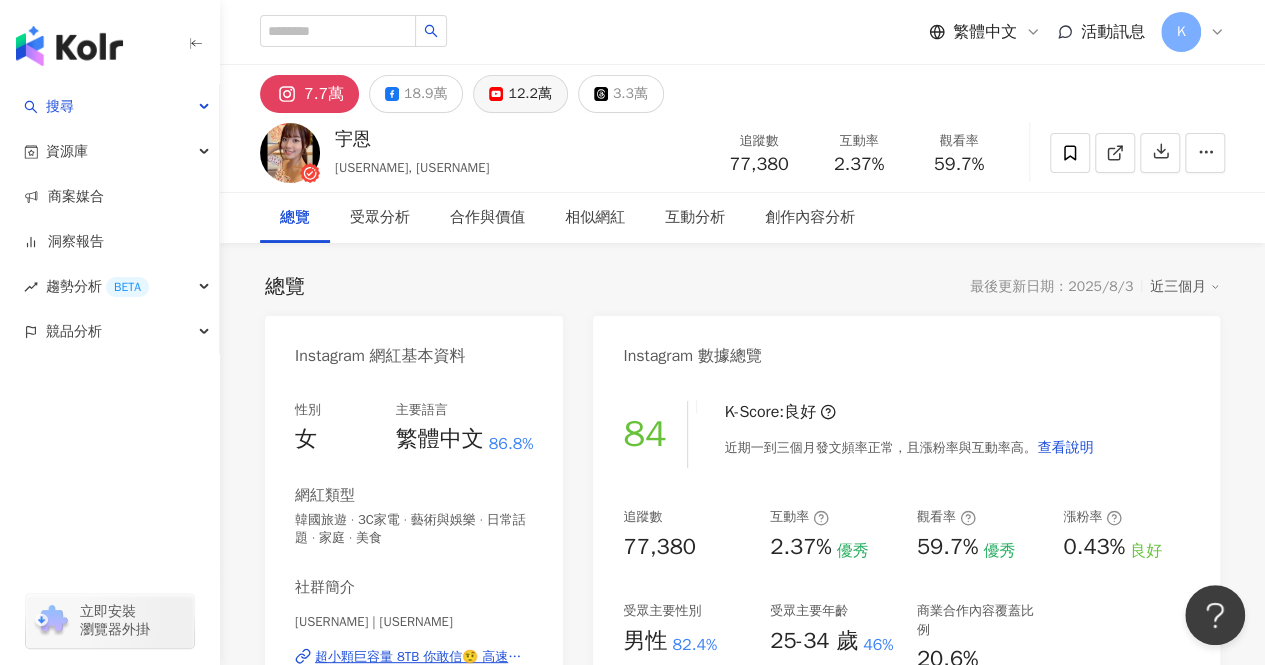 click on "12.2萬" at bounding box center (529, 94) 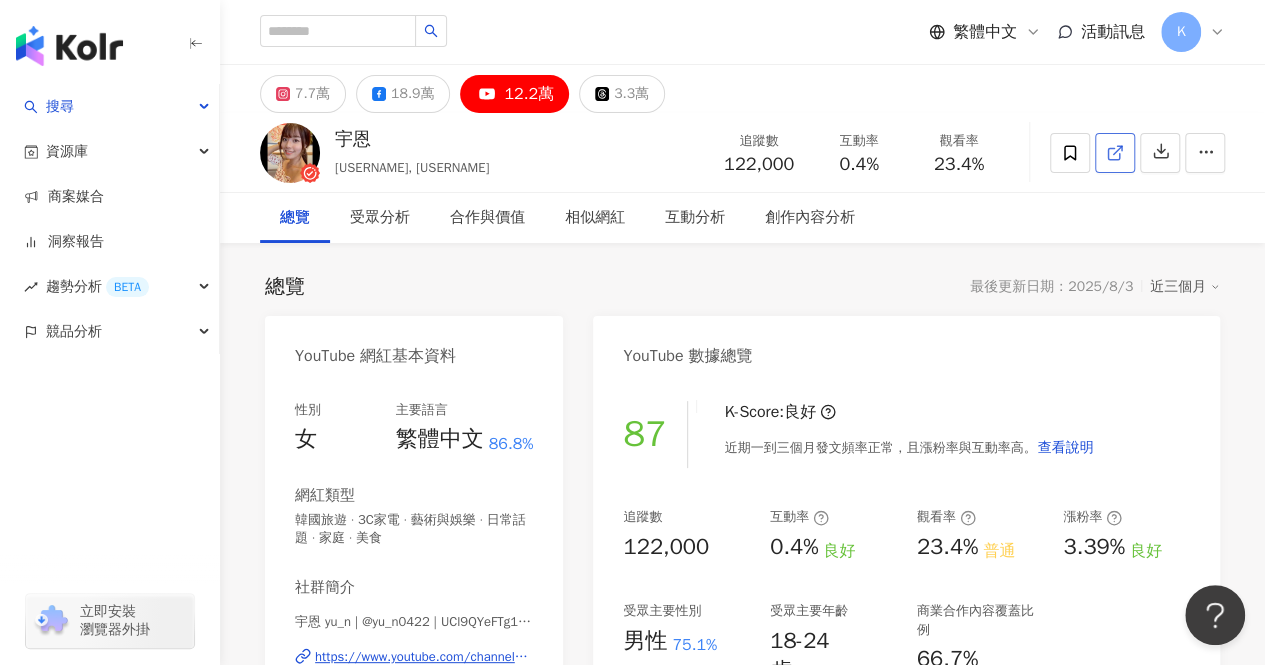click 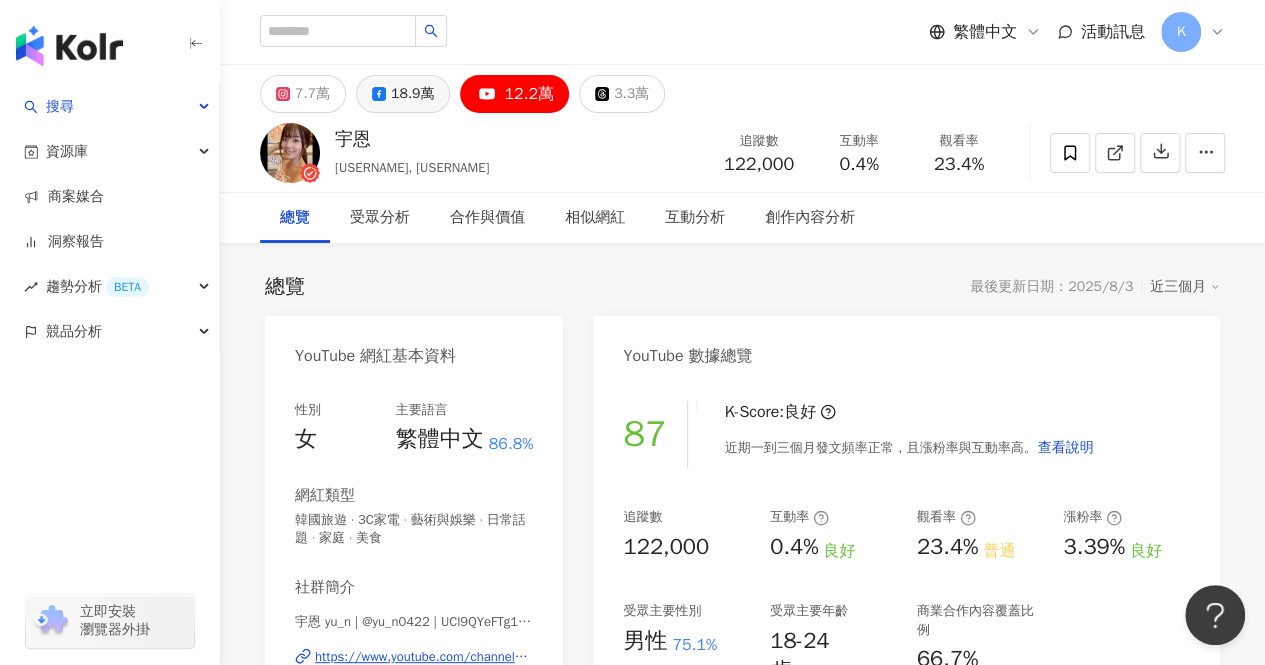 click on "18.9萬" at bounding box center (412, 94) 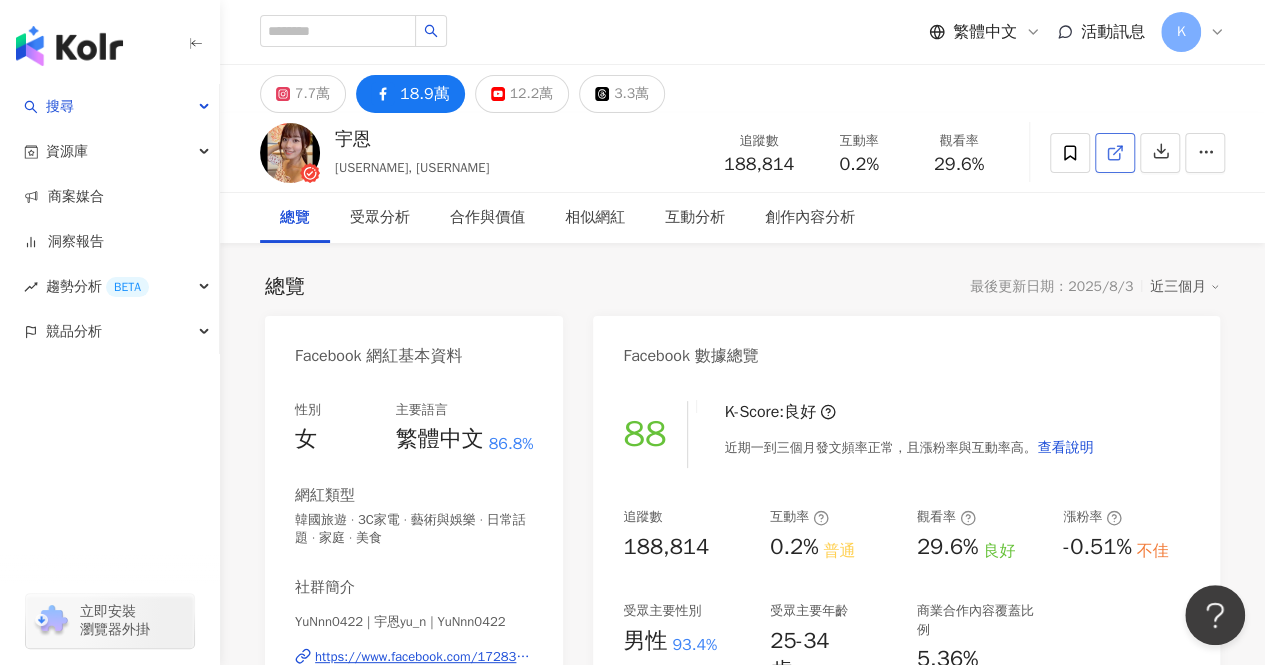 click 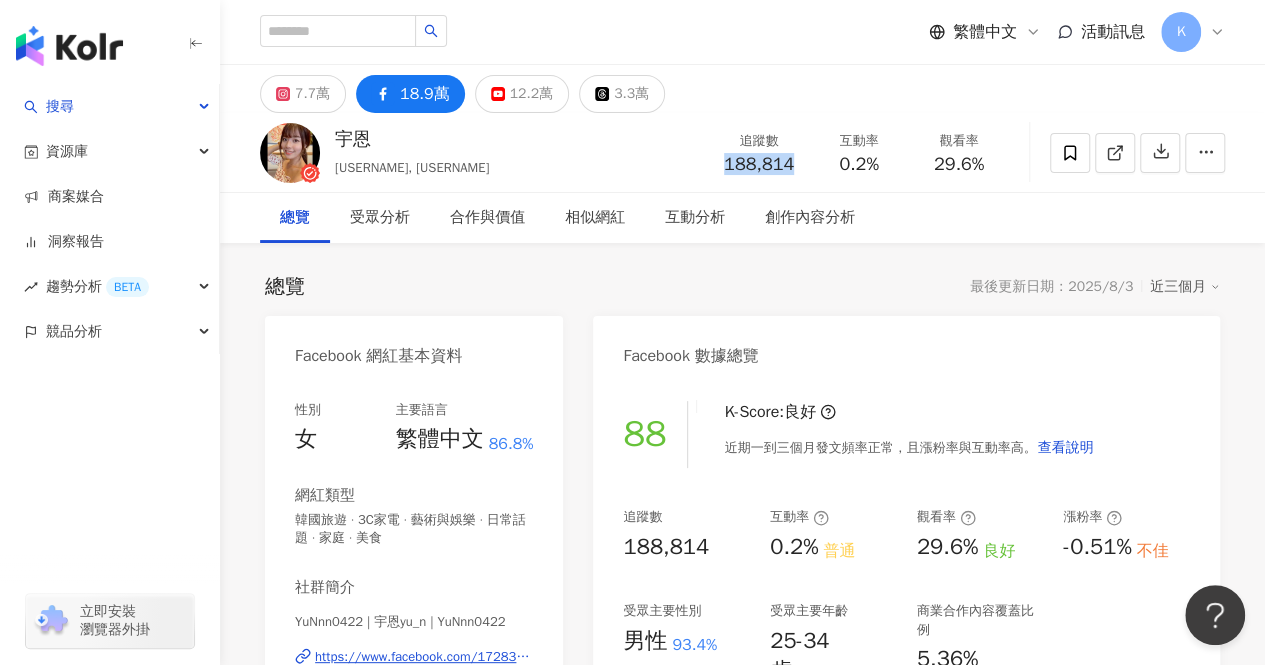 drag, startPoint x: 790, startPoint y: 168, endPoint x: 722, endPoint y: 168, distance: 68 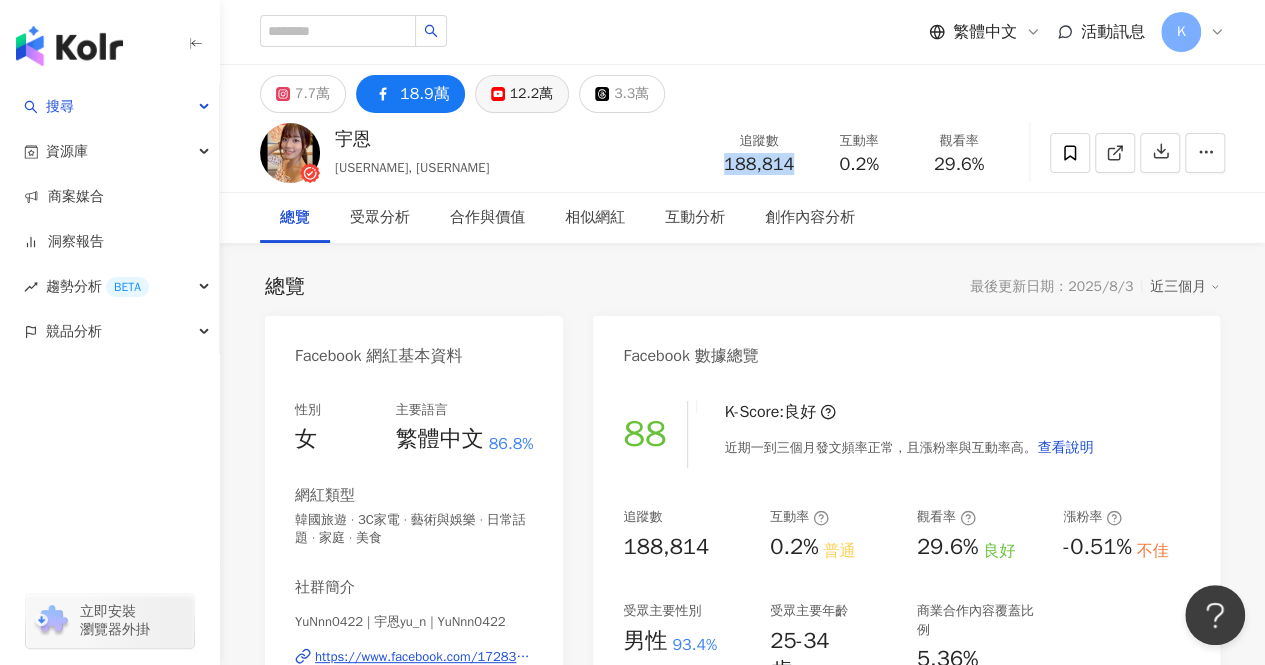 click on "12.2萬" at bounding box center (531, 94) 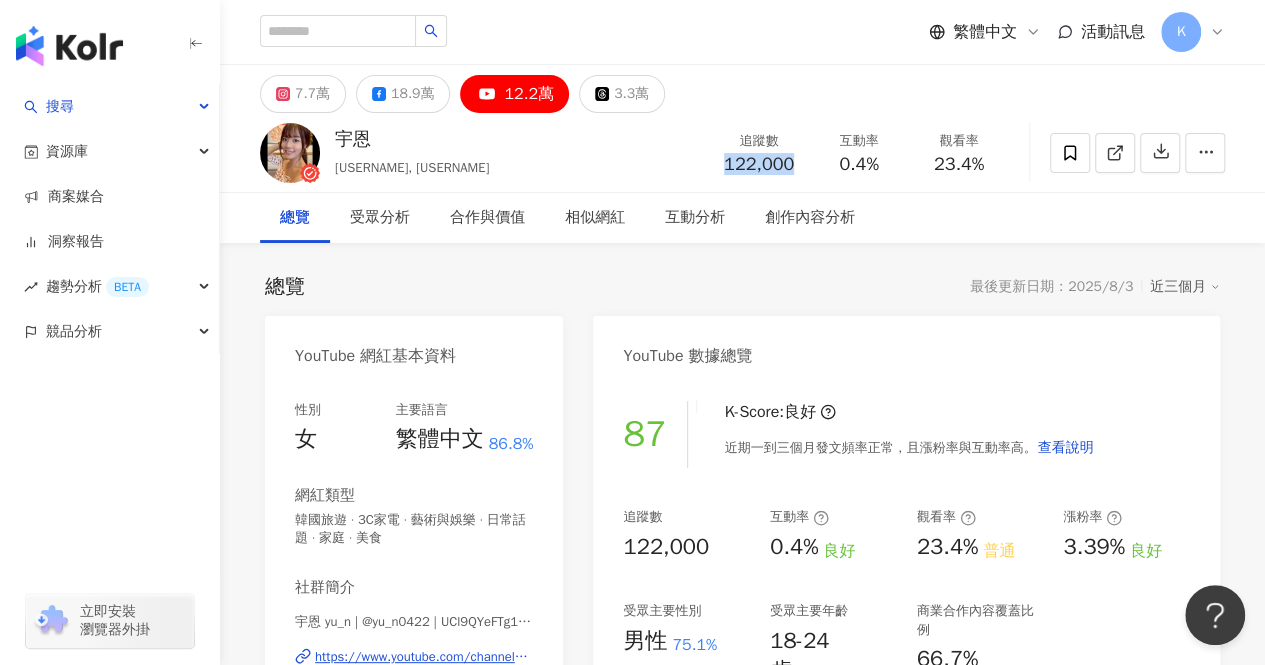 drag, startPoint x: 794, startPoint y: 165, endPoint x: 714, endPoint y: 165, distance: 80 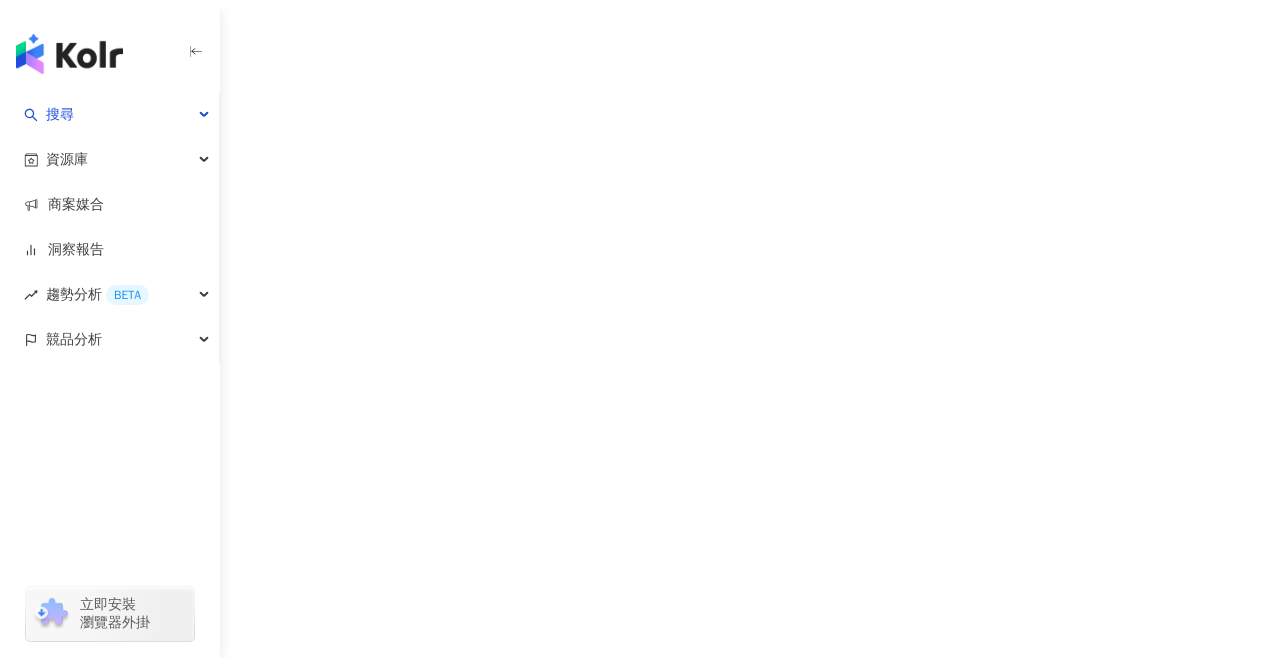 scroll, scrollTop: 0, scrollLeft: 0, axis: both 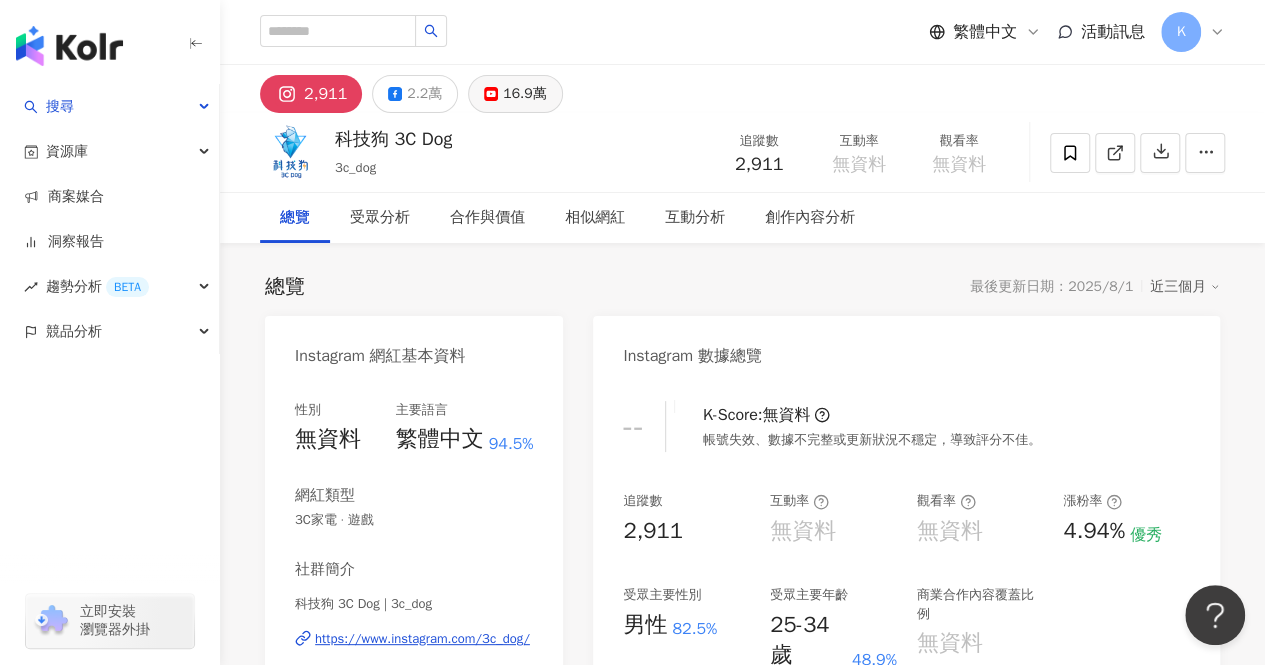 click on "16.9萬" at bounding box center [524, 94] 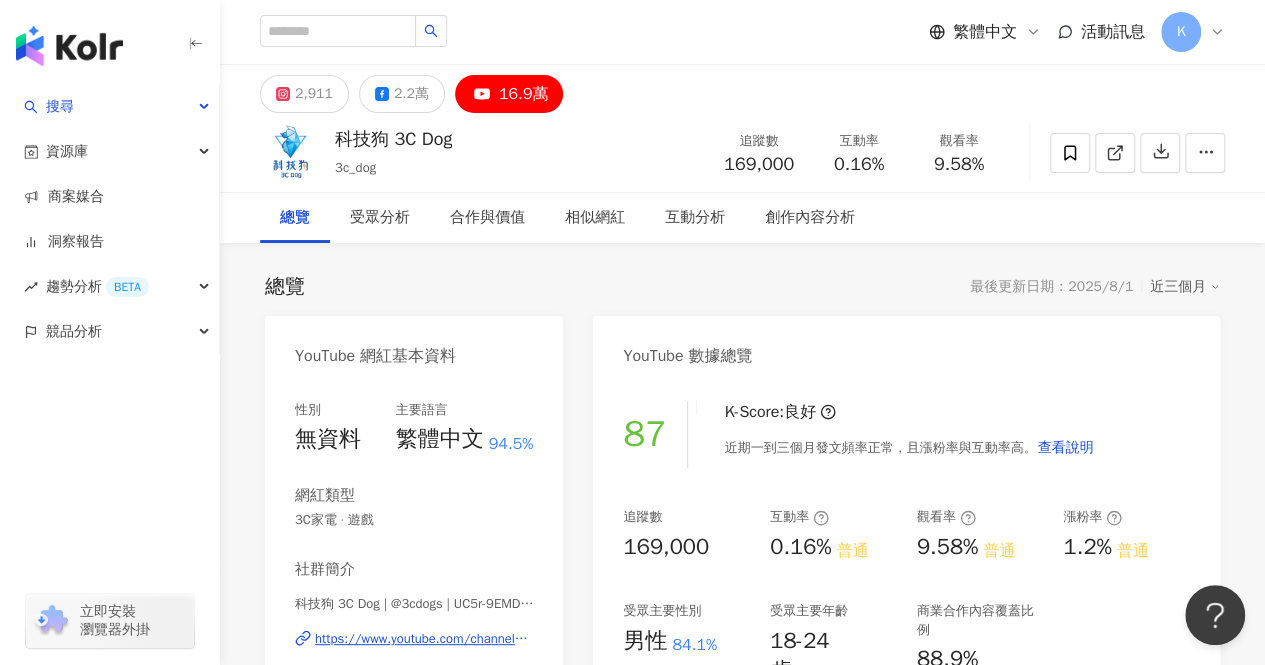 drag, startPoint x: 720, startPoint y: 165, endPoint x: 793, endPoint y: 161, distance: 73.109505 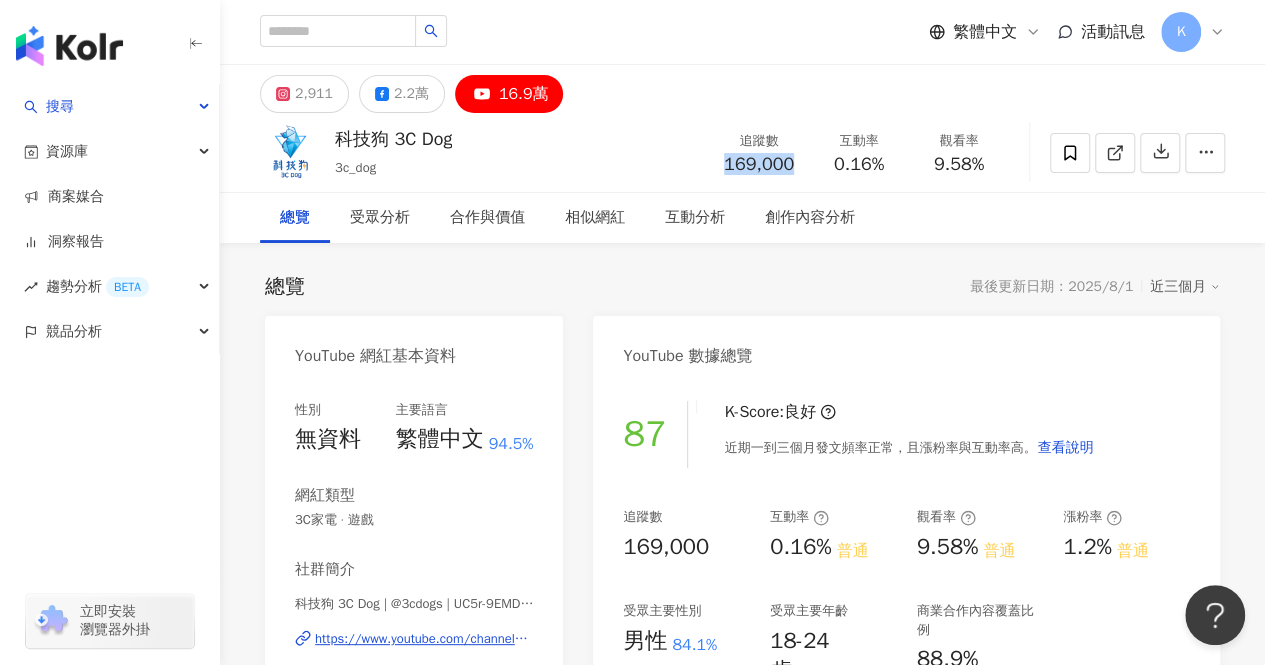 copy on "169,000" 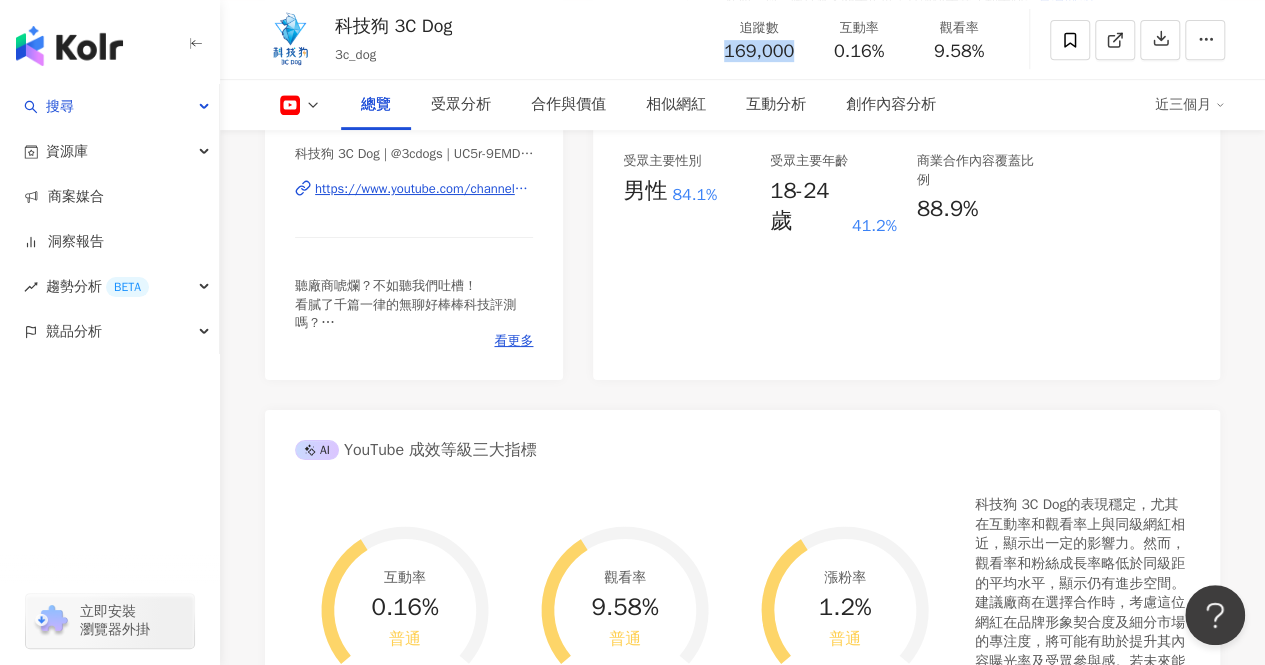 scroll, scrollTop: 500, scrollLeft: 0, axis: vertical 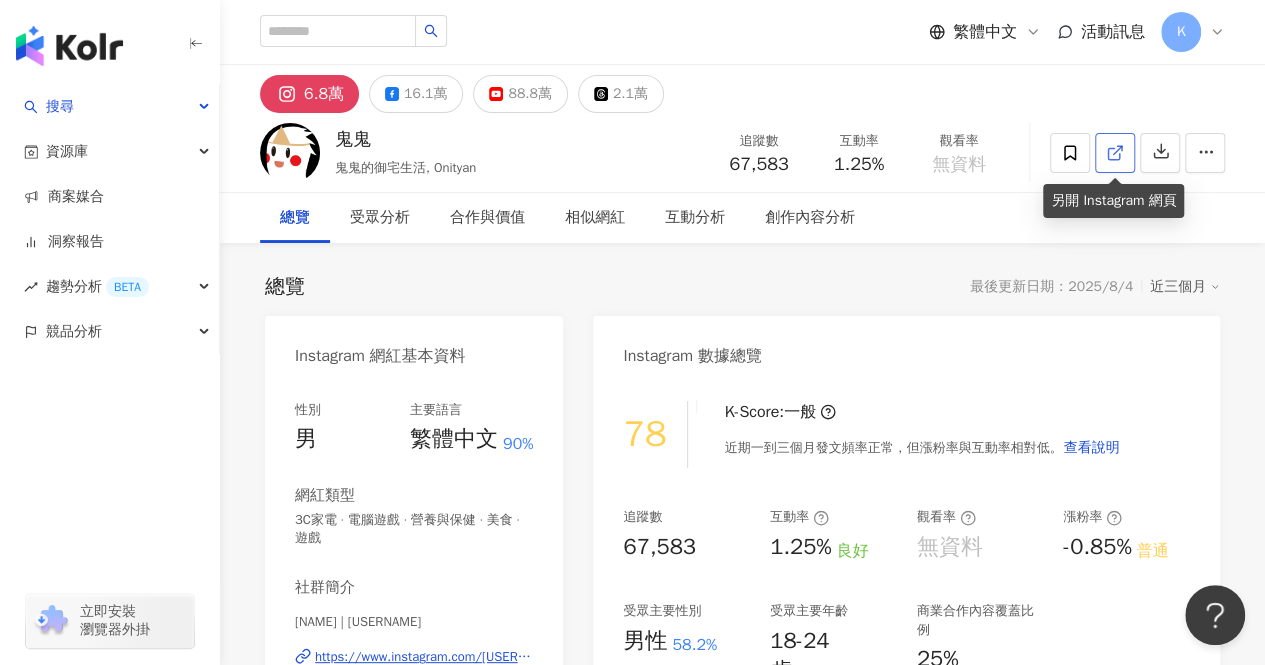 click 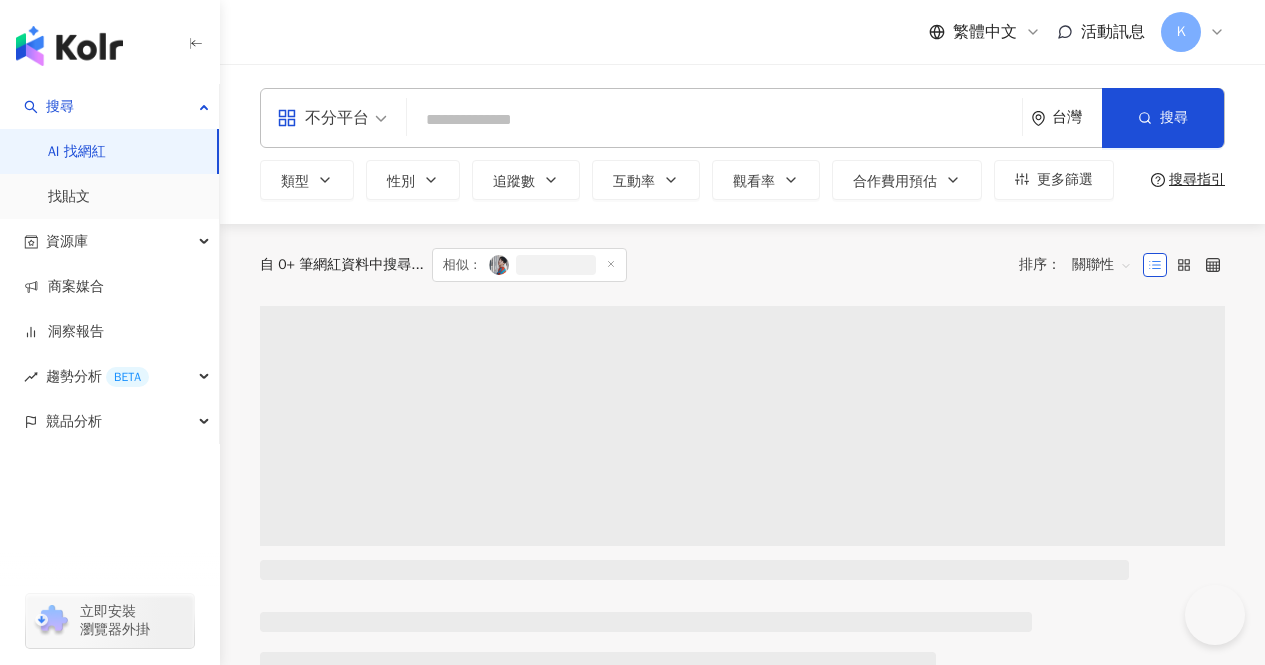 scroll, scrollTop: 0, scrollLeft: 0, axis: both 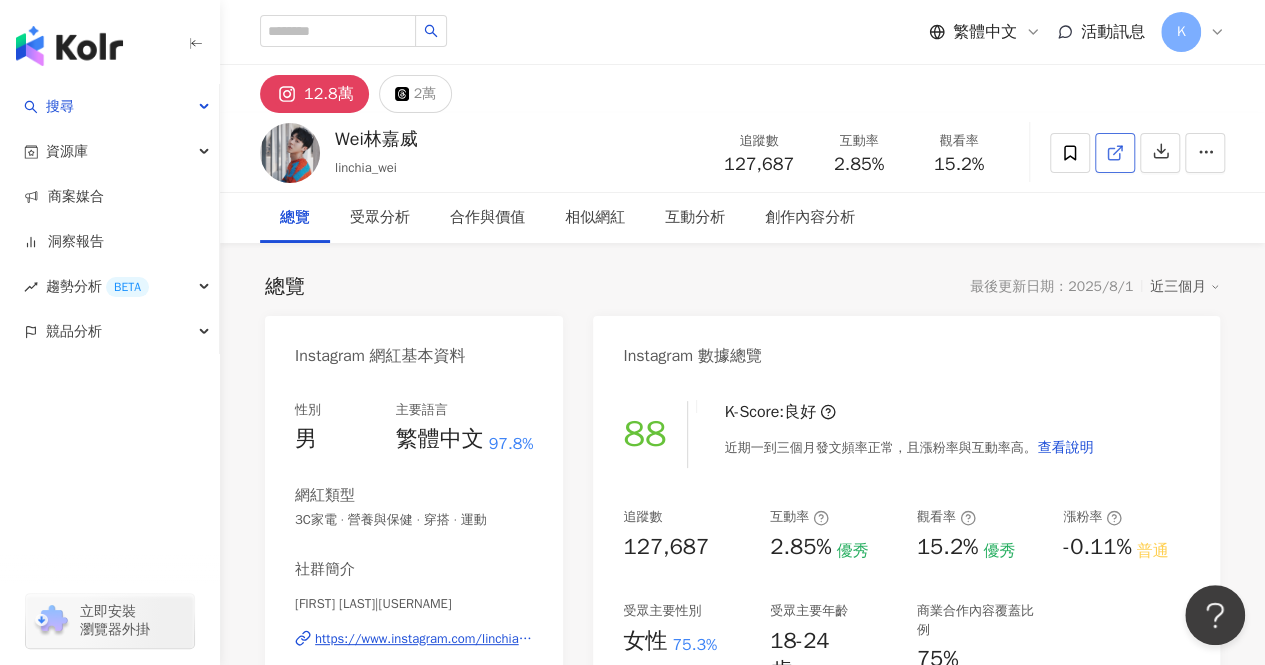 click 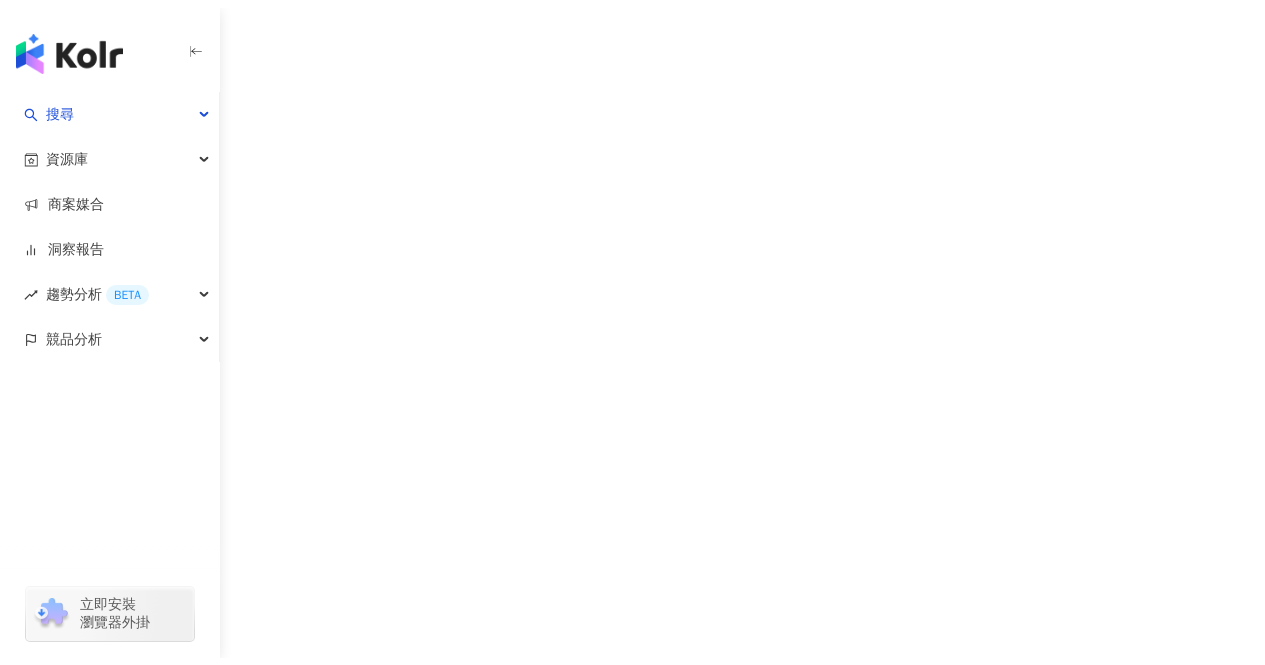 scroll, scrollTop: 0, scrollLeft: 0, axis: both 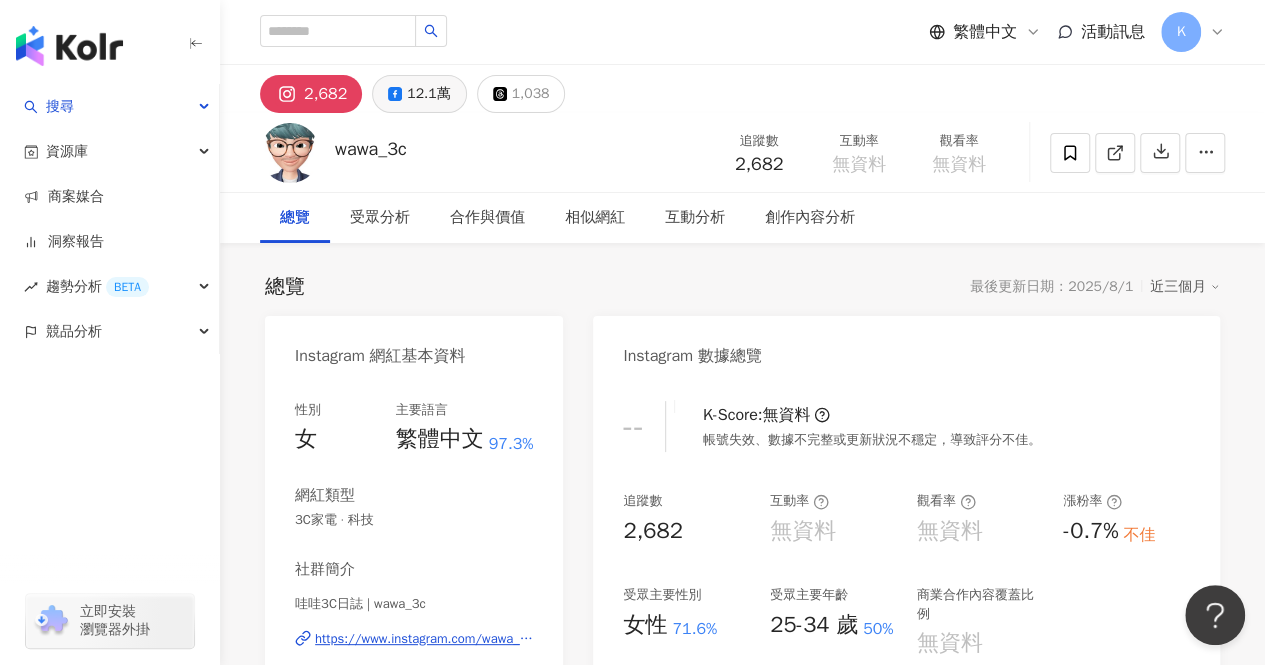 click on "12.1萬" at bounding box center (428, 94) 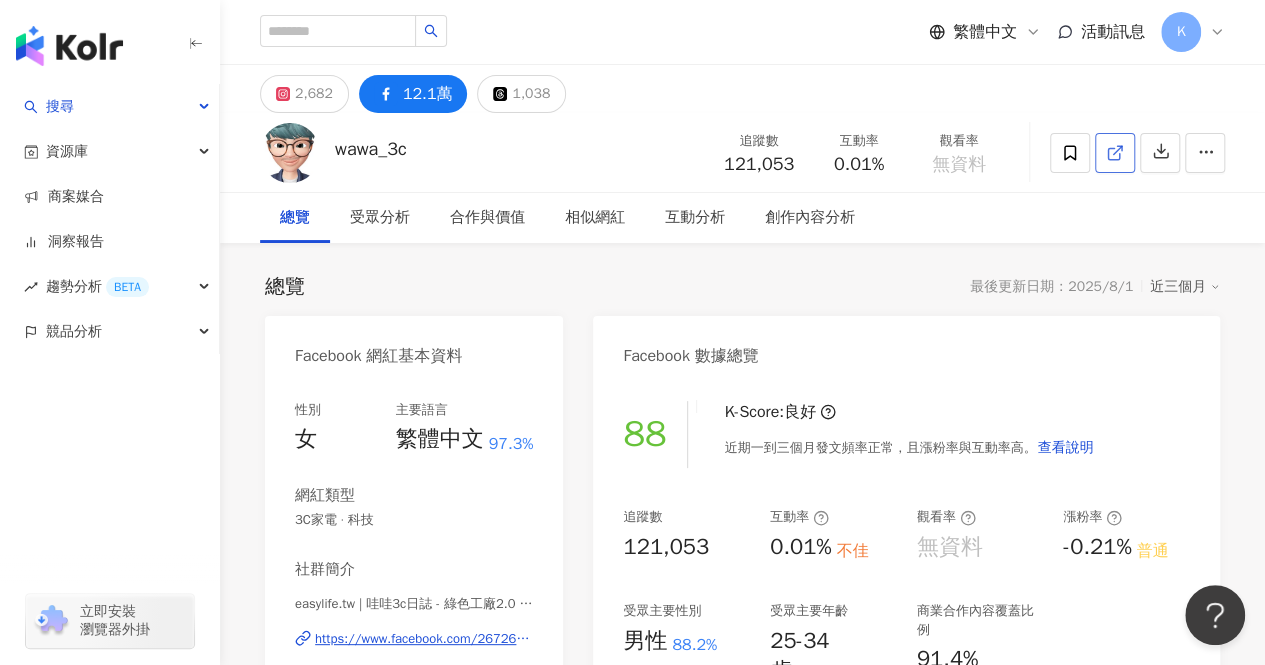 click 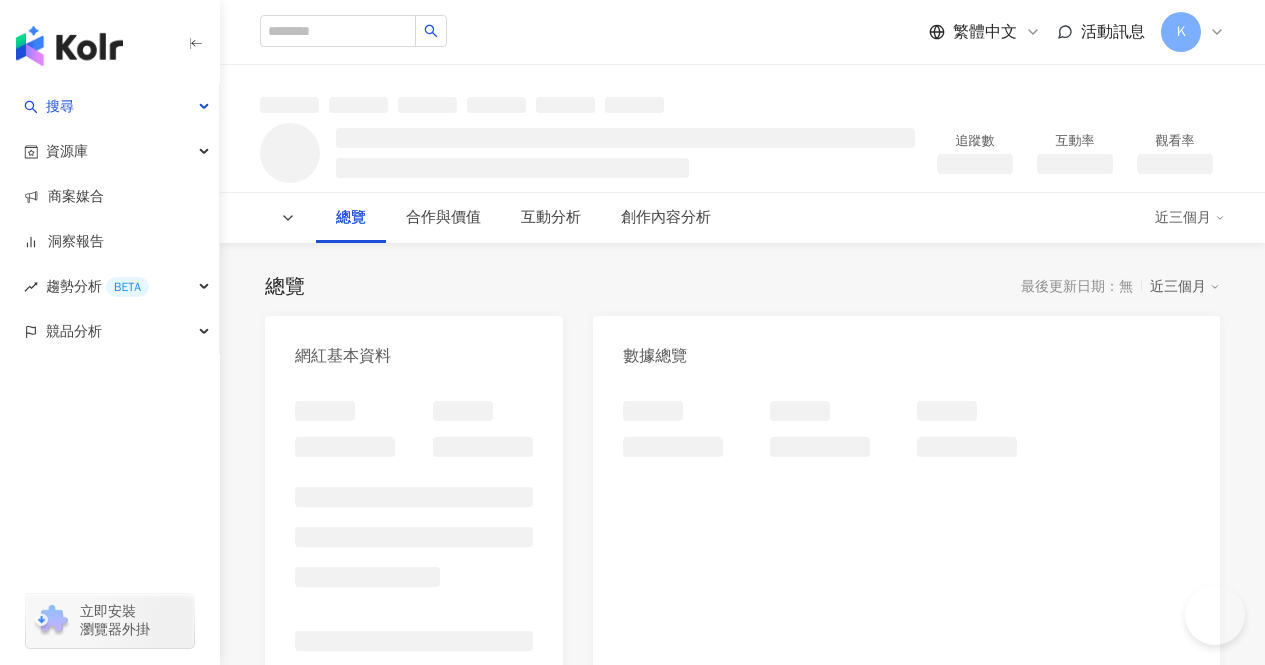 scroll, scrollTop: 0, scrollLeft: 0, axis: both 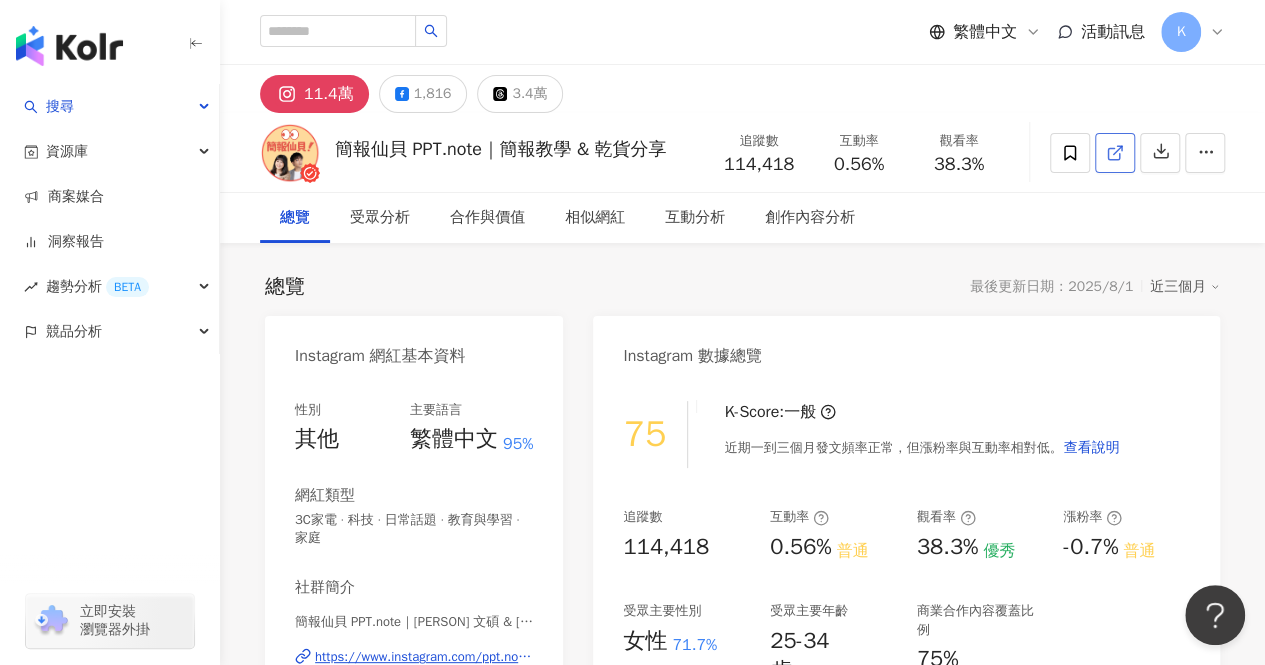 click 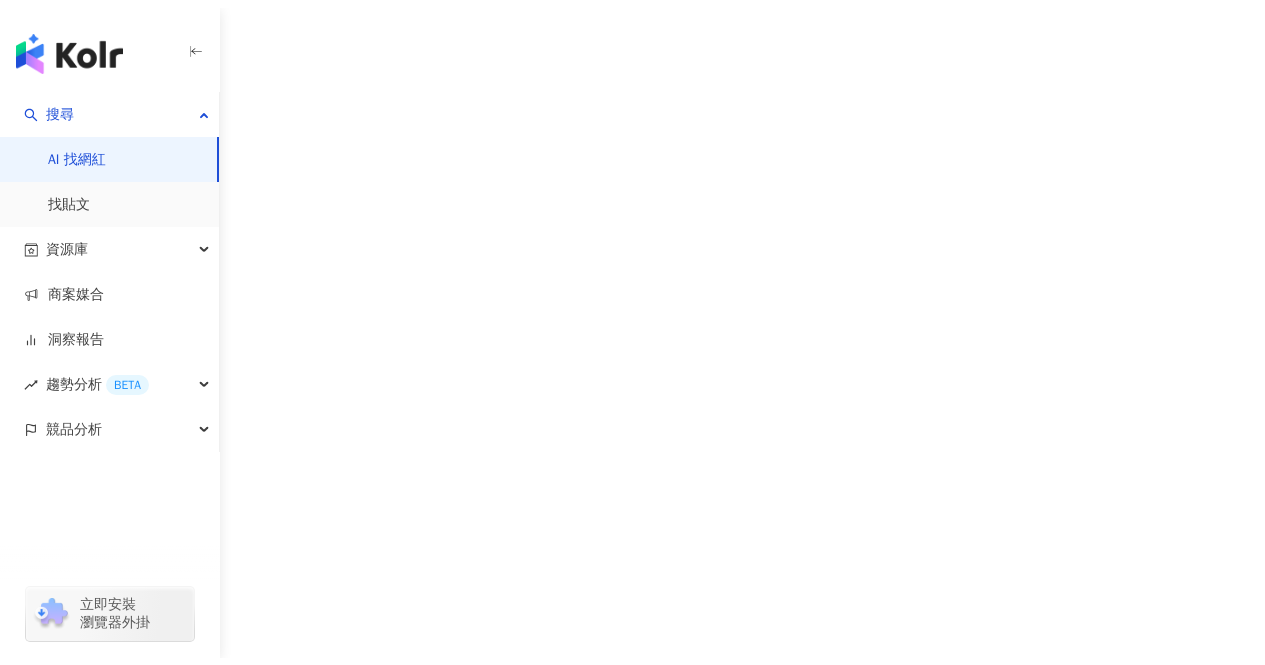 scroll, scrollTop: 0, scrollLeft: 0, axis: both 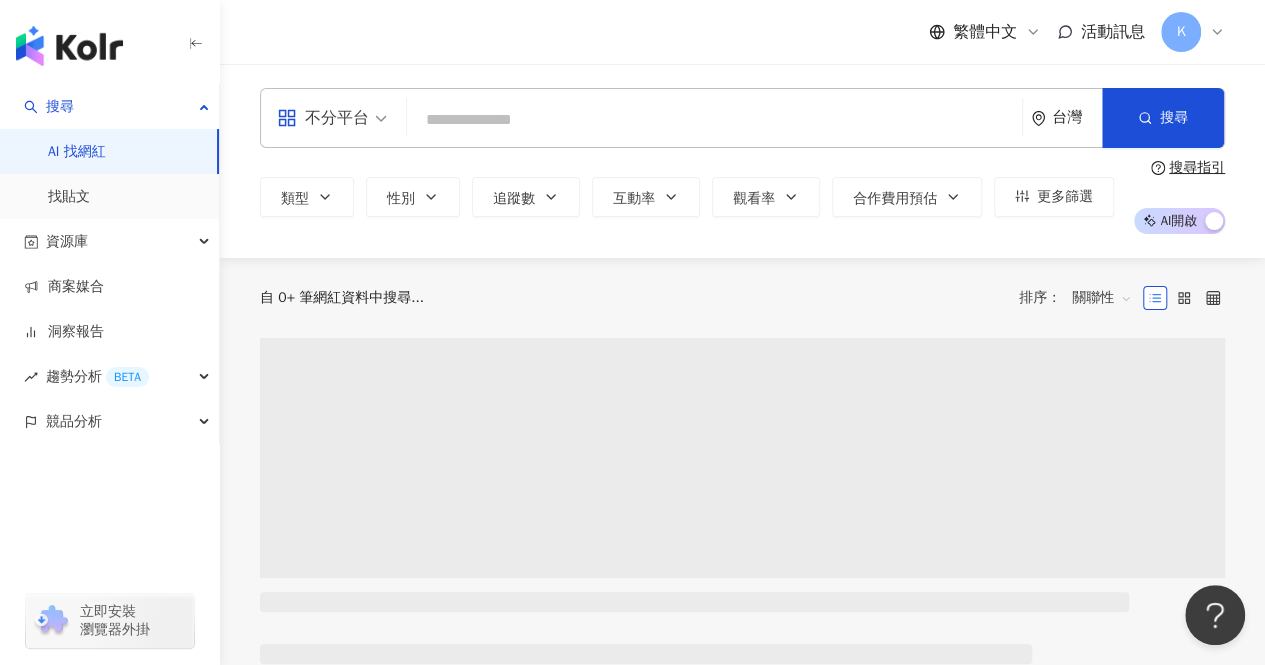 click at bounding box center (714, 120) 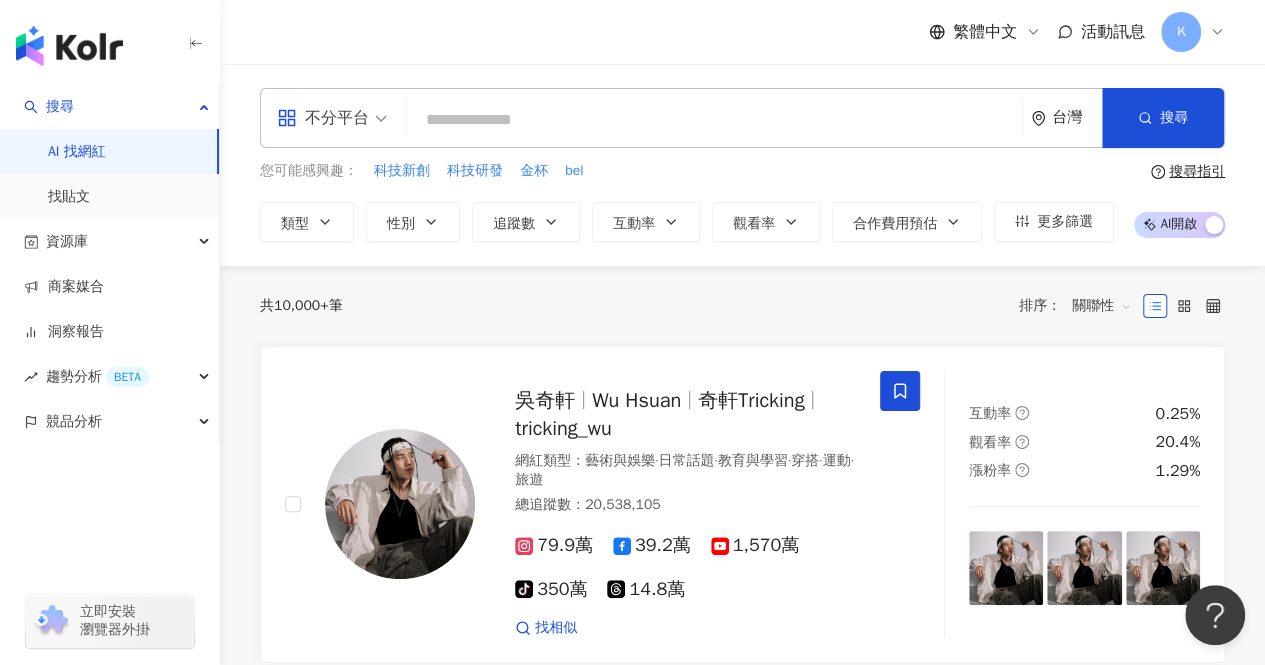 type on "*" 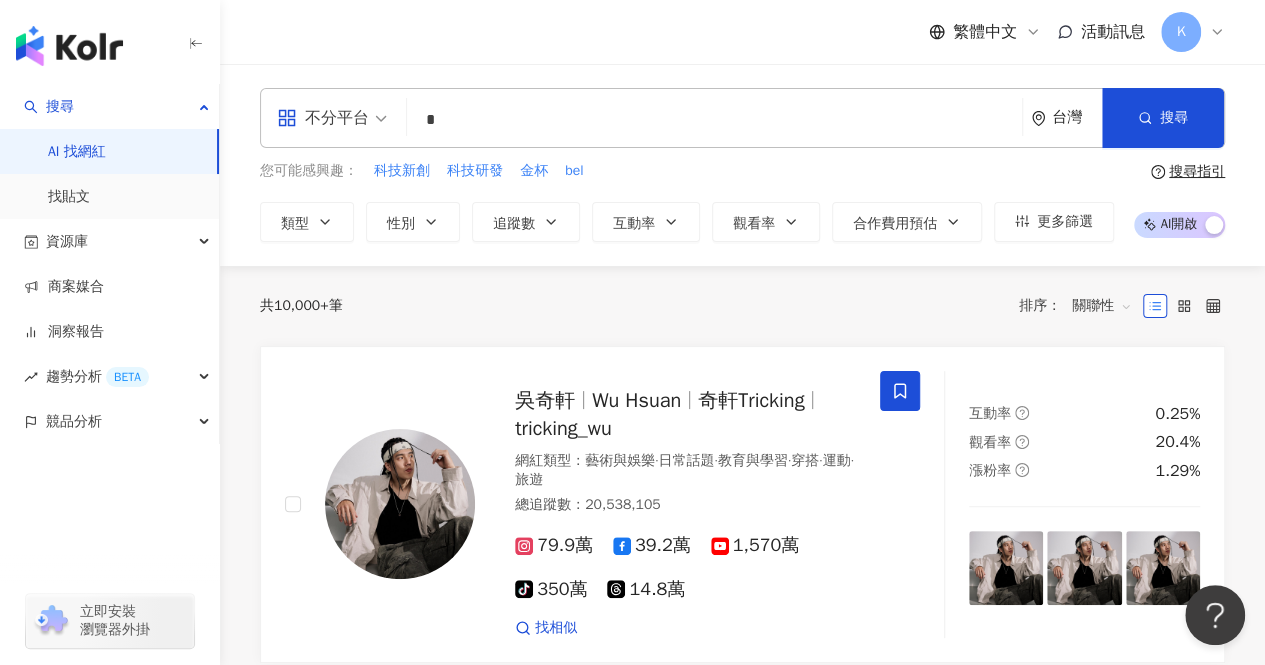 type 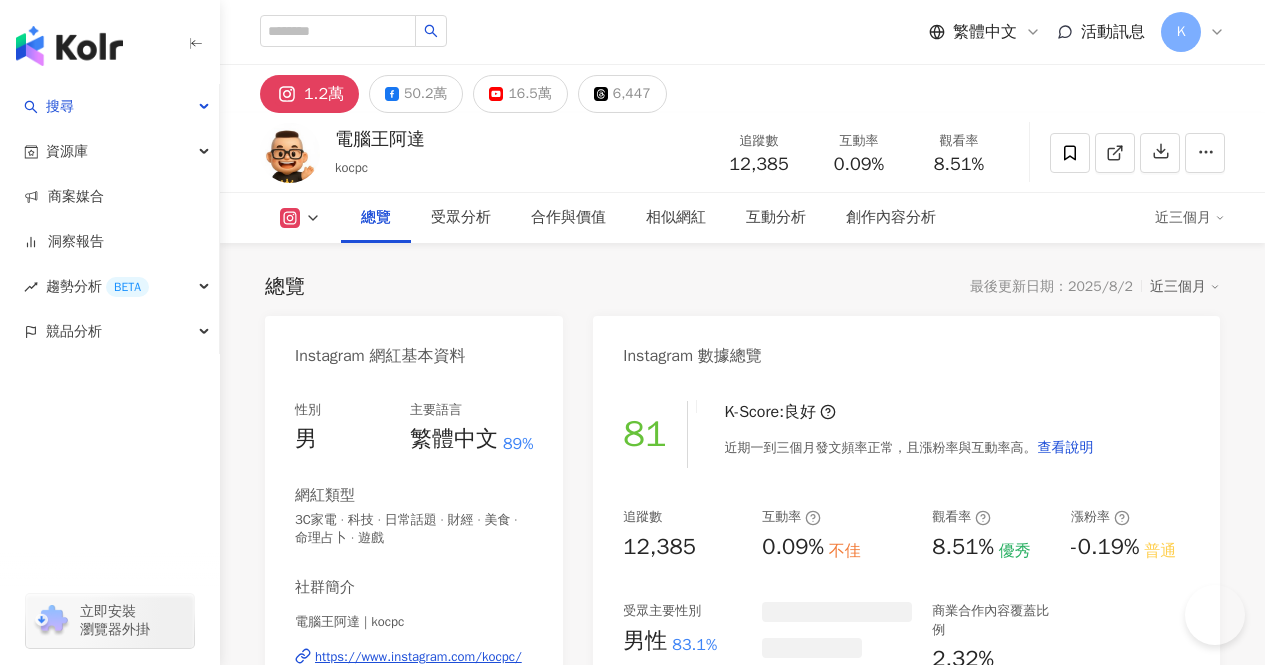 scroll, scrollTop: 0, scrollLeft: 0, axis: both 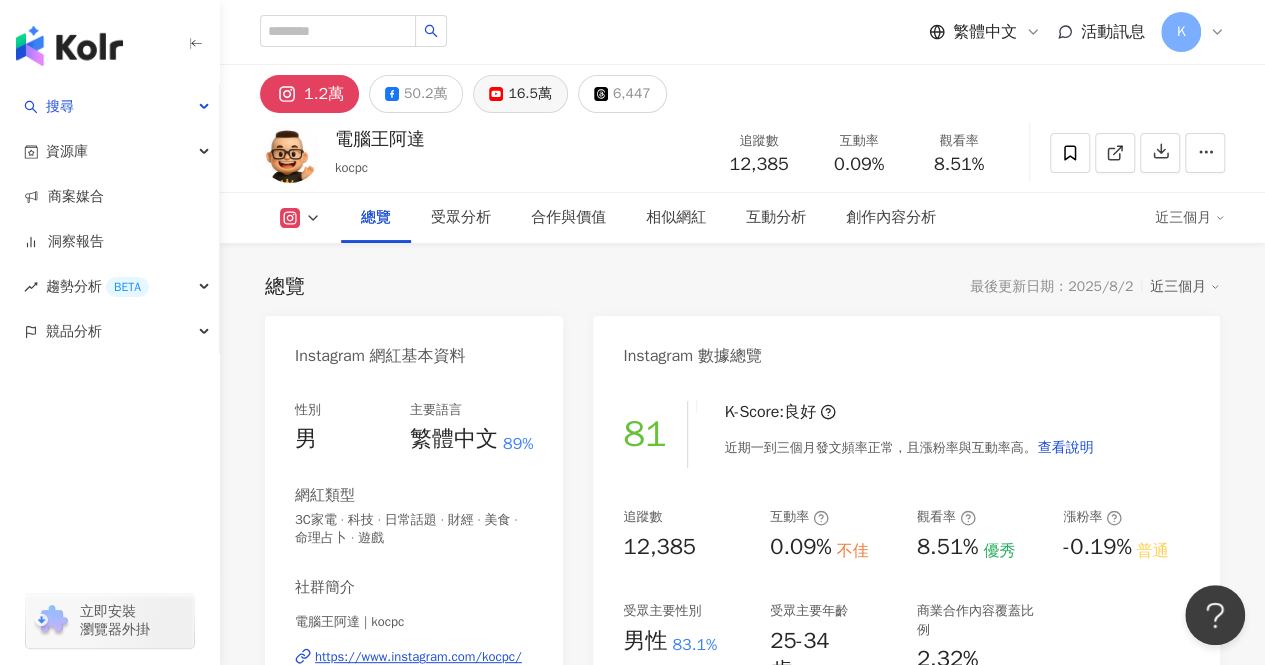 click on "16.5萬" at bounding box center (529, 94) 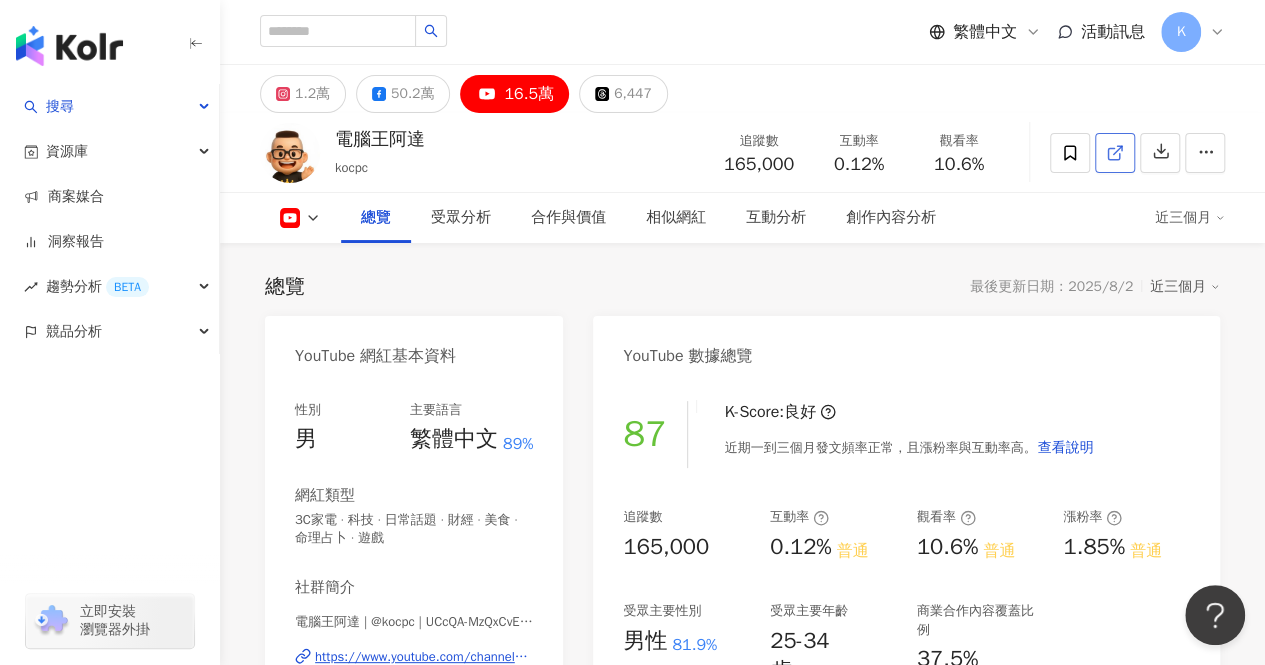 click 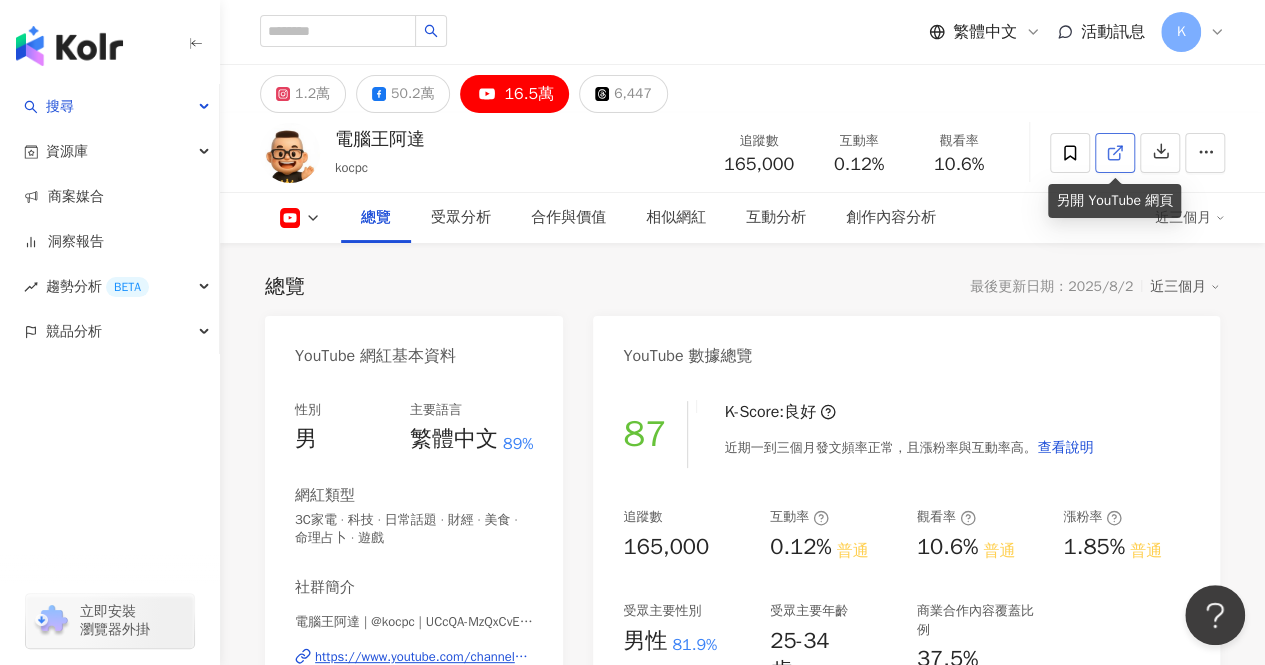 click at bounding box center (1115, 153) 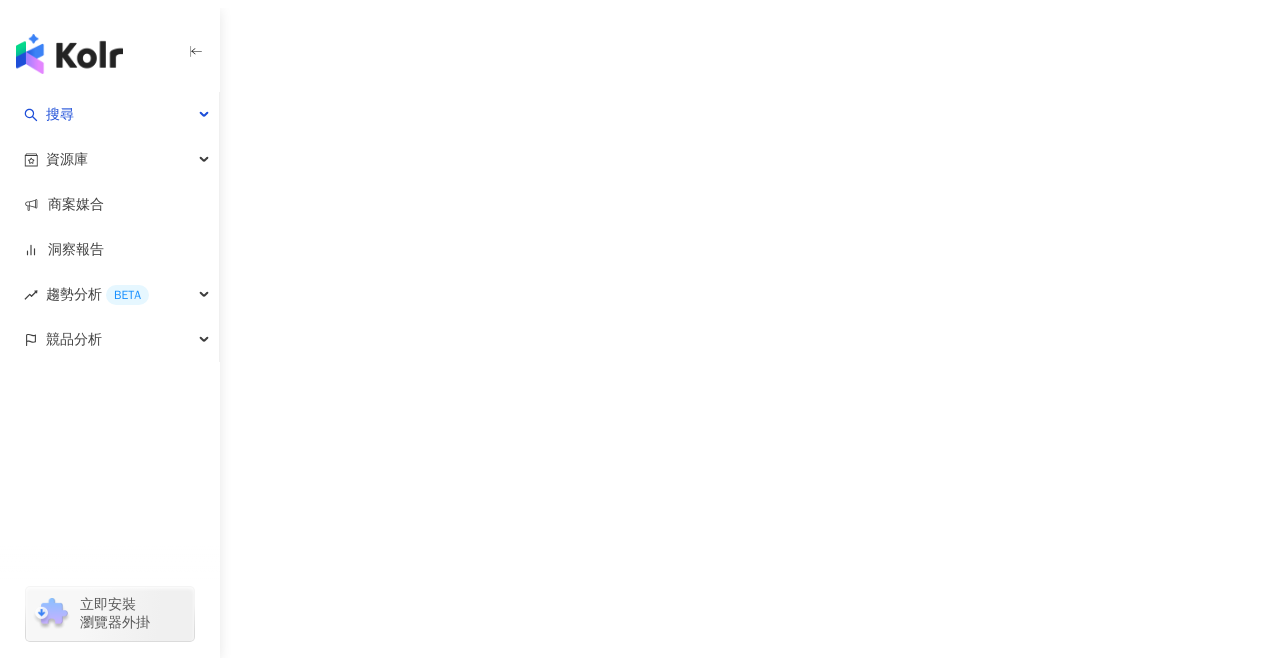scroll, scrollTop: 0, scrollLeft: 0, axis: both 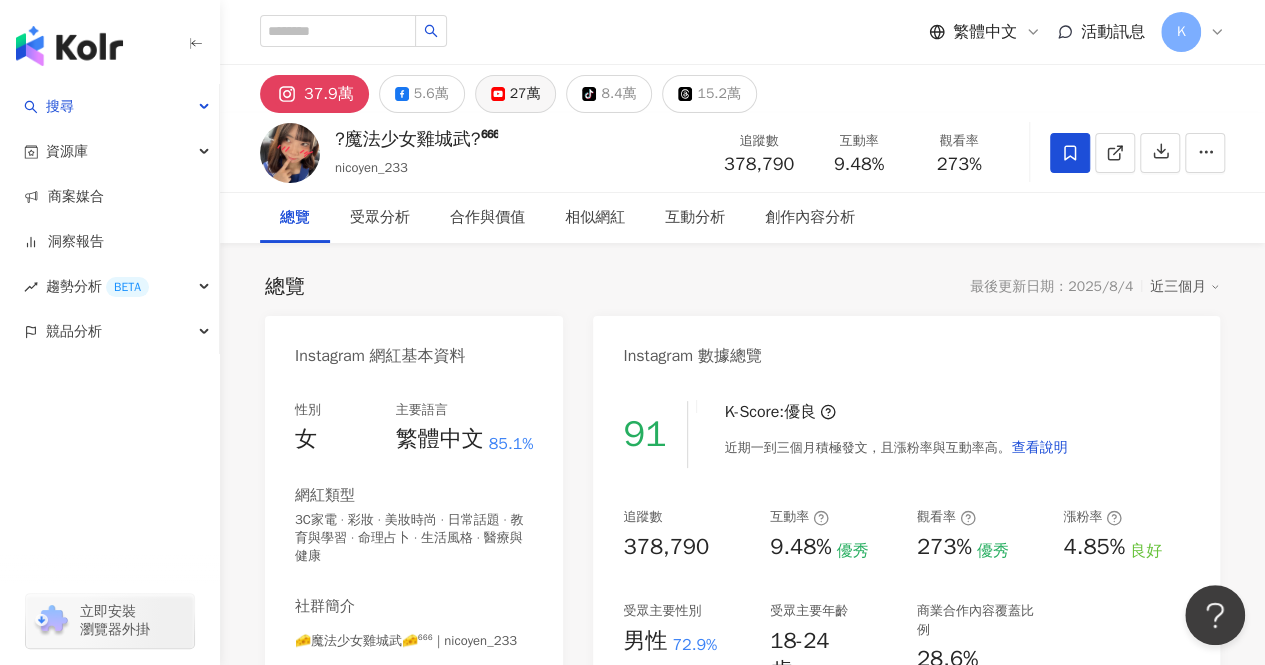 click on "27萬" at bounding box center [516, 94] 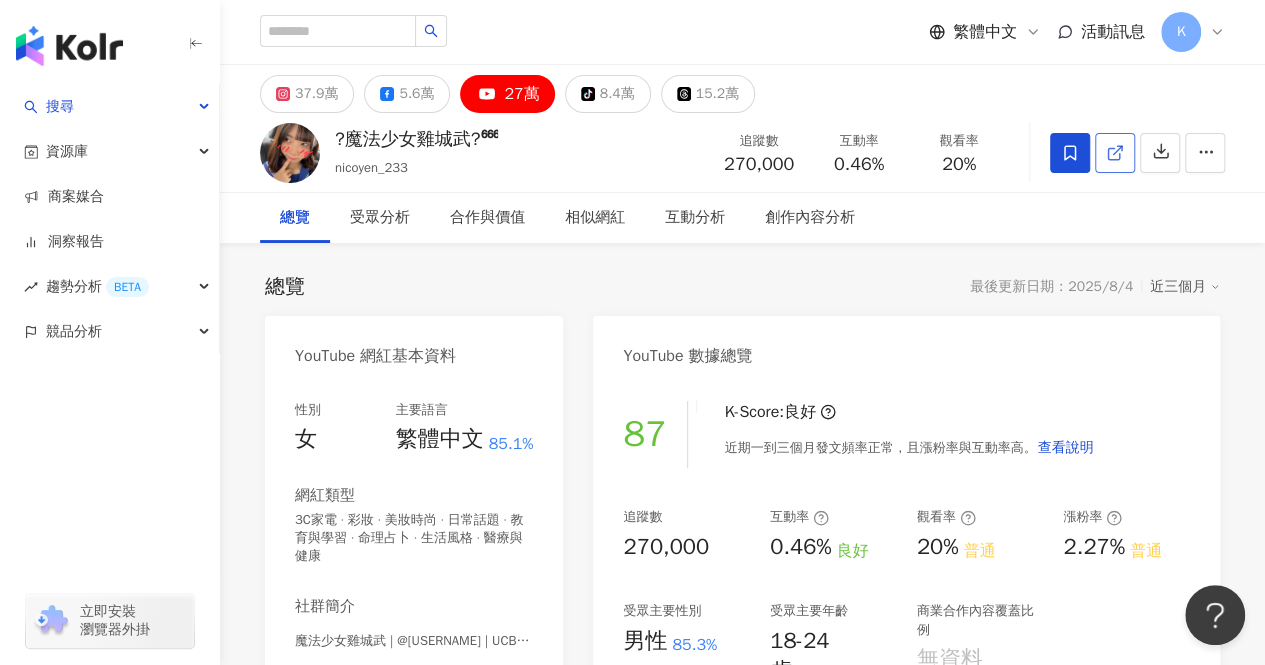 click 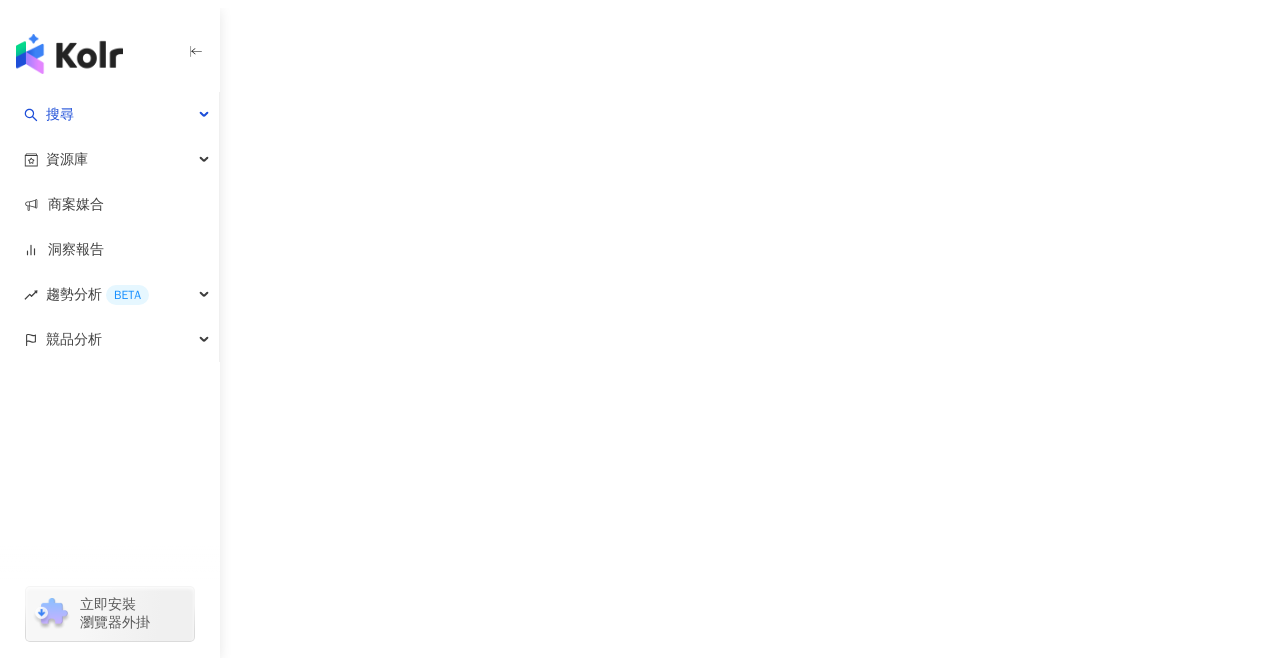 scroll, scrollTop: 0, scrollLeft: 0, axis: both 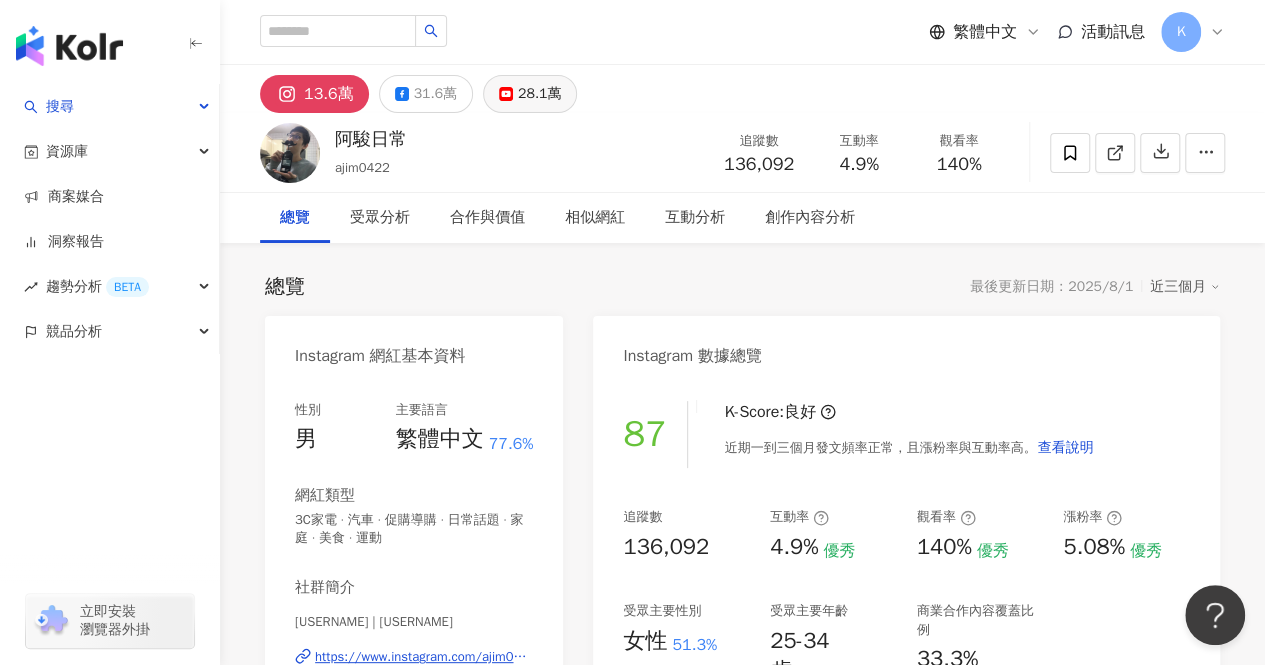 click on "28.1萬" at bounding box center [539, 94] 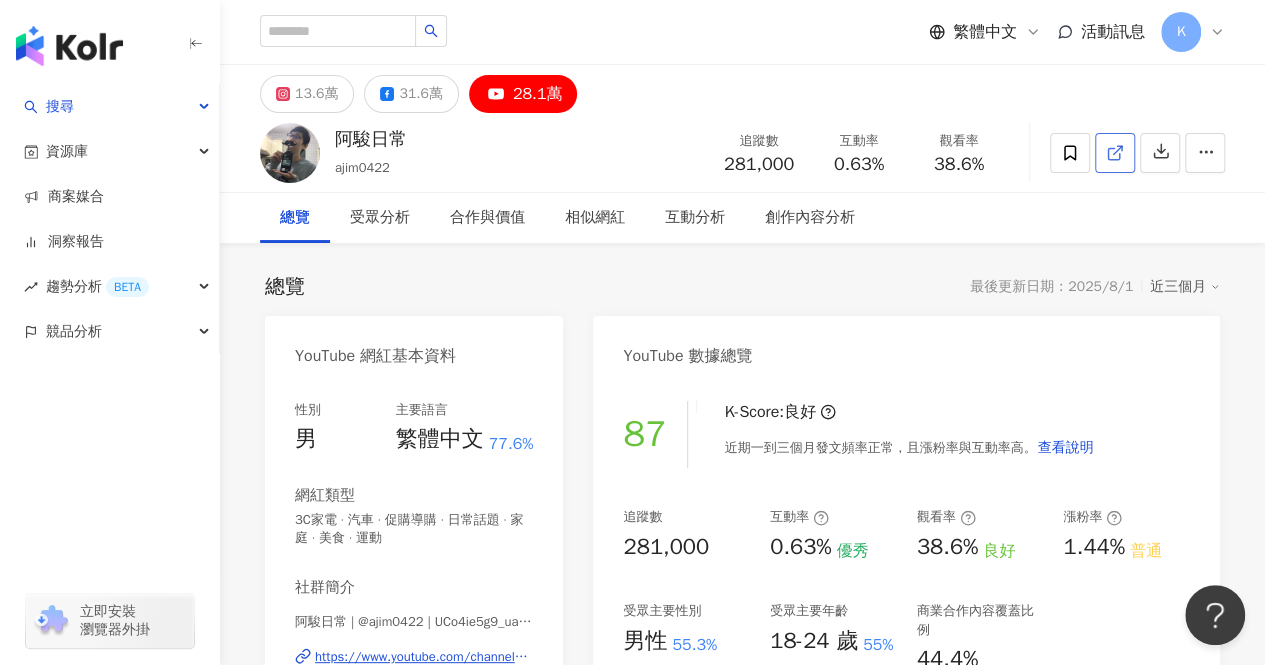 click 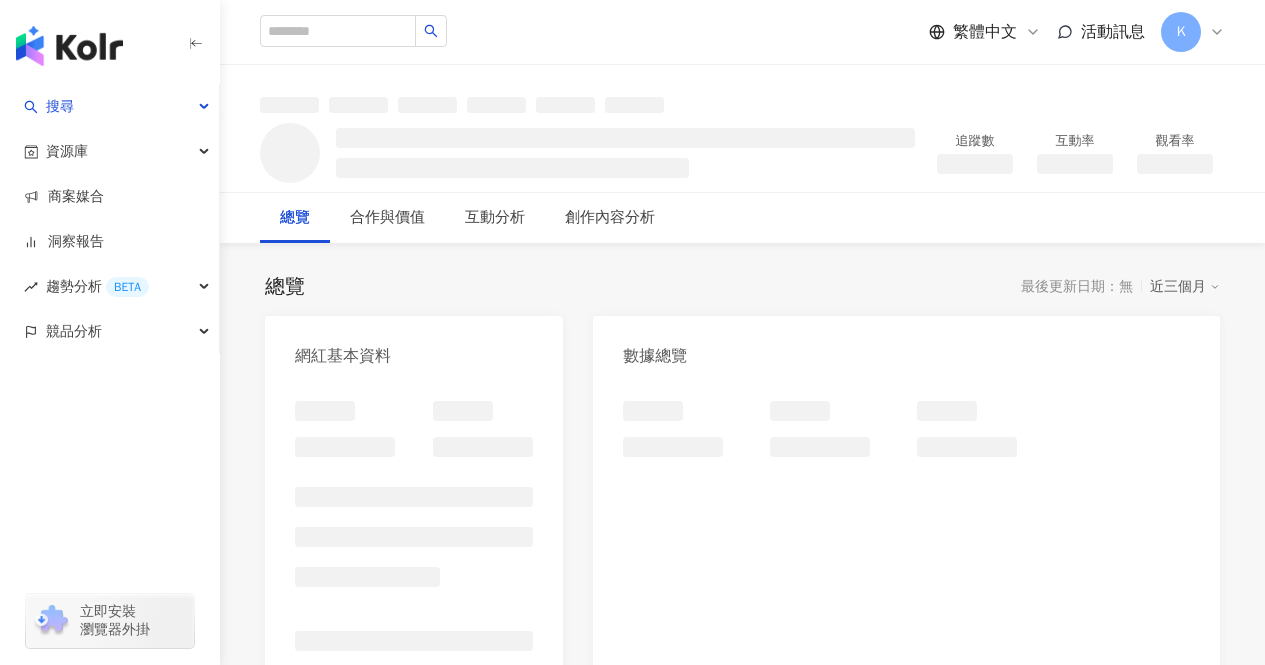 scroll, scrollTop: 0, scrollLeft: 0, axis: both 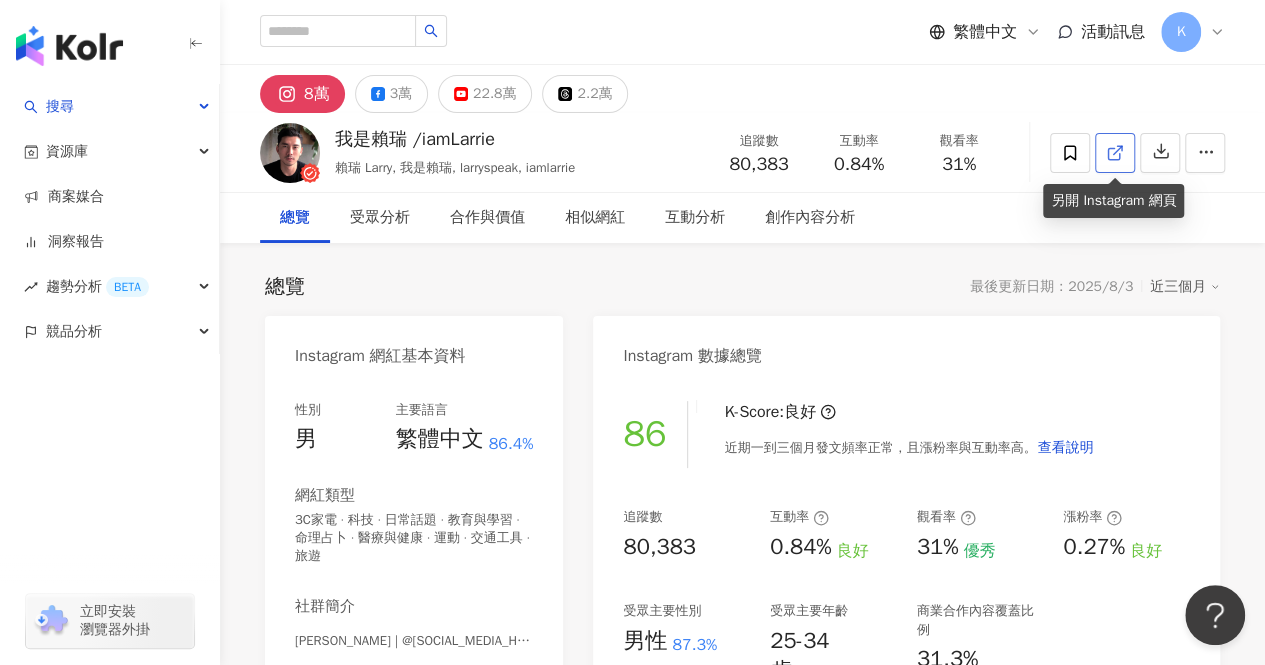 click 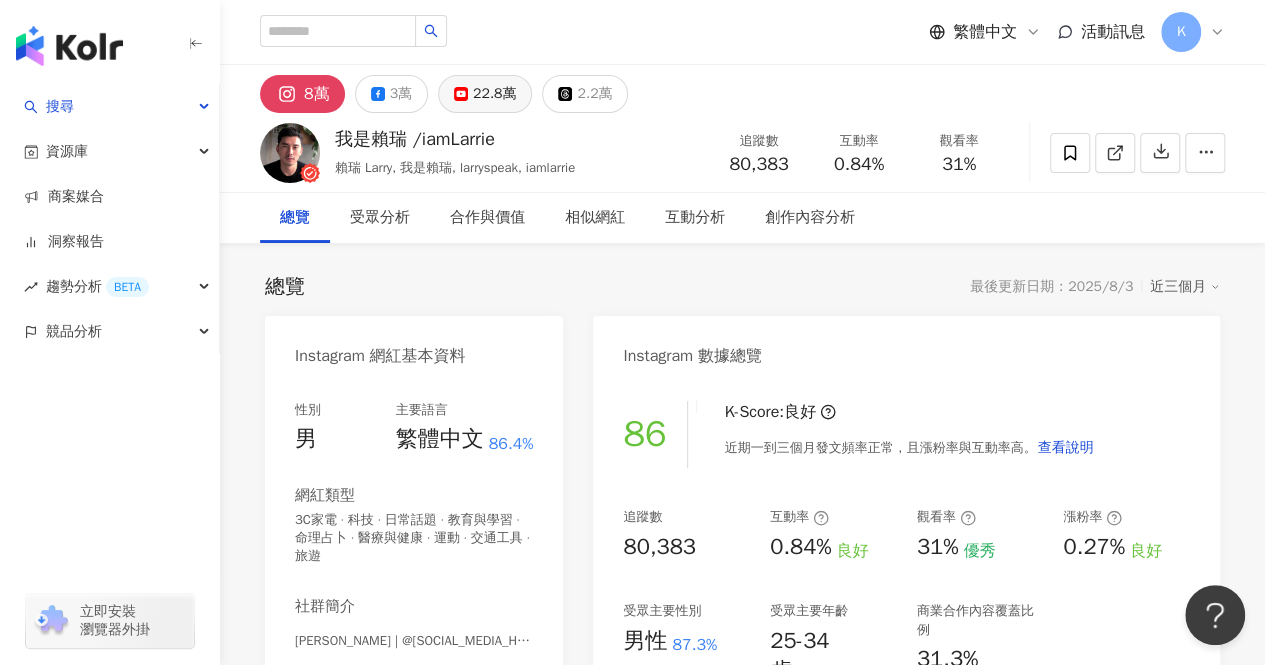 click on "22.8萬" at bounding box center (494, 94) 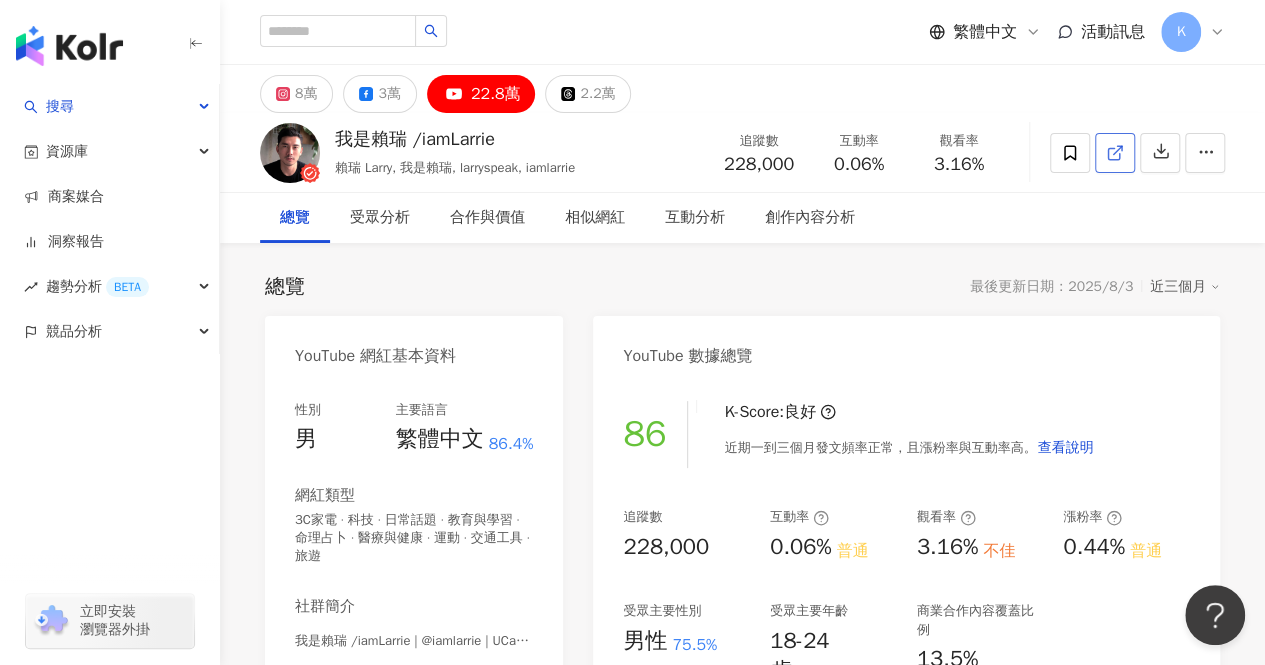 click at bounding box center [1115, 153] 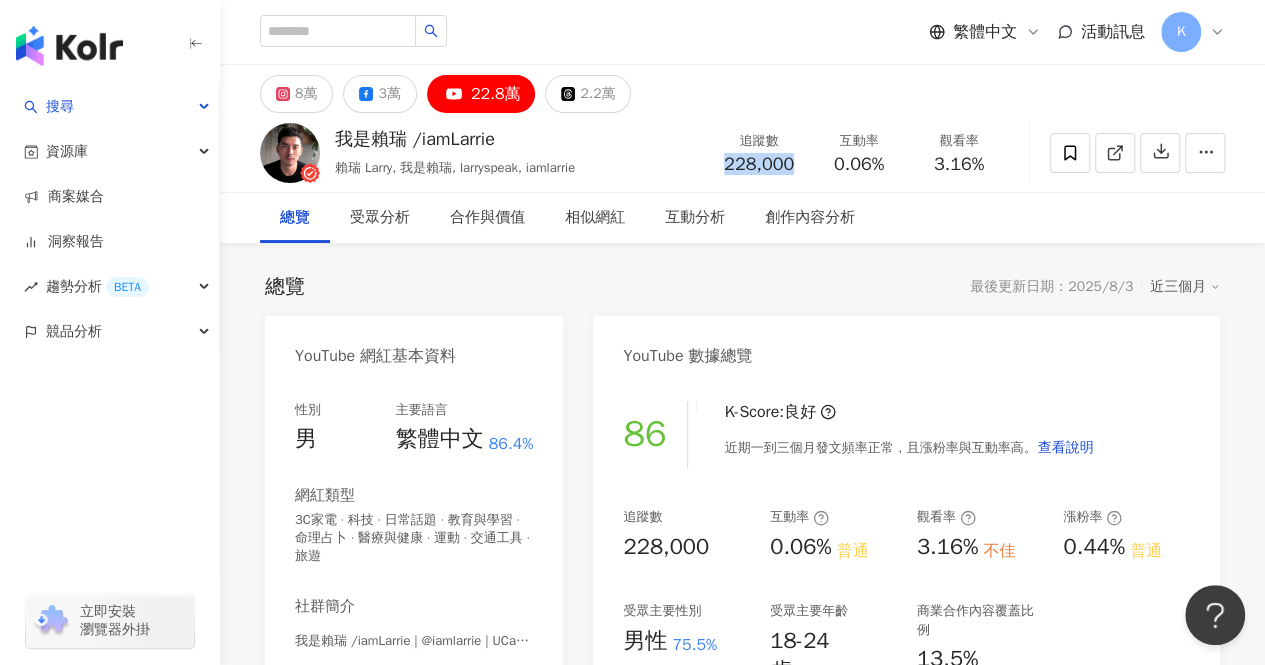 drag, startPoint x: 797, startPoint y: 171, endPoint x: 723, endPoint y: 165, distance: 74.24284 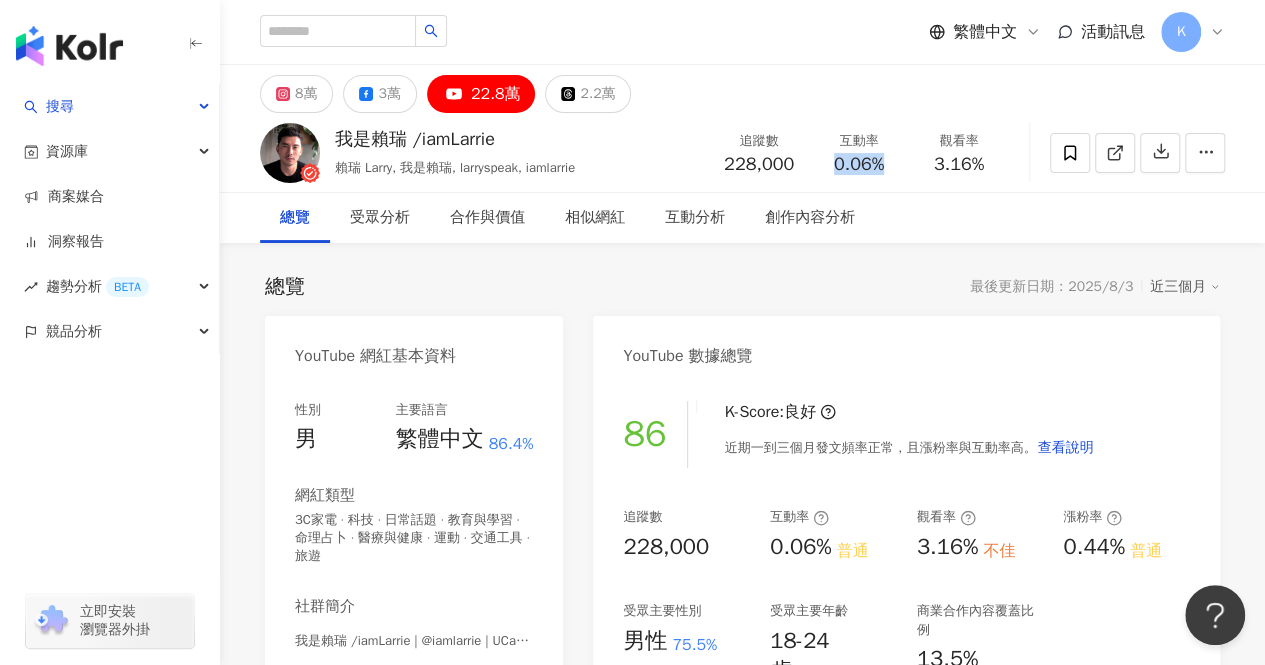 drag, startPoint x: 831, startPoint y: 170, endPoint x: 884, endPoint y: 169, distance: 53.009434 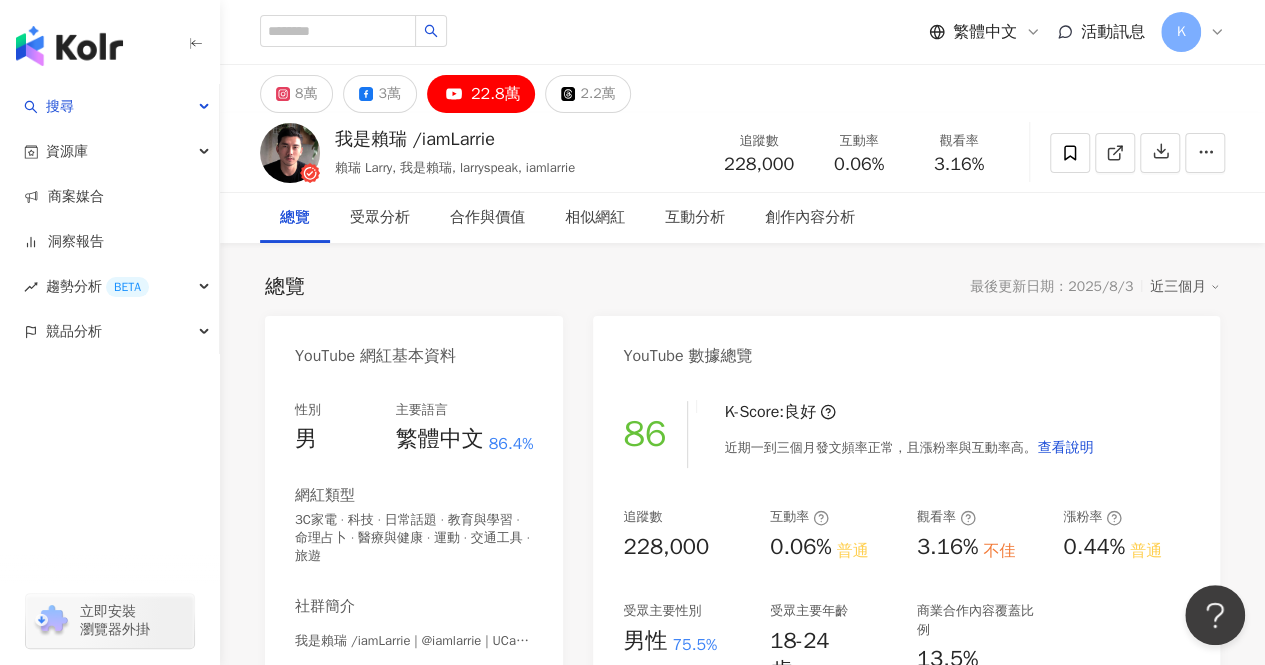 click on "總覽 最後更新日期：2025/8/3 近三個月 YouTube 網紅基本資料 性別   男 主要語言   繁體中文 86.4% 網紅類型 3C家電 · 科技 · 日常話題 · 教育與學習 · 命理占卜 · 醫療與健康 · 運動 · 交通工具 · 旅遊 社群簡介 我是賴瑞 /iamLarrie | @iamlarrie | UCag5MH_BUo4oJdQyOMSvCRw https://www.youtube.com/channel/UCag5MH_BUo4oJdQyOMSvCRw 大家好, 我叫賴瑞，歡迎來到我的頻道
我非常喜歡分享並紀錄與我生活，當然不外乎開箱評測的部分
喜歡的朋友，歡迎按下訂閱～頻道都會固定更新影片喔！
看更多 YouTube 數據總覽 86 K-Score :   良好 近期一到三個月發文頻率正常，且漲粉率與互動率高。 查看說明 追蹤數   228,000 互動率   0.06% 普通 觀看率   3.16% 不佳 漲粉率   0.44% 普通 受眾主要性別   男性 75.5% 受眾主要年齡   18-24 歲 49.8% 商業合作內容覆蓋比例   13.5% AI YouTube 成效等級三大指標 互動率 0.06% 普通 0.18% 觀看率" at bounding box center (742, 3673) 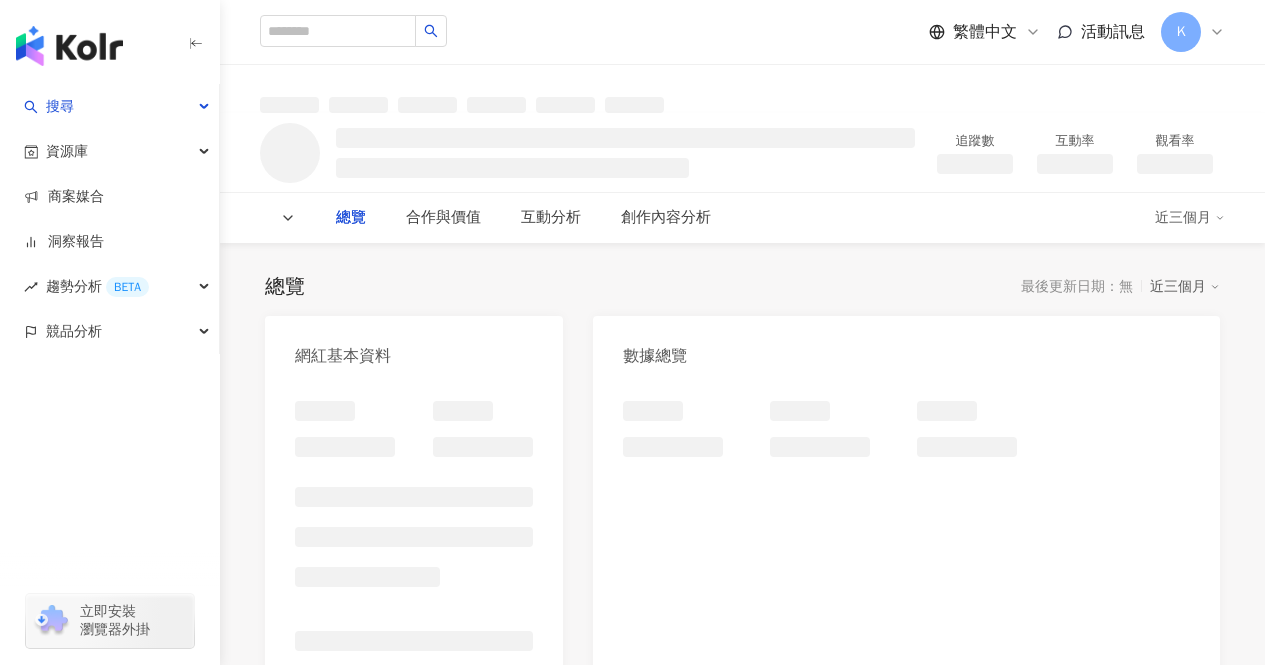 scroll, scrollTop: 0, scrollLeft: 0, axis: both 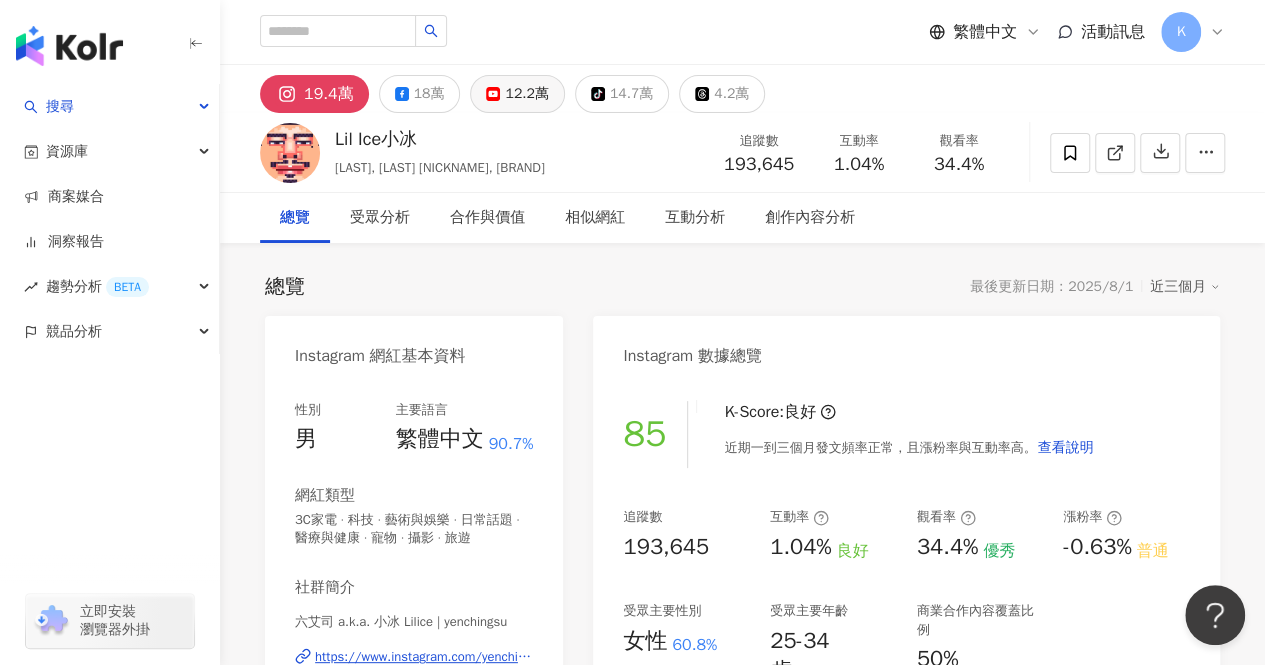 click on "12.2萬" at bounding box center [526, 94] 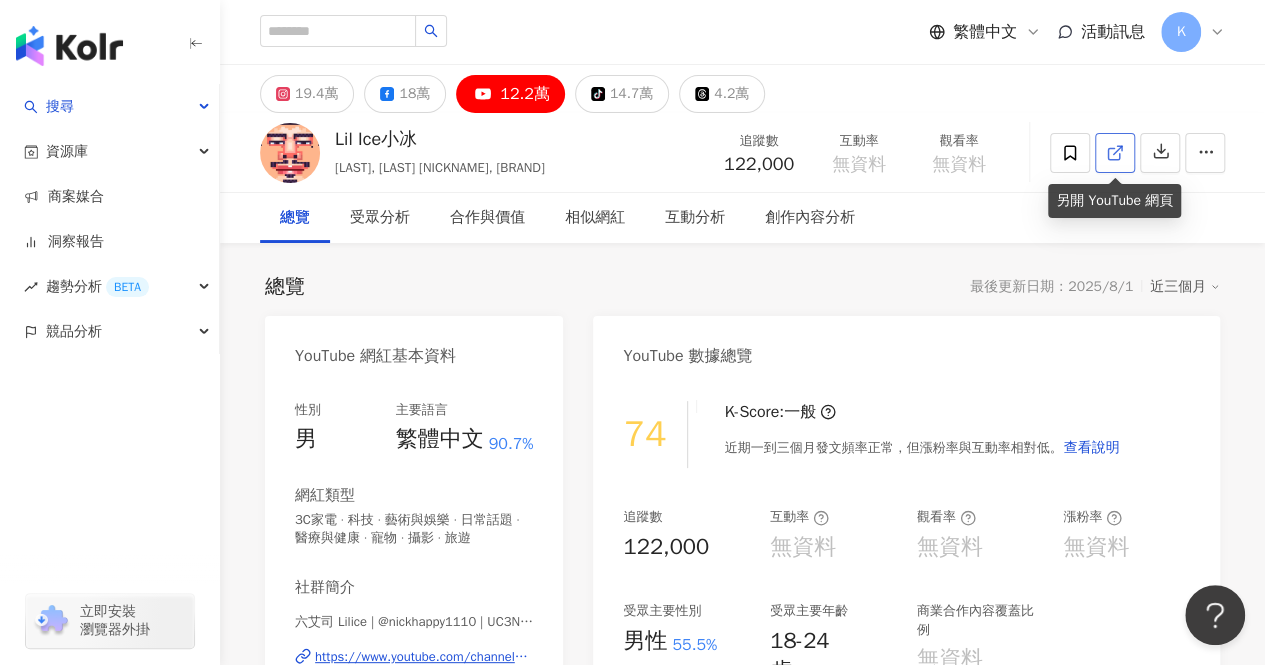 click 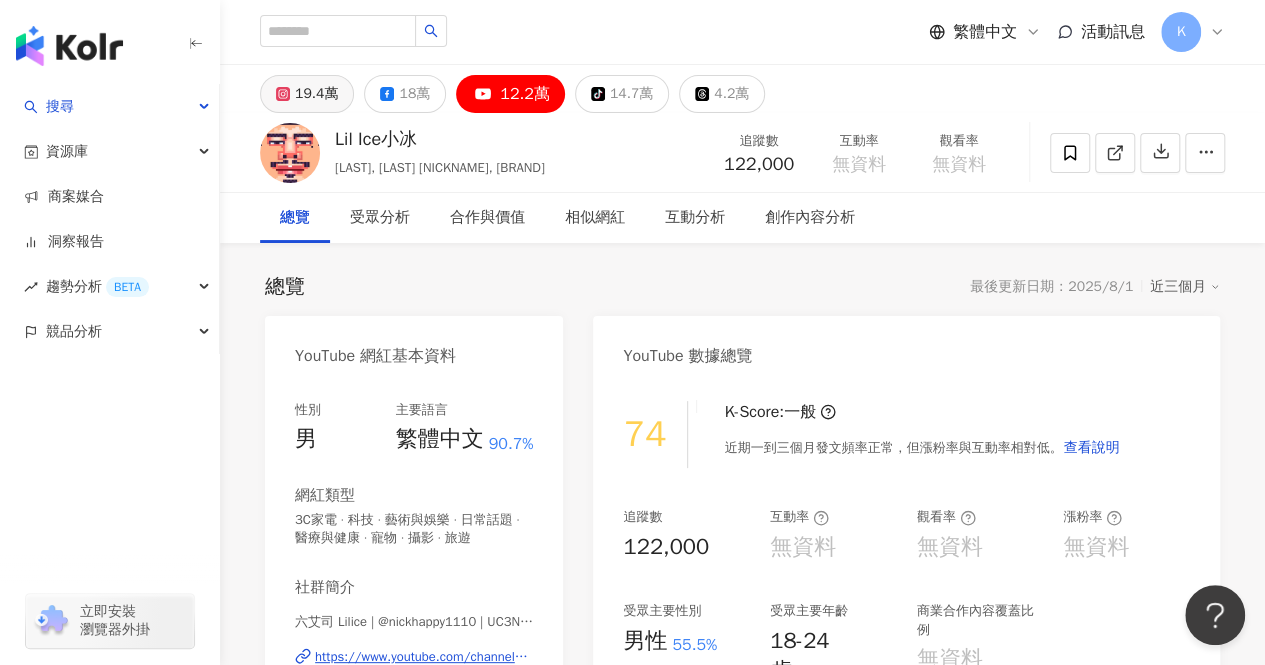 click on "19.4萬" at bounding box center (316, 94) 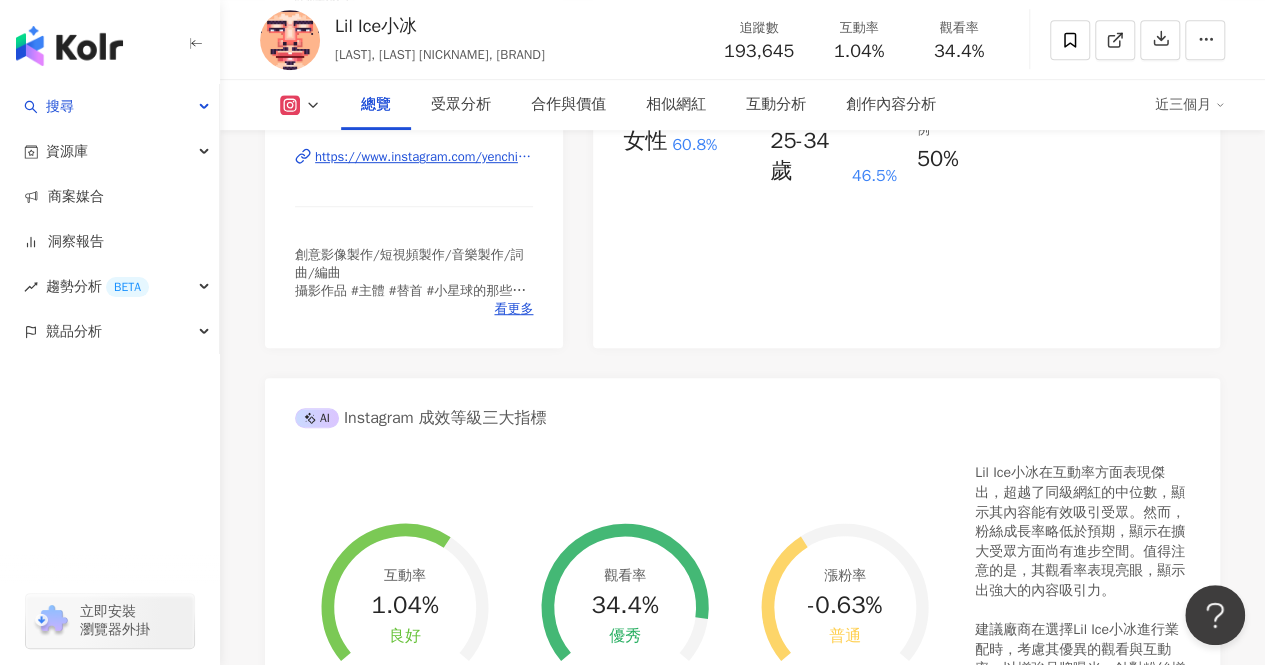 scroll, scrollTop: 900, scrollLeft: 0, axis: vertical 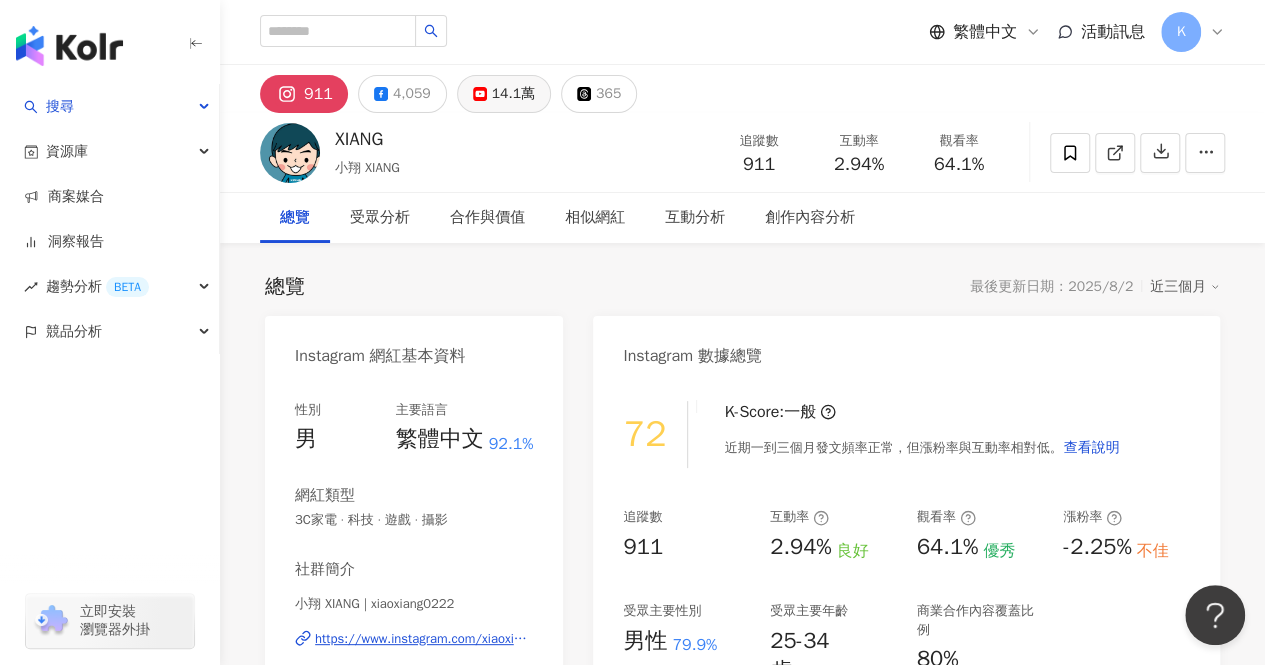 click on "14.1萬" at bounding box center [513, 94] 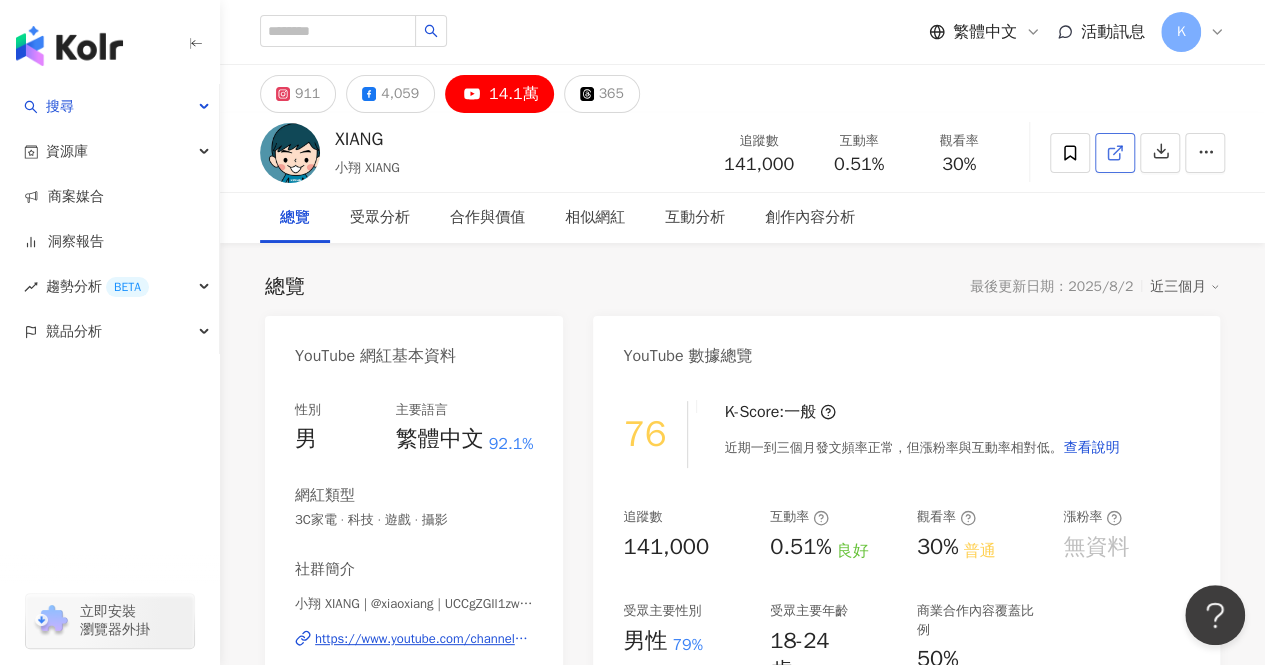 click 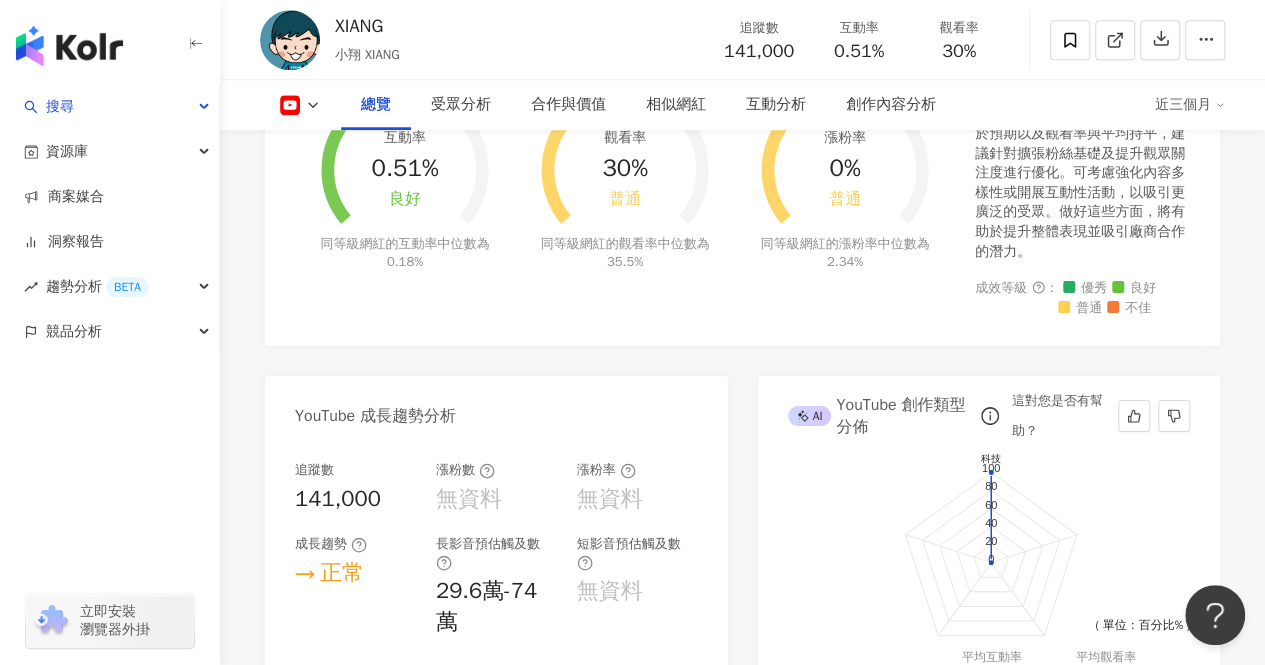 scroll, scrollTop: 600, scrollLeft: 0, axis: vertical 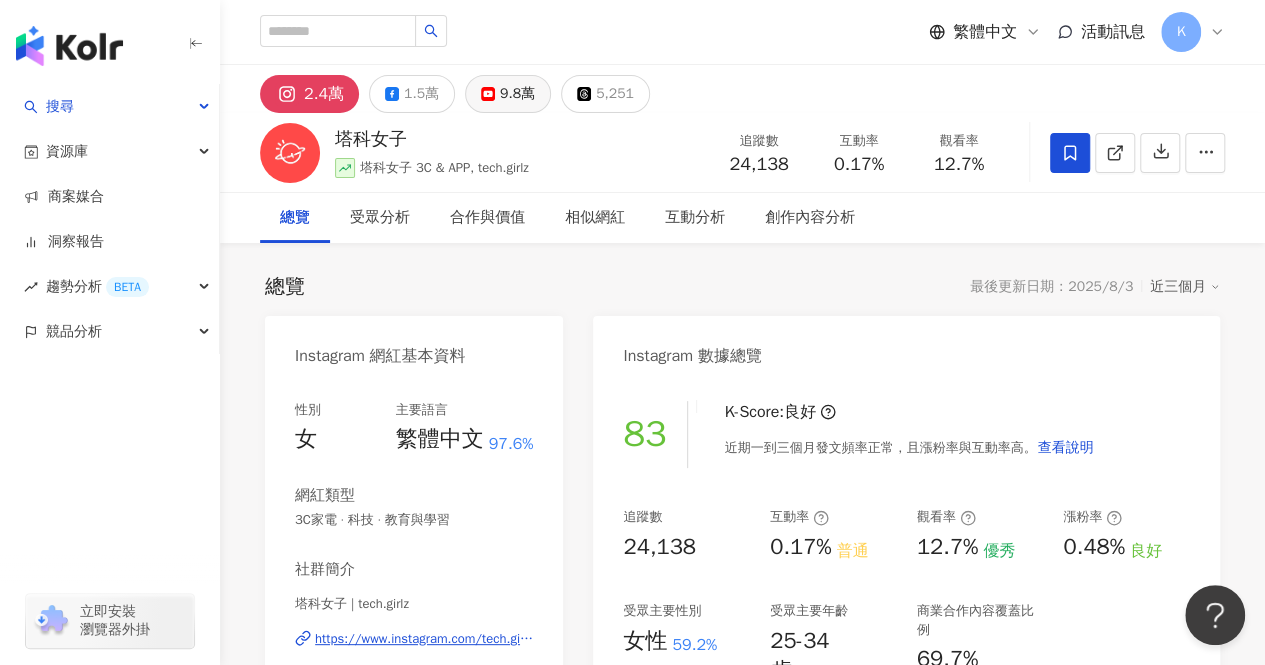 click on "9.8萬" at bounding box center (517, 94) 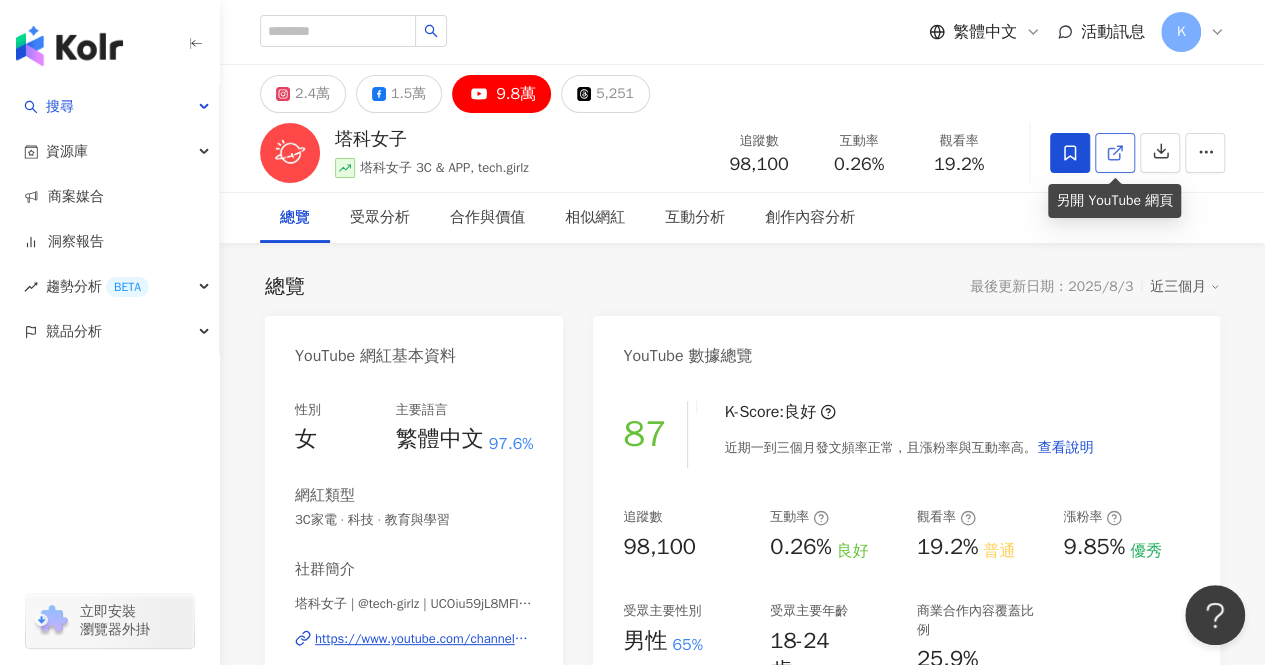 click 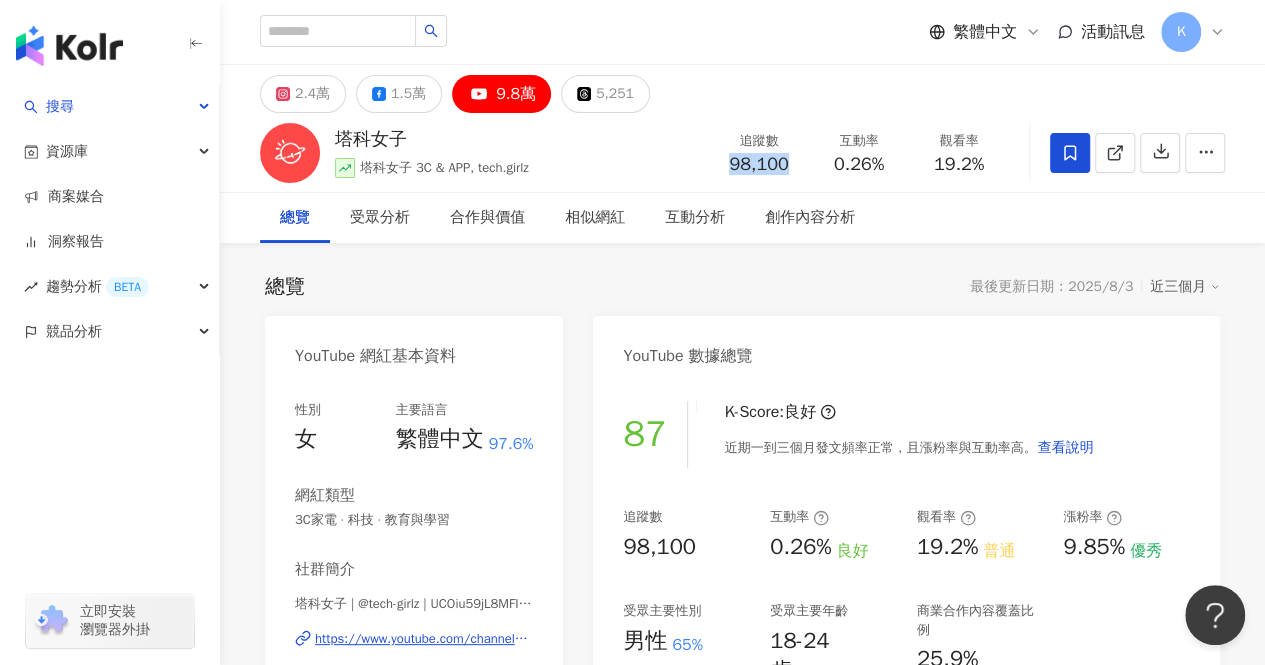 drag, startPoint x: 794, startPoint y: 167, endPoint x: 726, endPoint y: 174, distance: 68.359344 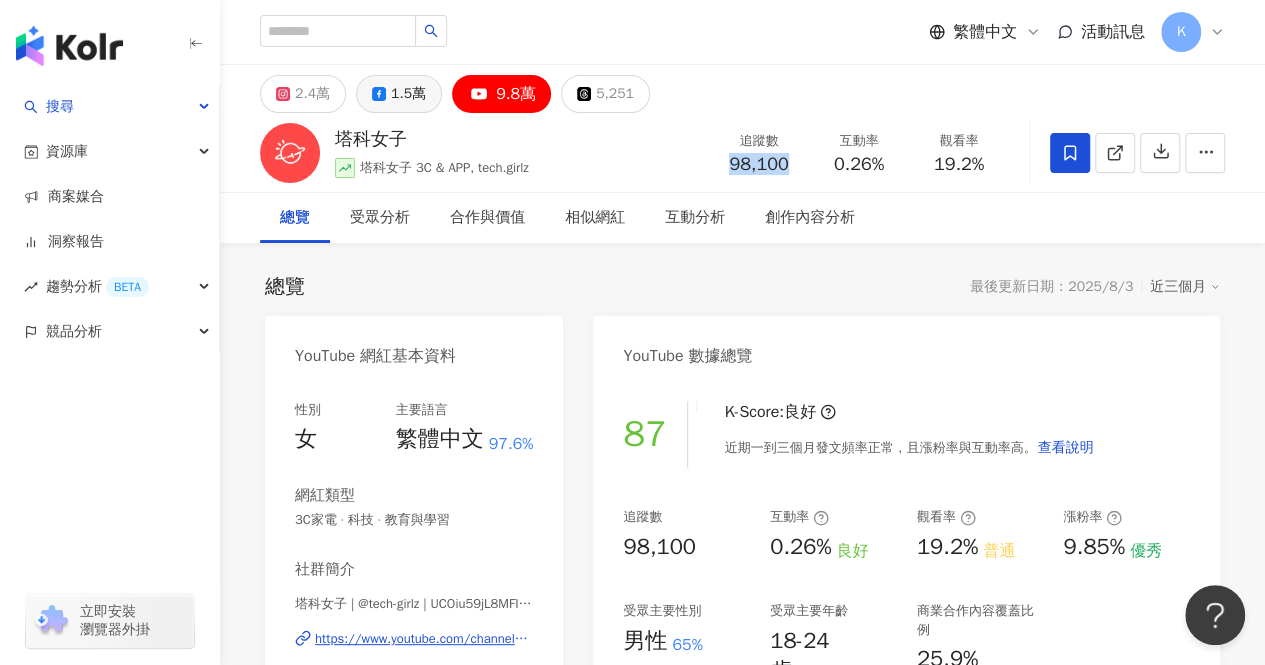 click on "1.5萬" at bounding box center (408, 94) 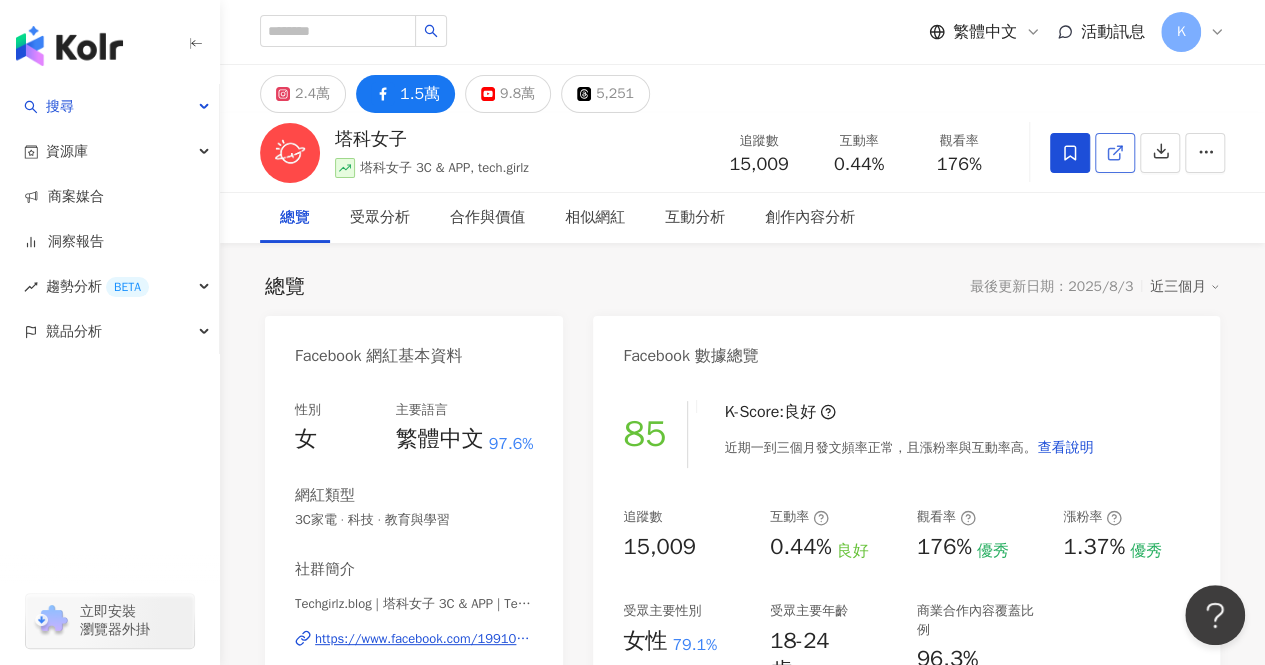 click 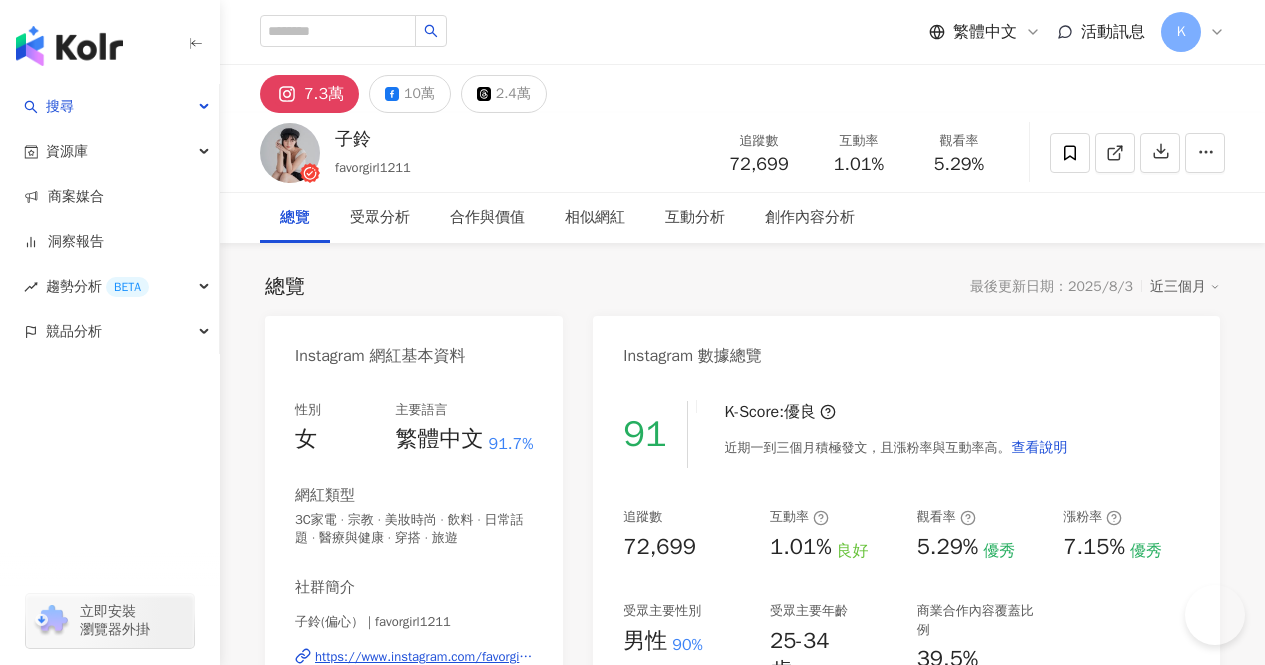 scroll, scrollTop: 0, scrollLeft: 0, axis: both 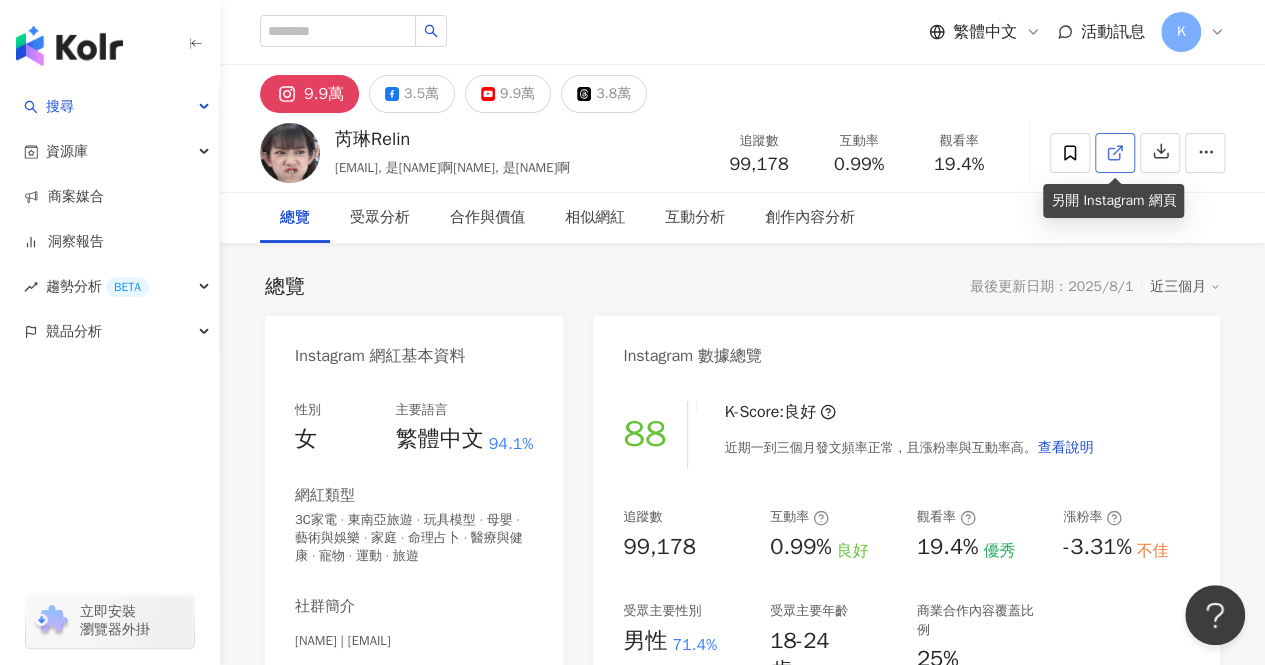 click 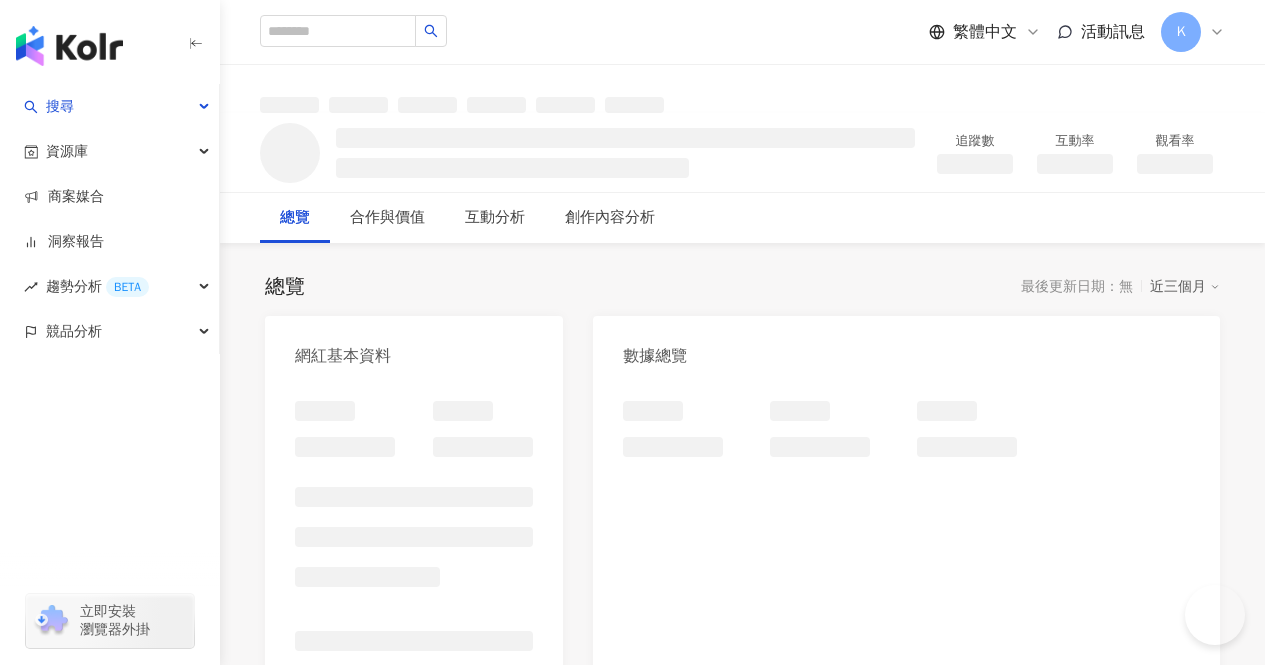 scroll, scrollTop: 0, scrollLeft: 0, axis: both 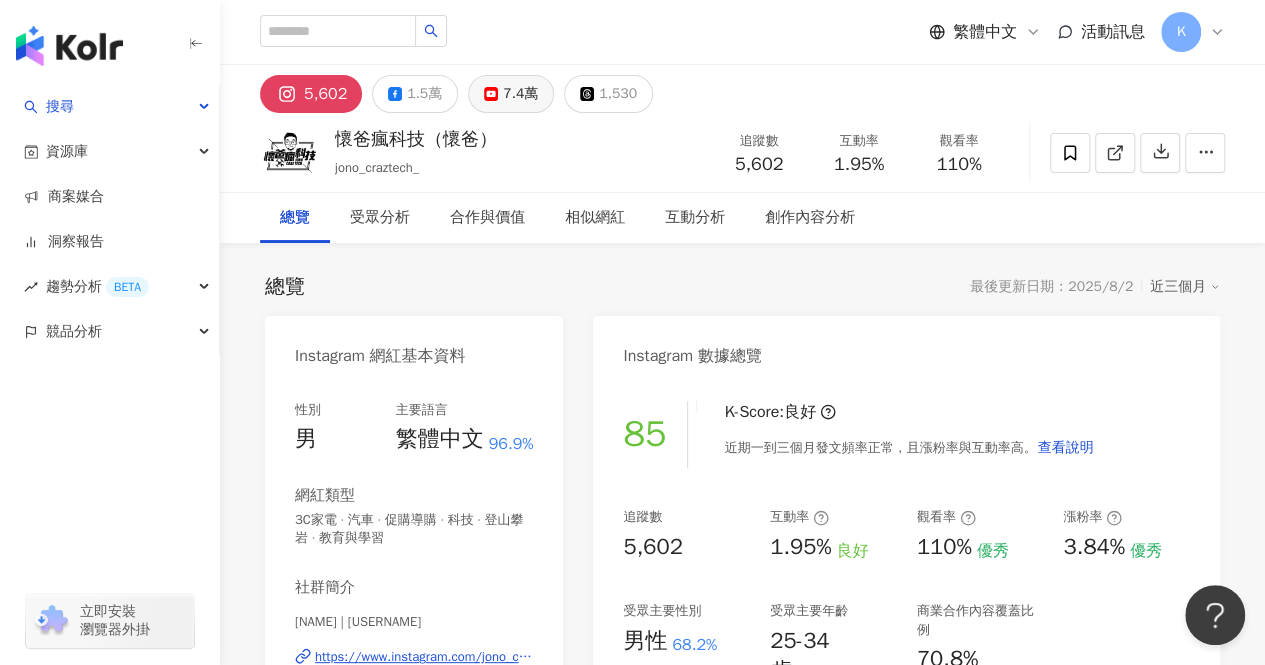 click on "7.4萬" at bounding box center [520, 94] 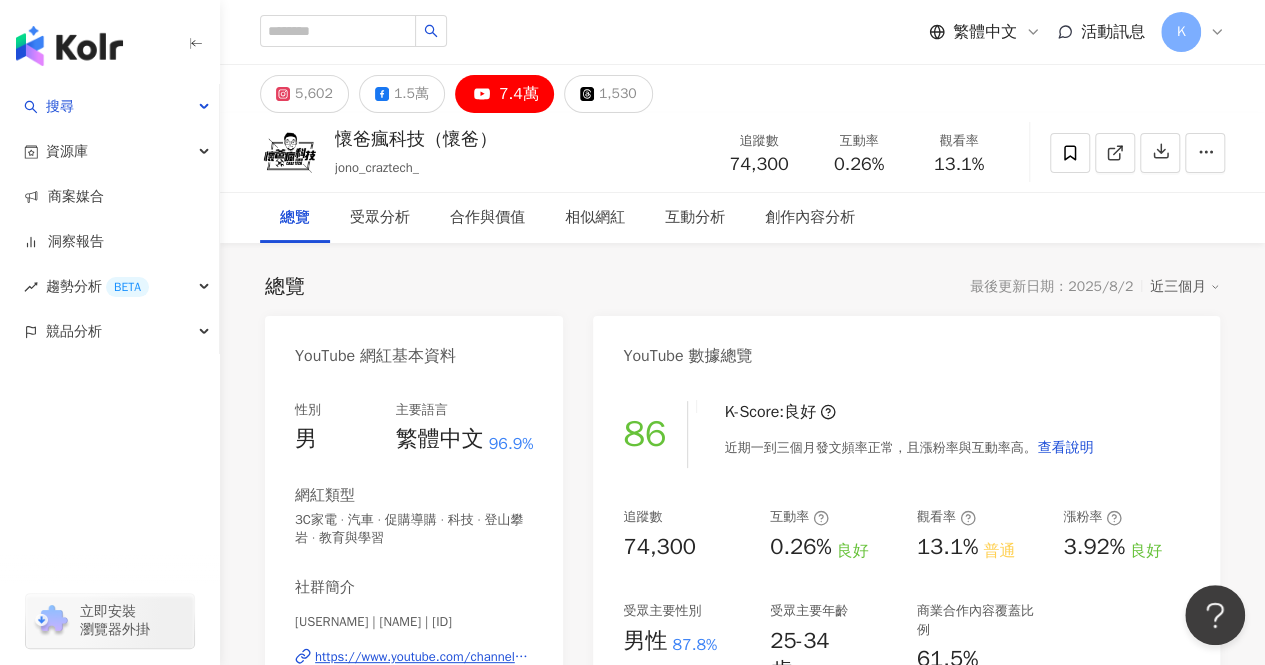 click on "7.4萬" at bounding box center [519, 94] 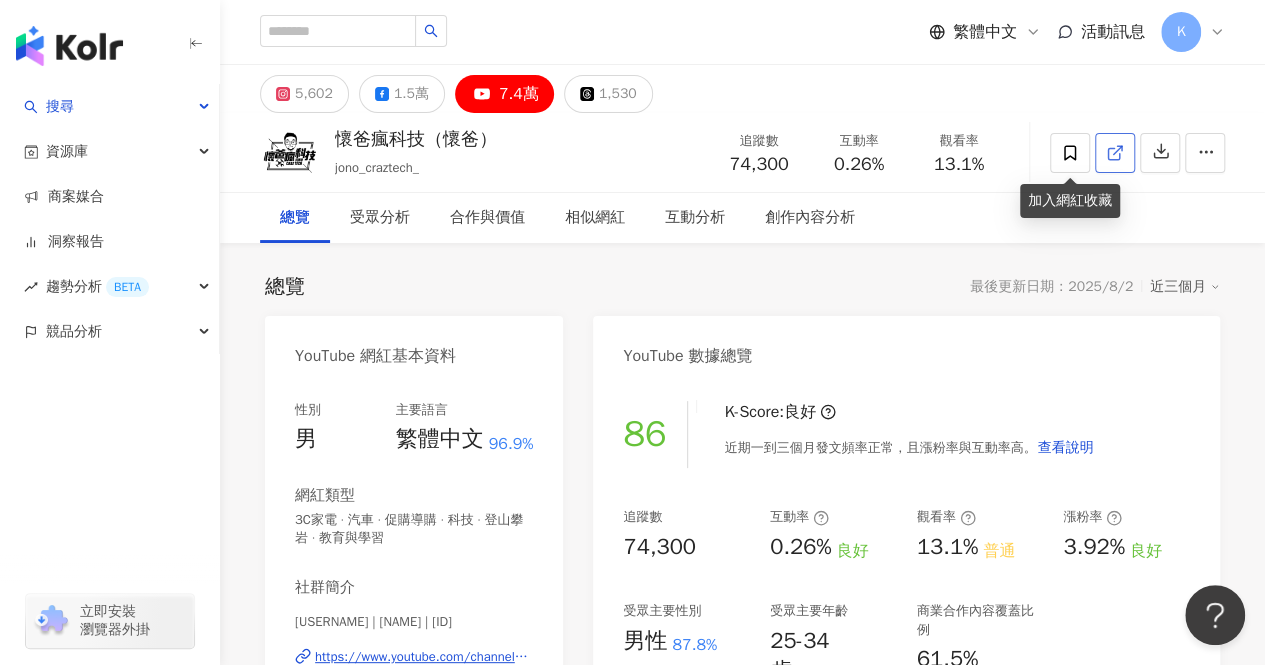 click 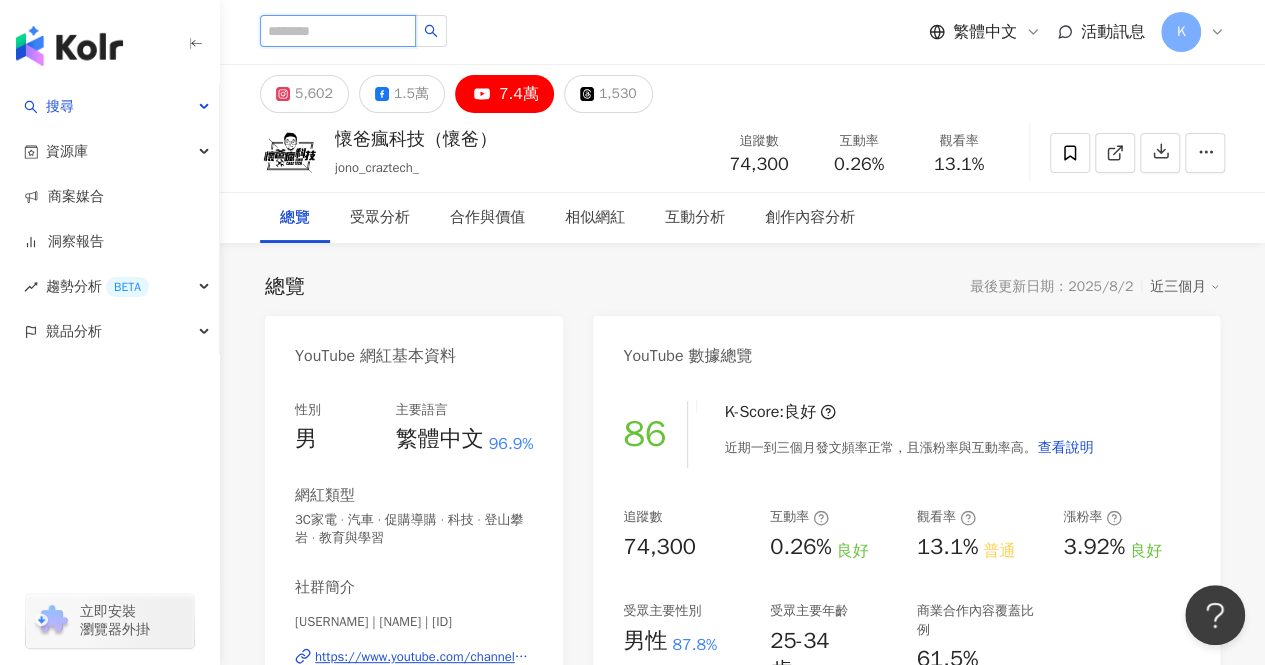 click at bounding box center [338, 31] 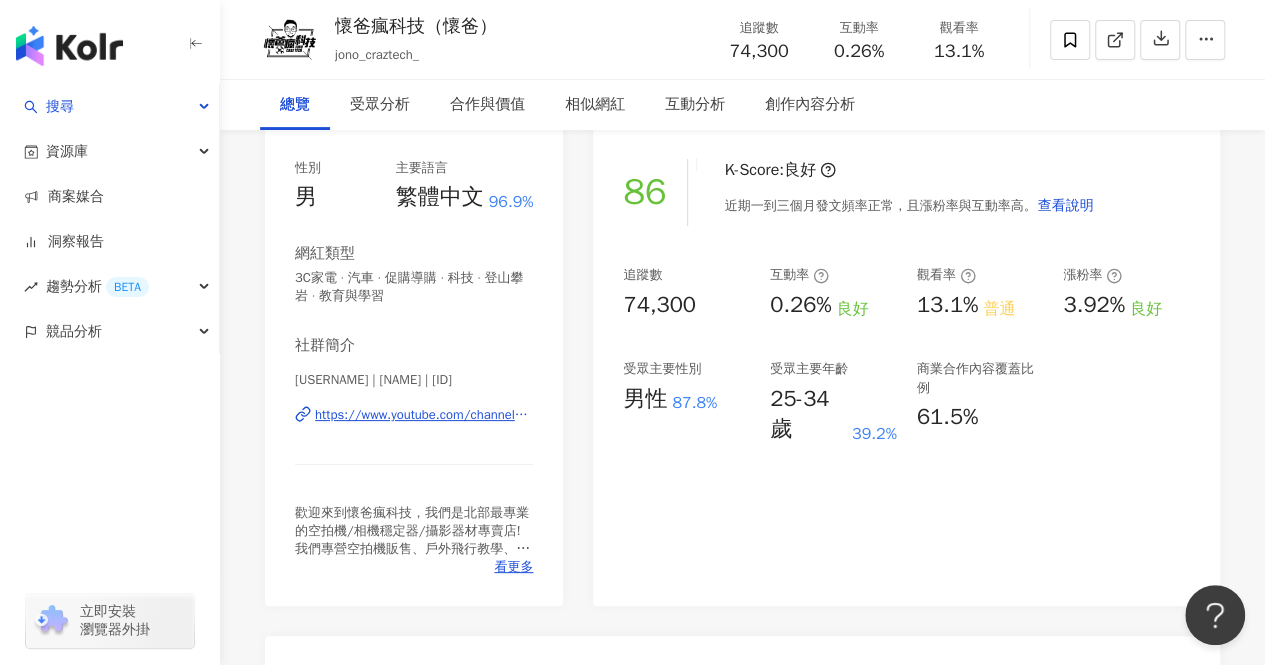 scroll, scrollTop: 0, scrollLeft: 0, axis: both 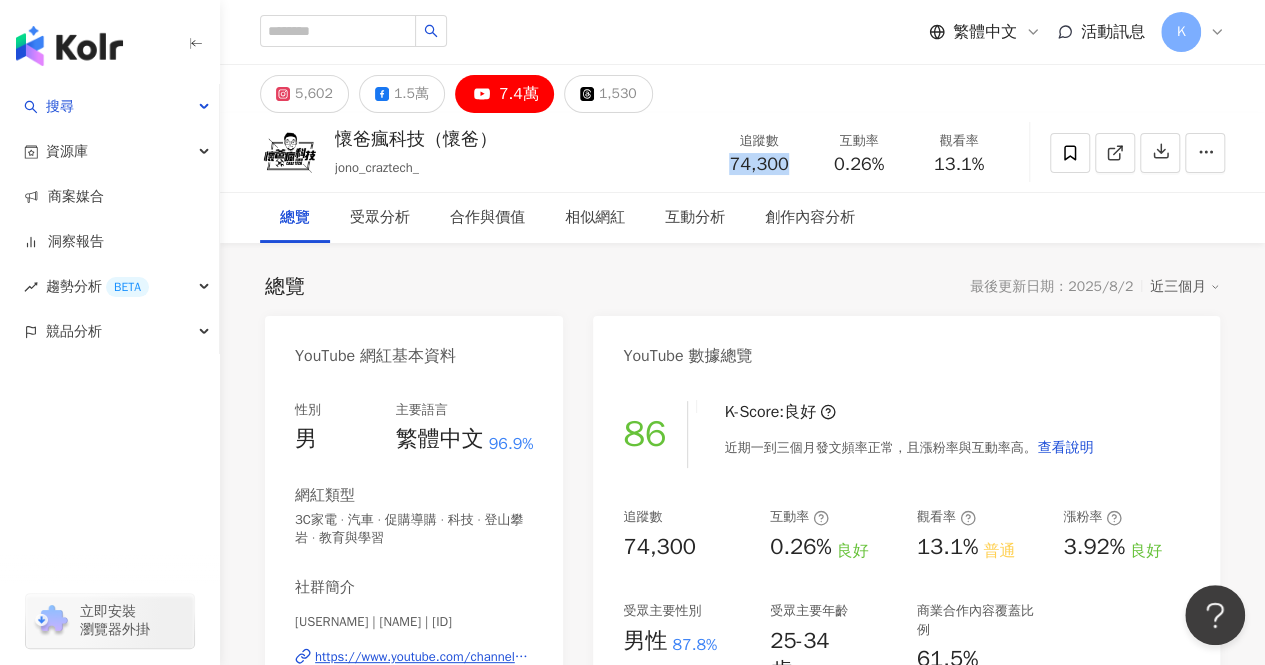 drag, startPoint x: 790, startPoint y: 173, endPoint x: 732, endPoint y: 169, distance: 58.137768 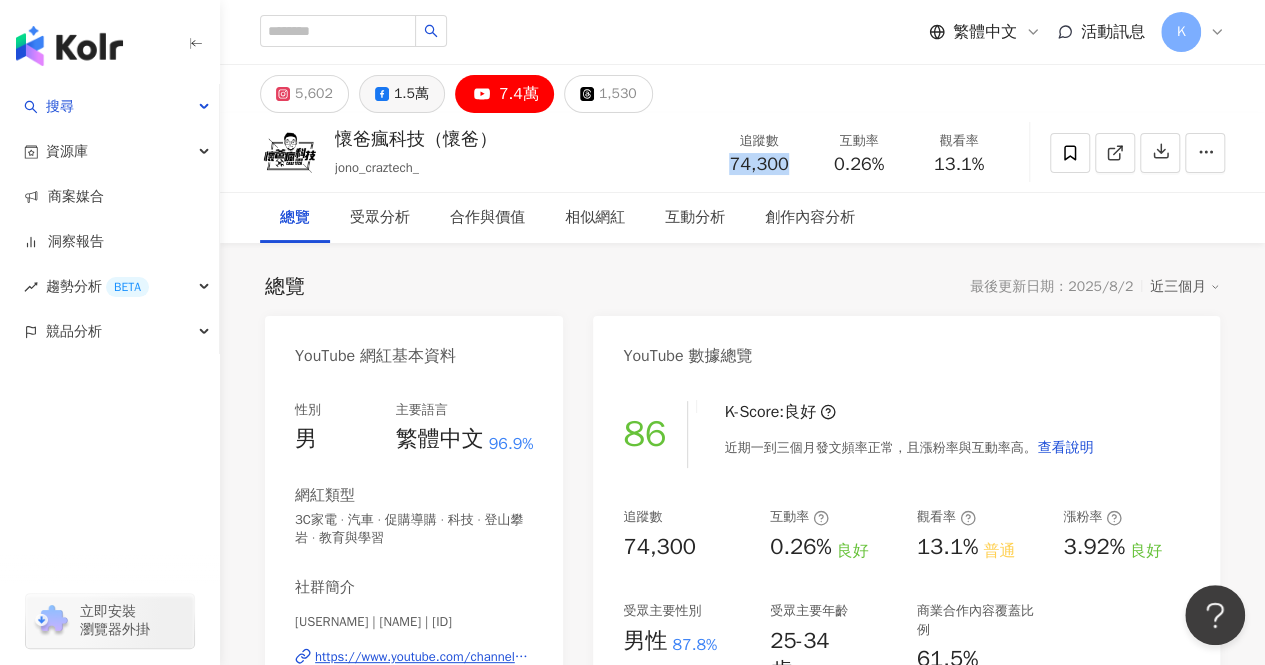 click on "1.5萬" at bounding box center (411, 94) 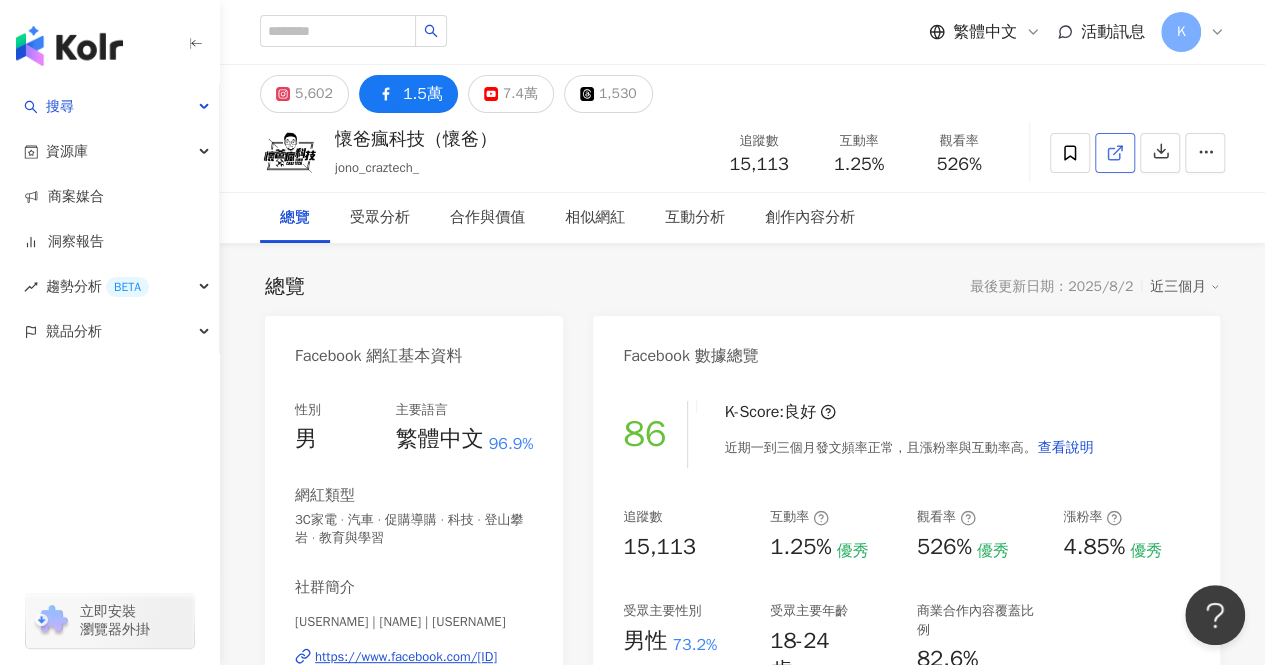 click 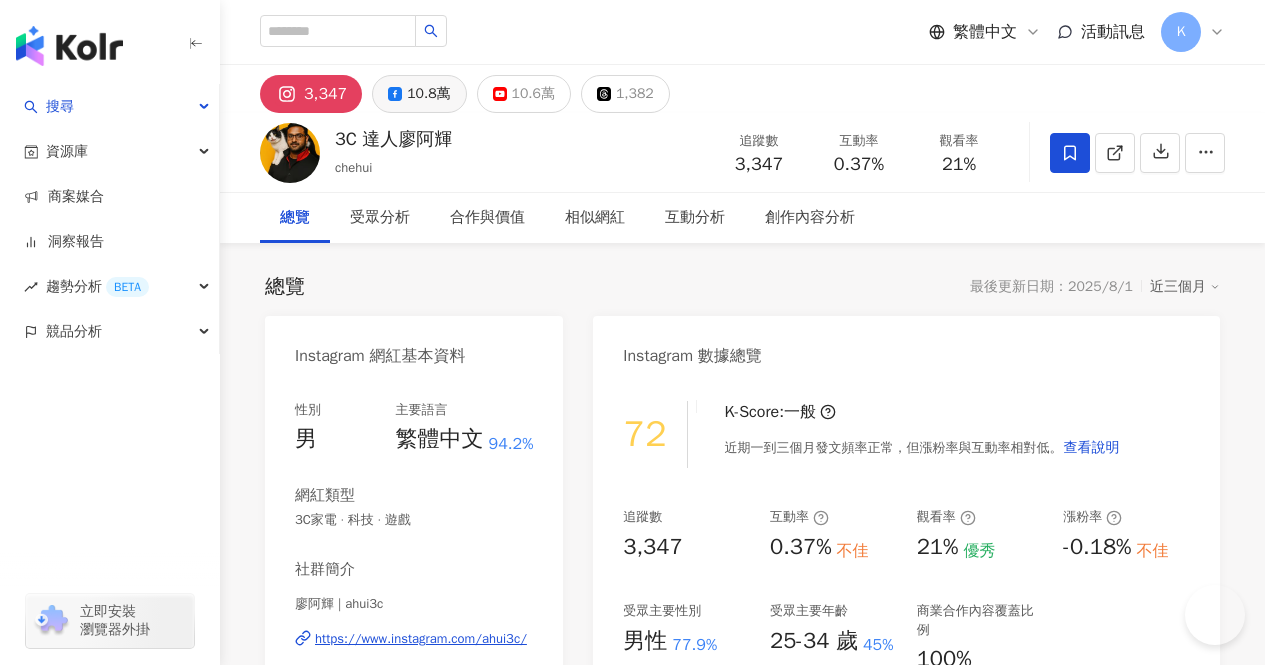 scroll, scrollTop: 0, scrollLeft: 0, axis: both 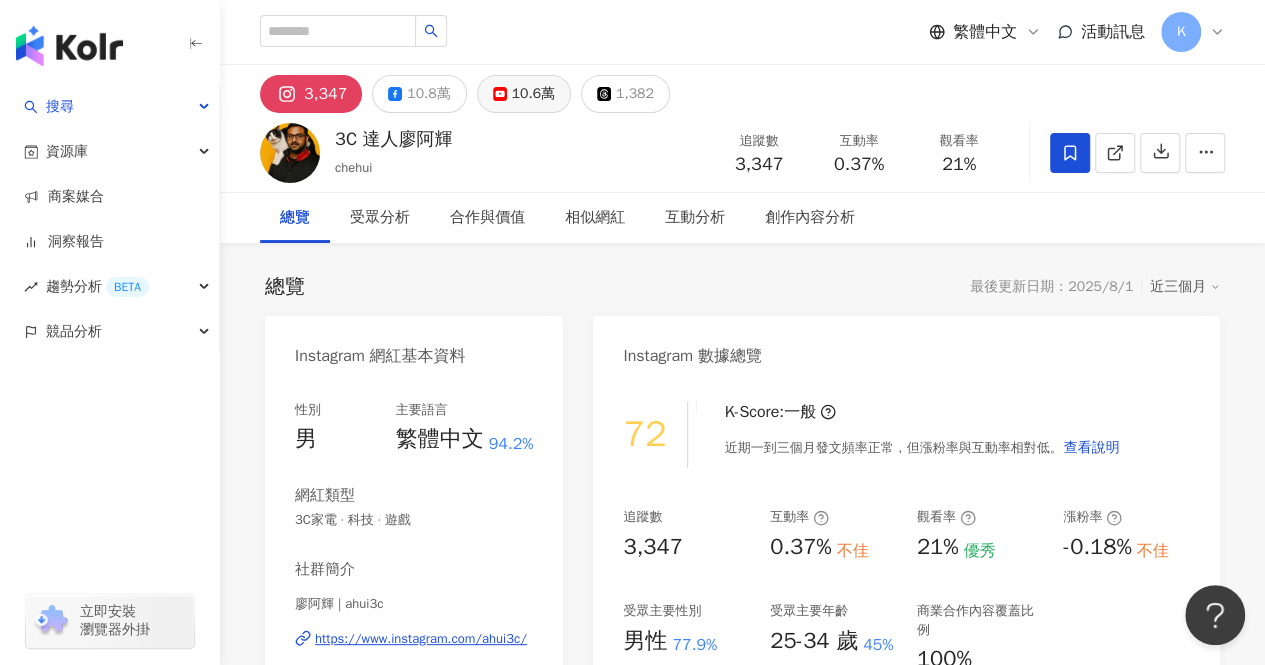 click on "10.6萬" at bounding box center (533, 94) 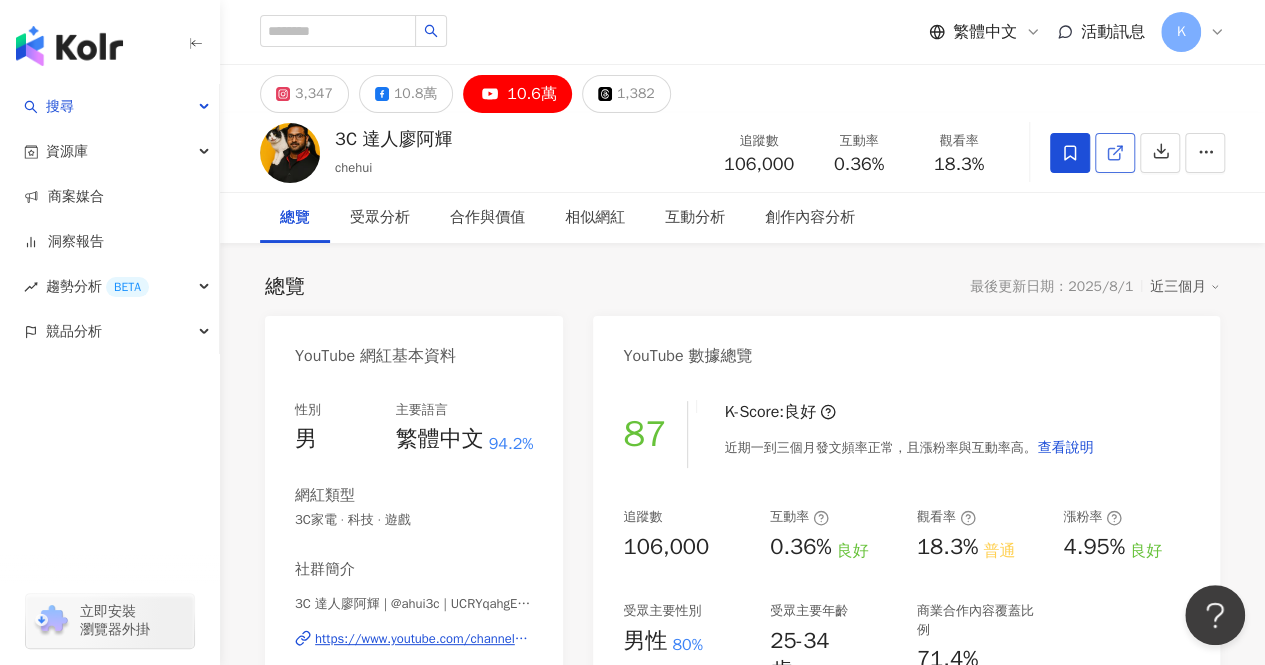 click 